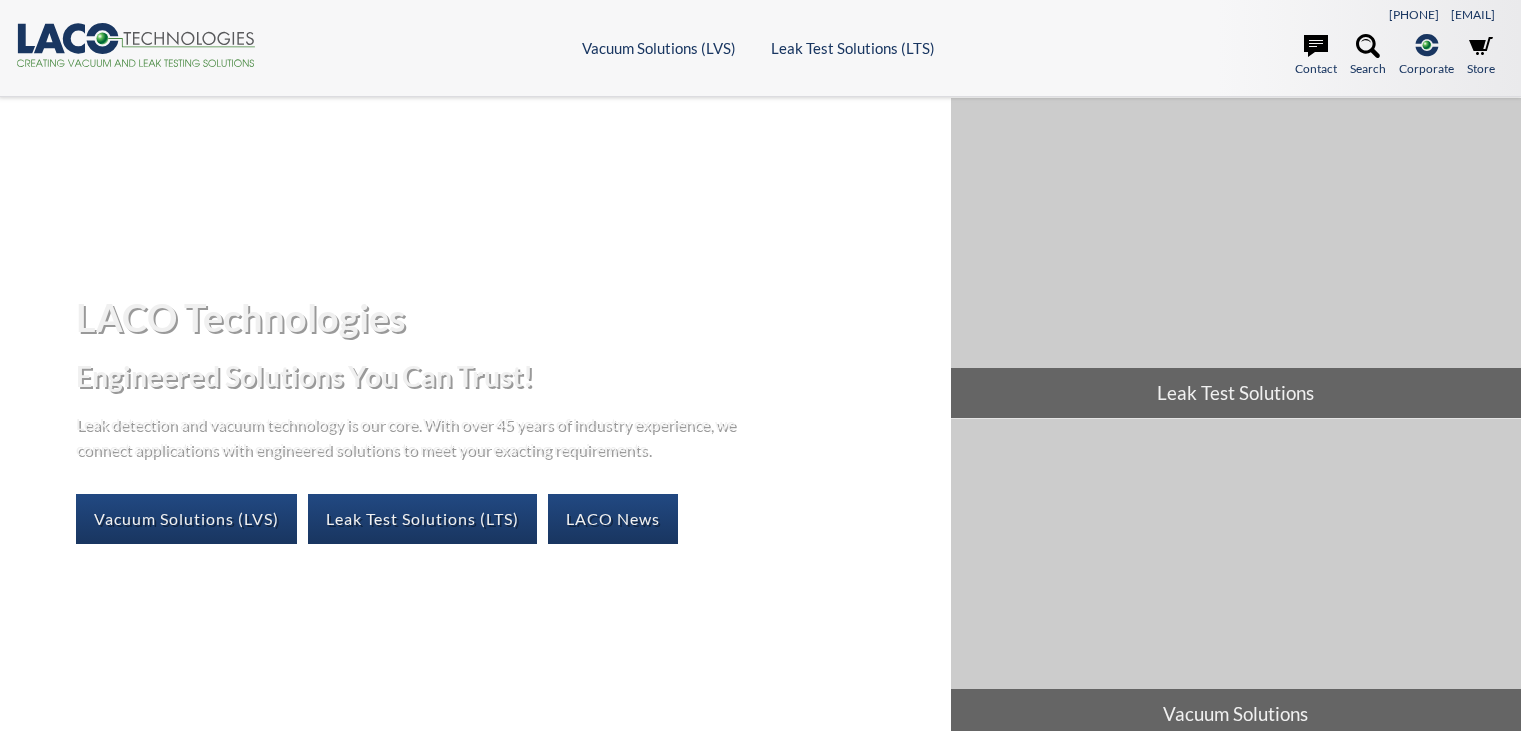 scroll, scrollTop: 0, scrollLeft: 0, axis: both 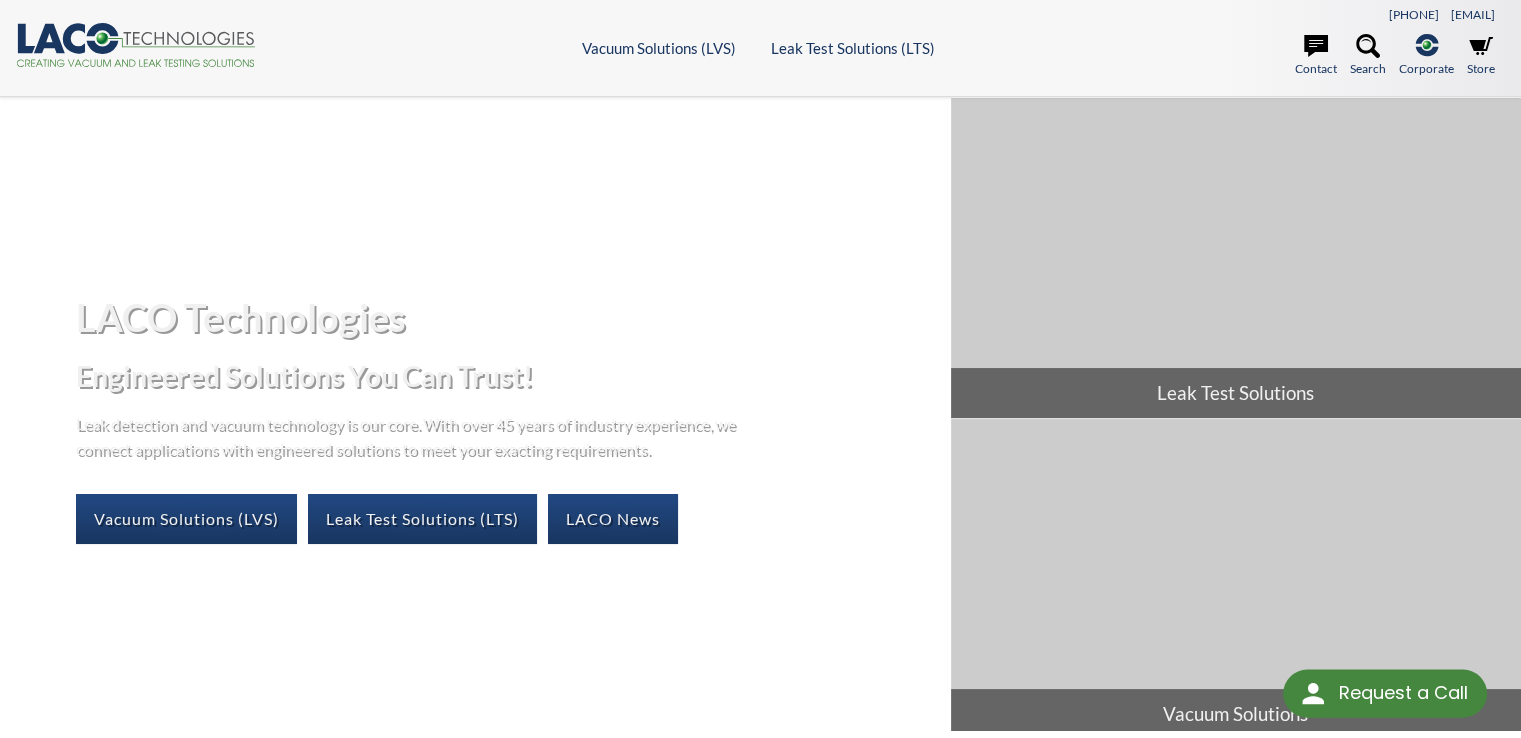 select 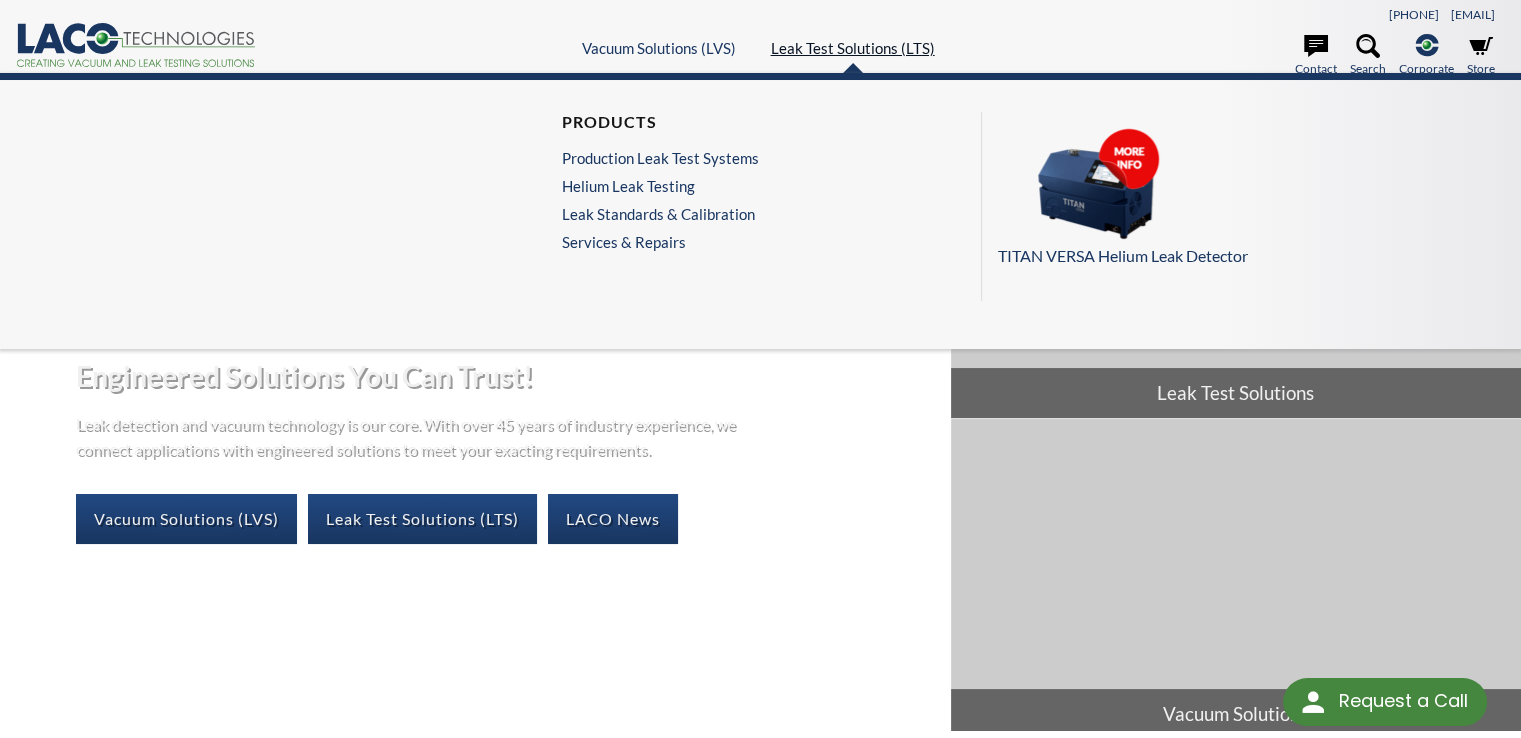 click on "Leak Test Solutions (LTS)" at bounding box center (853, 48) 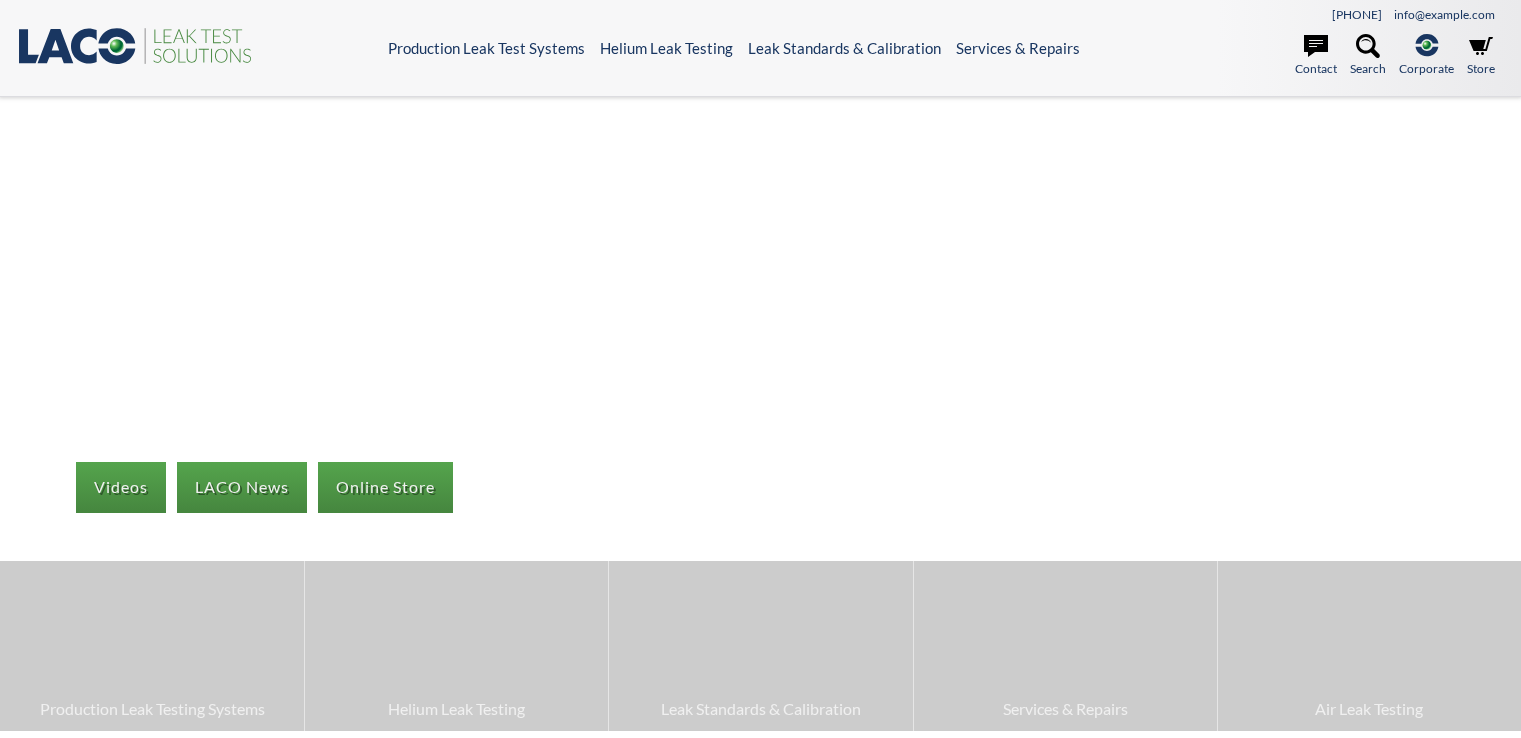 scroll, scrollTop: 0, scrollLeft: 0, axis: both 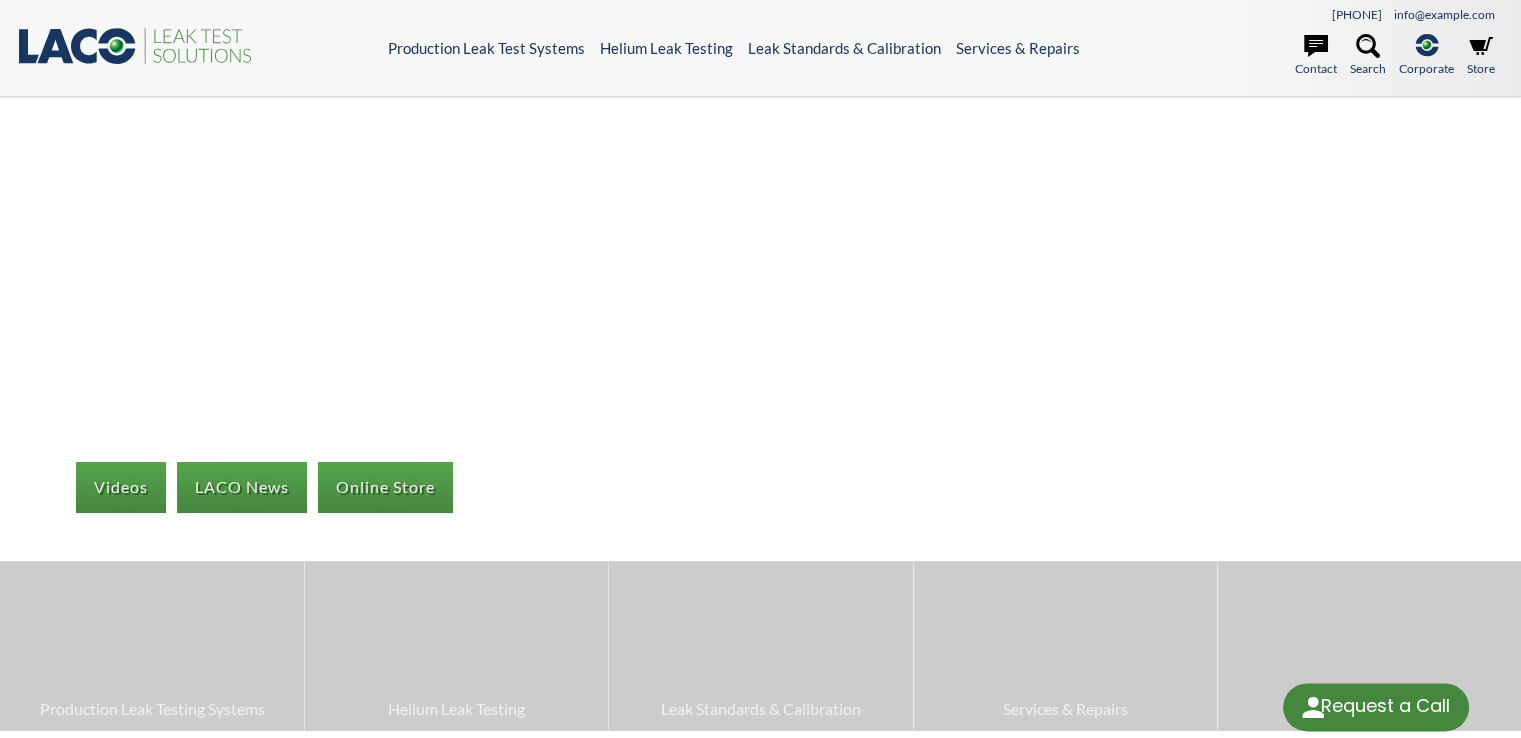select 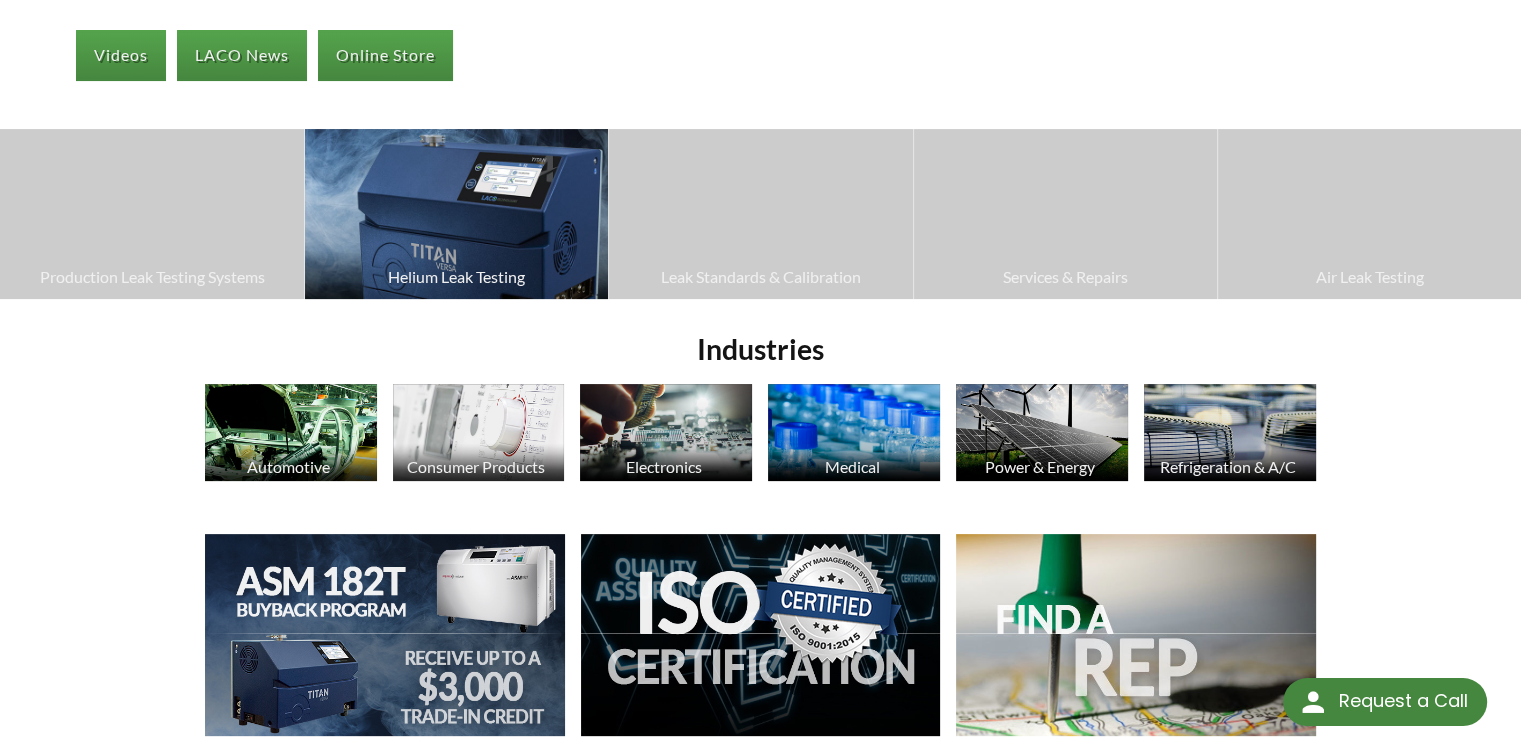 scroll, scrollTop: 400, scrollLeft: 0, axis: vertical 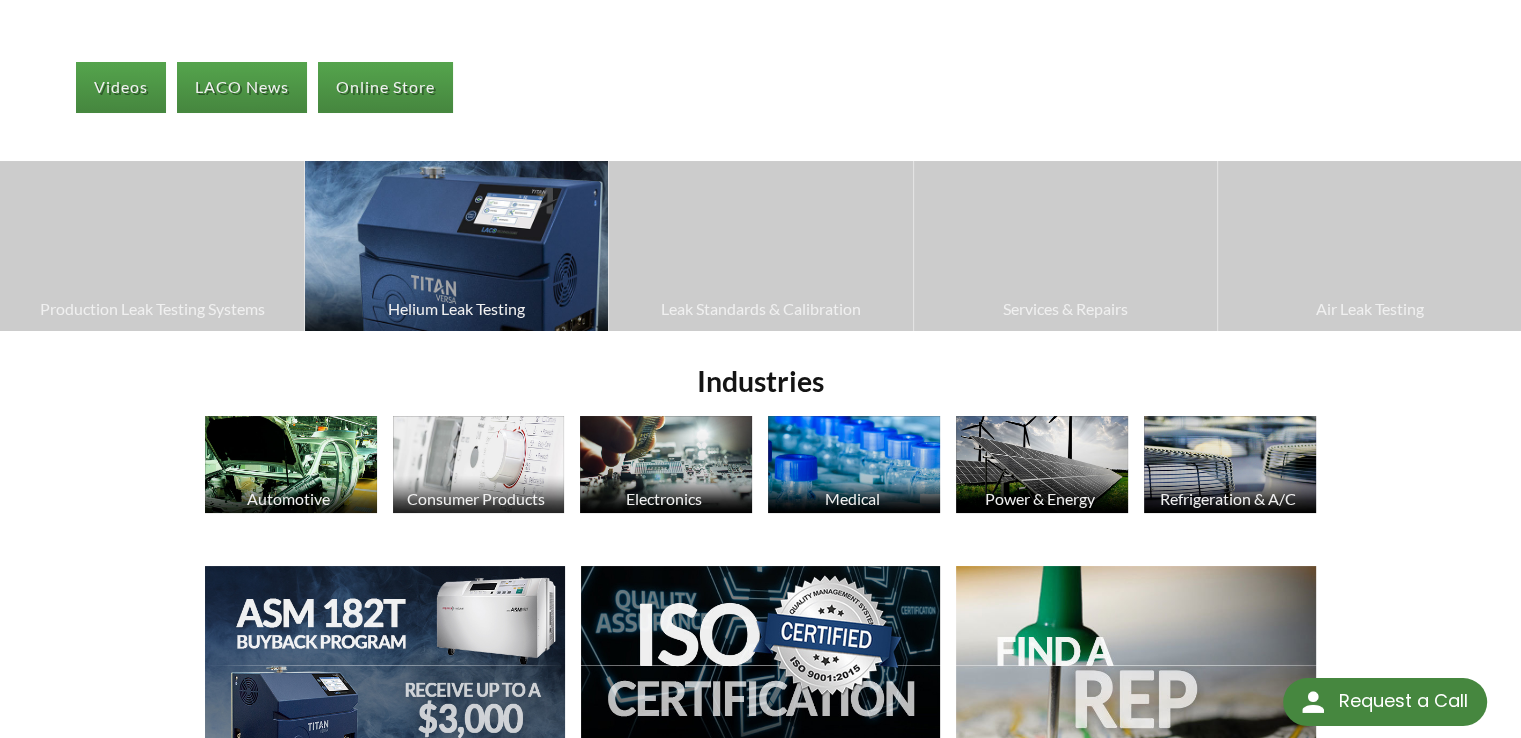 click at bounding box center (456, 246) 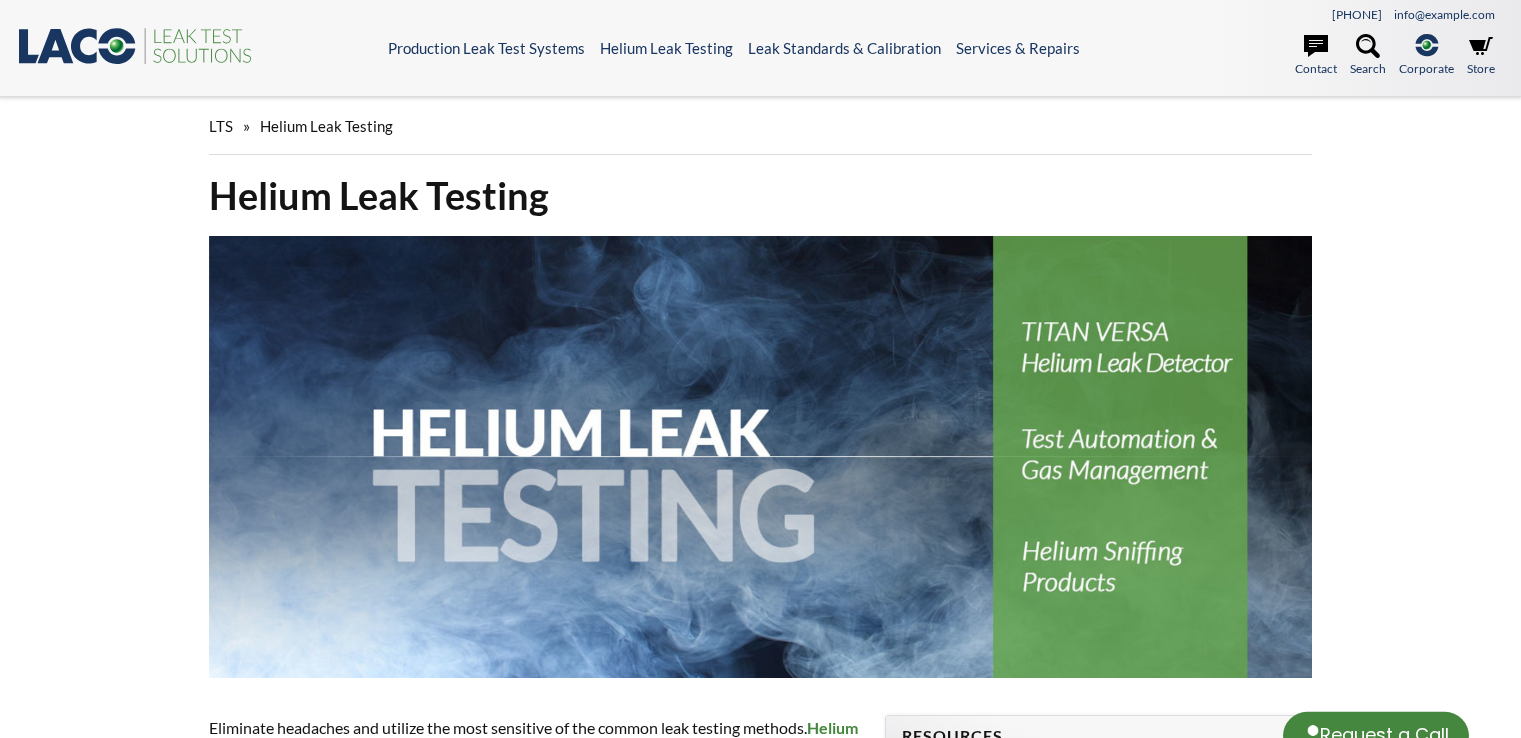 scroll, scrollTop: 0, scrollLeft: 0, axis: both 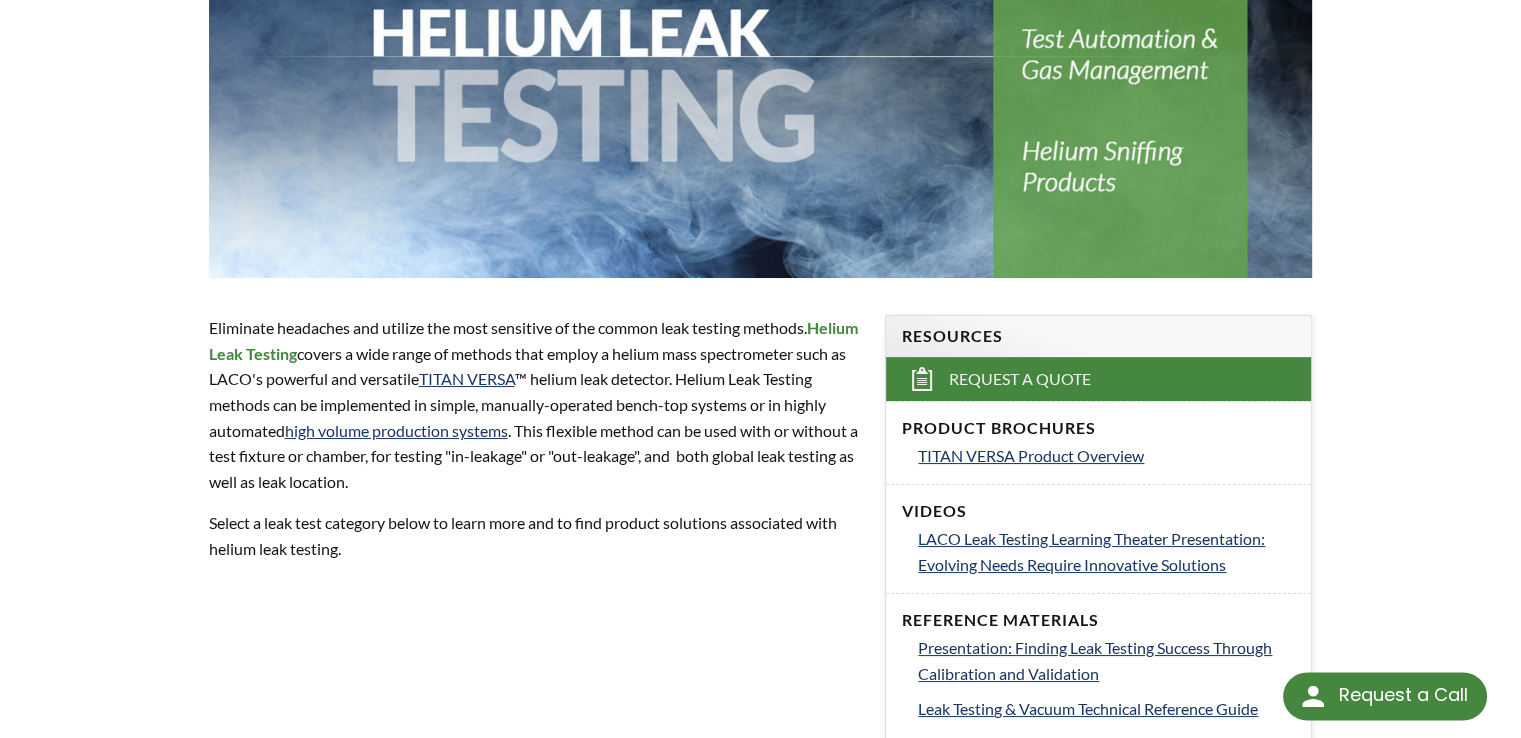 select 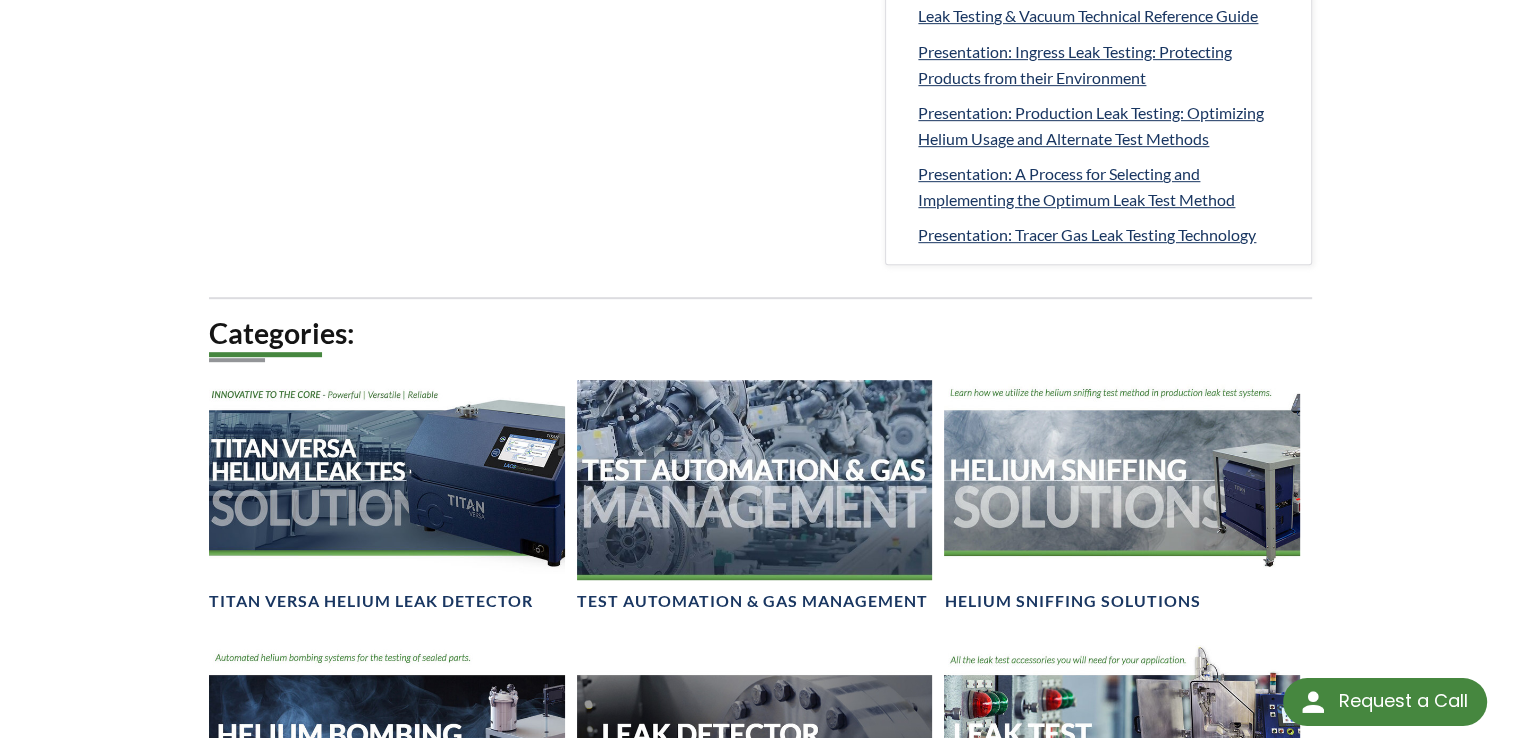 scroll, scrollTop: 1300, scrollLeft: 0, axis: vertical 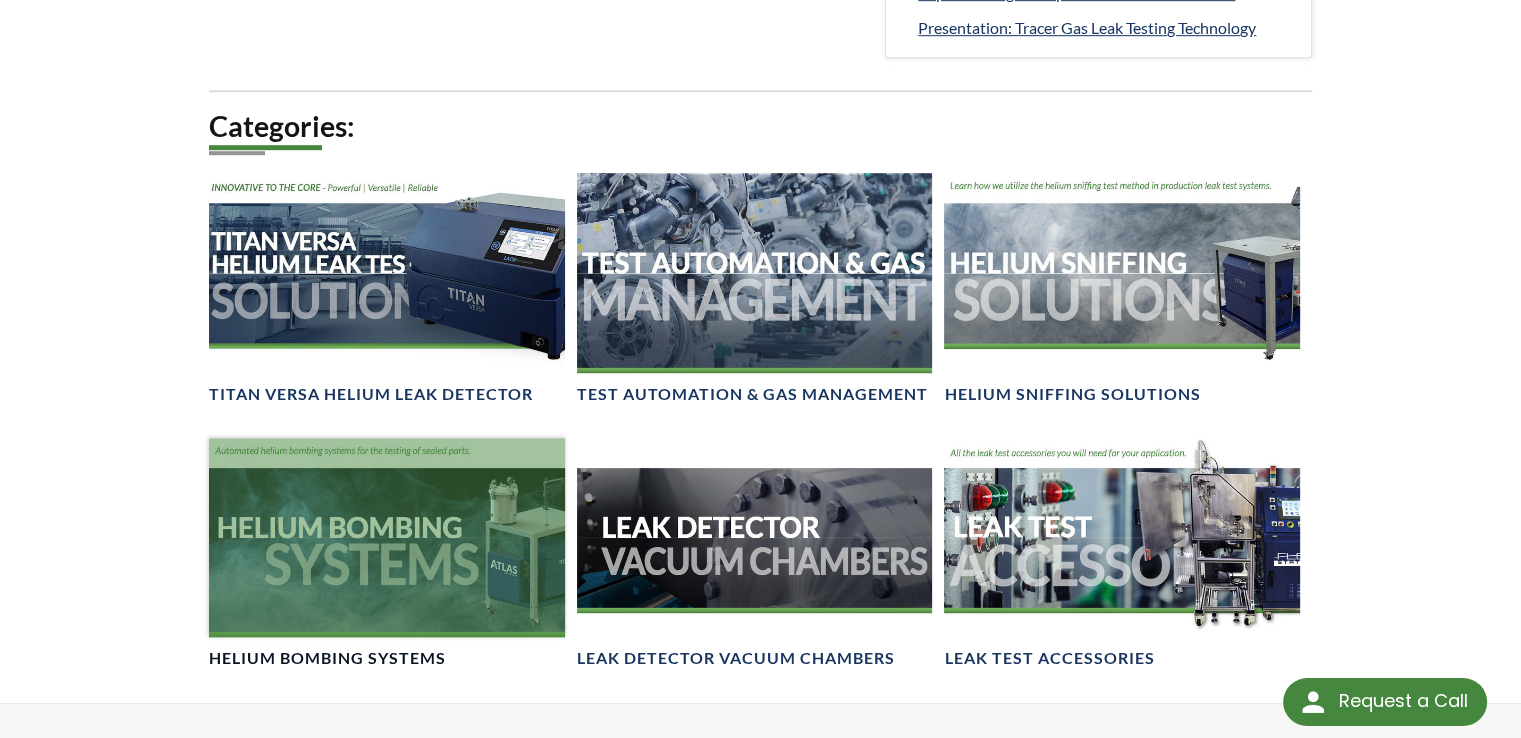 click at bounding box center (387, 538) 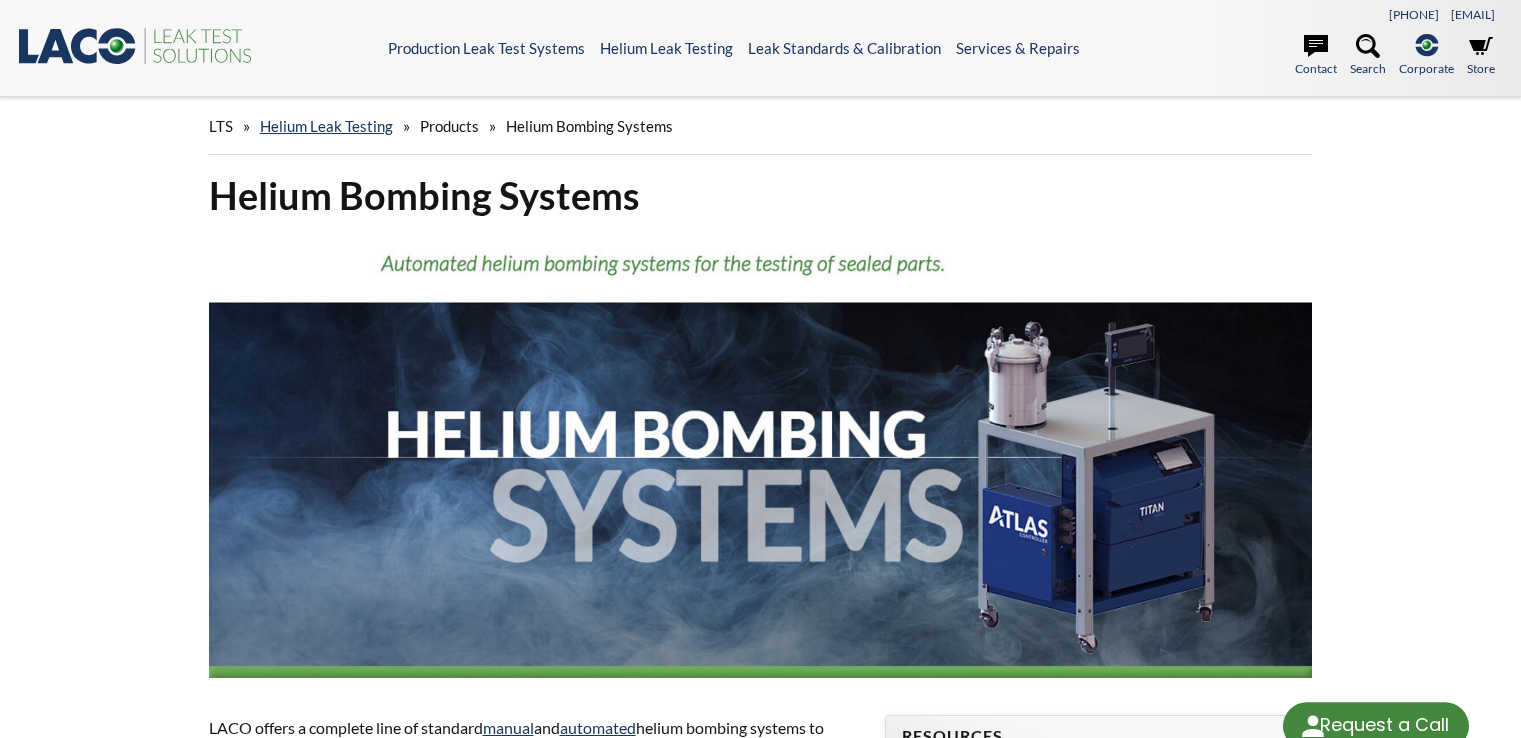 scroll, scrollTop: 0, scrollLeft: 0, axis: both 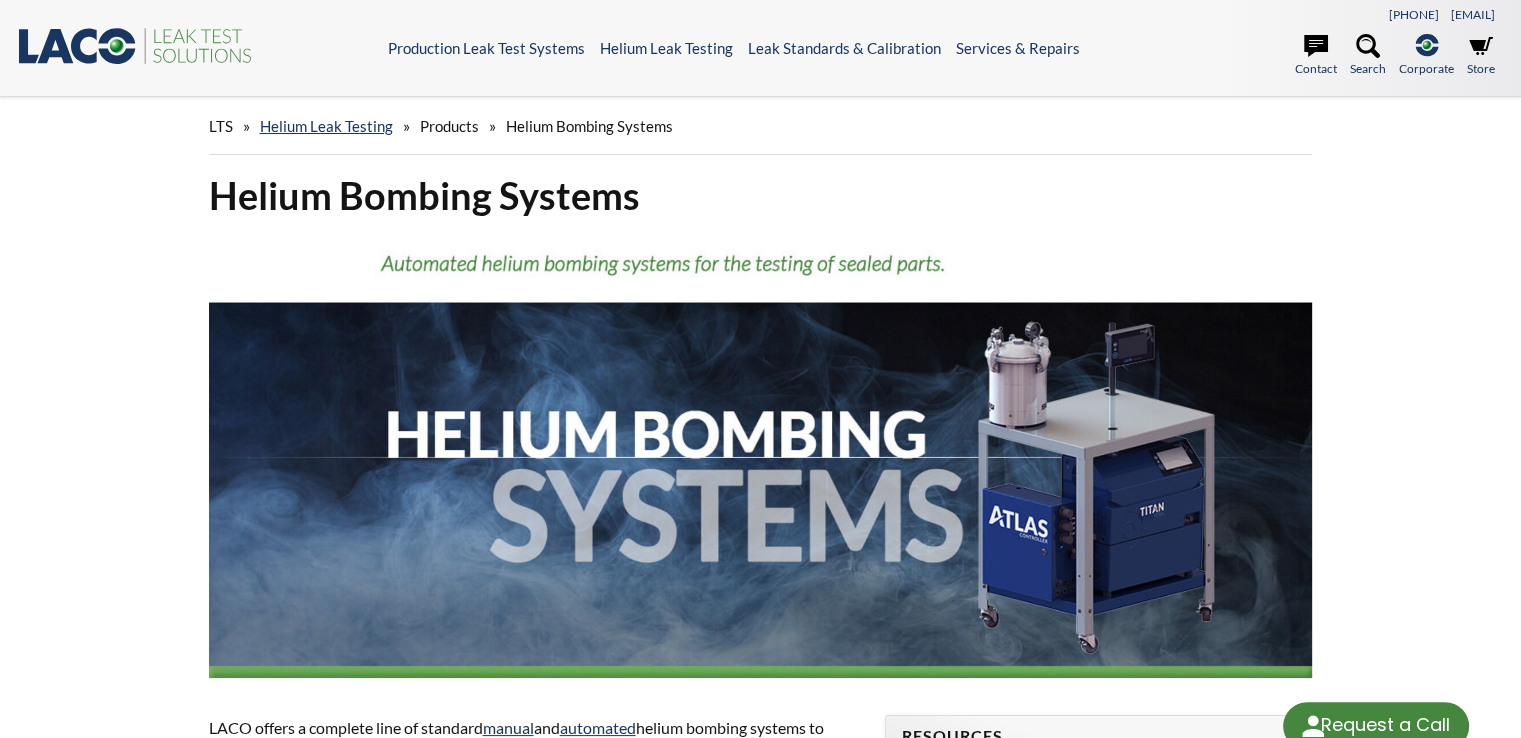 select 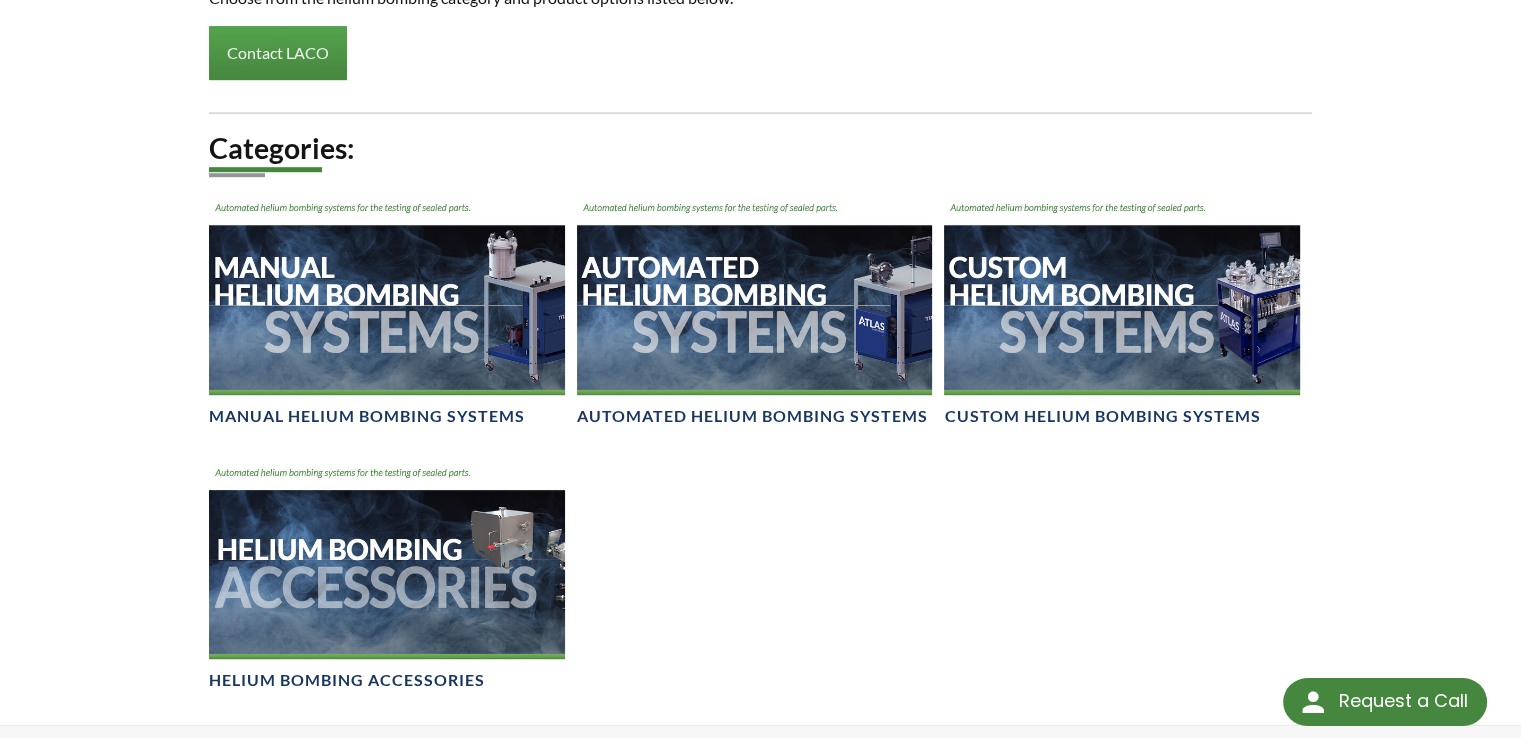 scroll, scrollTop: 1200, scrollLeft: 0, axis: vertical 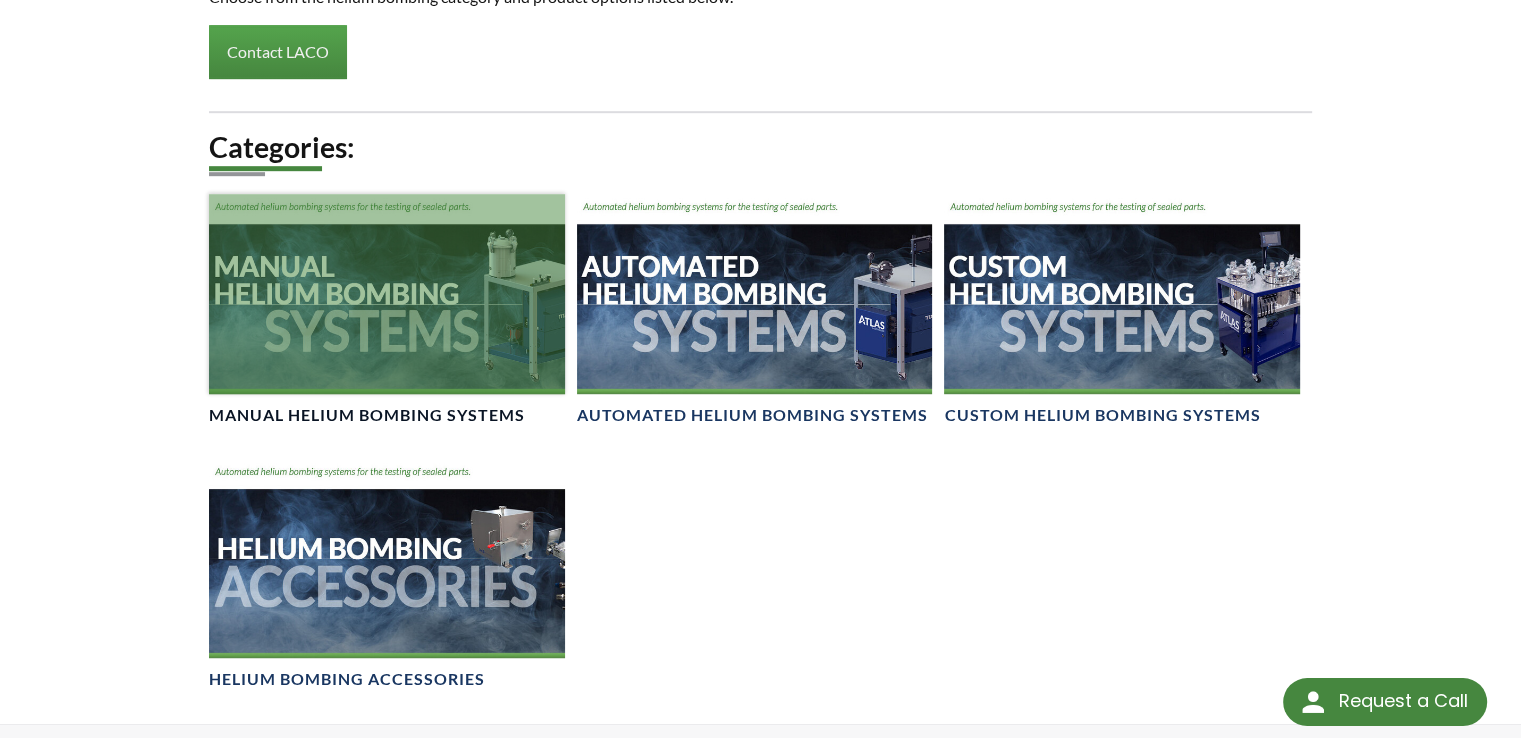 click at bounding box center (387, 294) 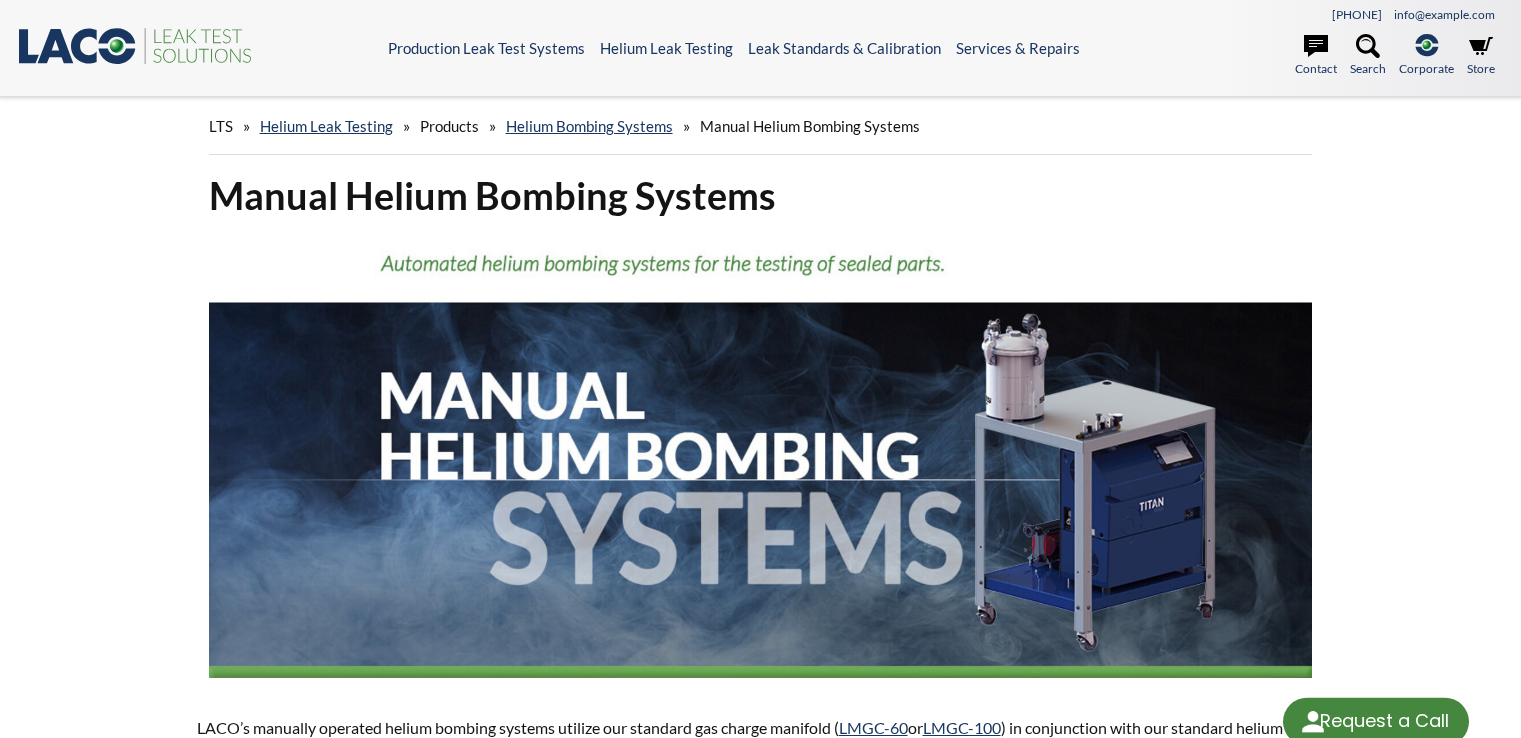 scroll, scrollTop: 0, scrollLeft: 0, axis: both 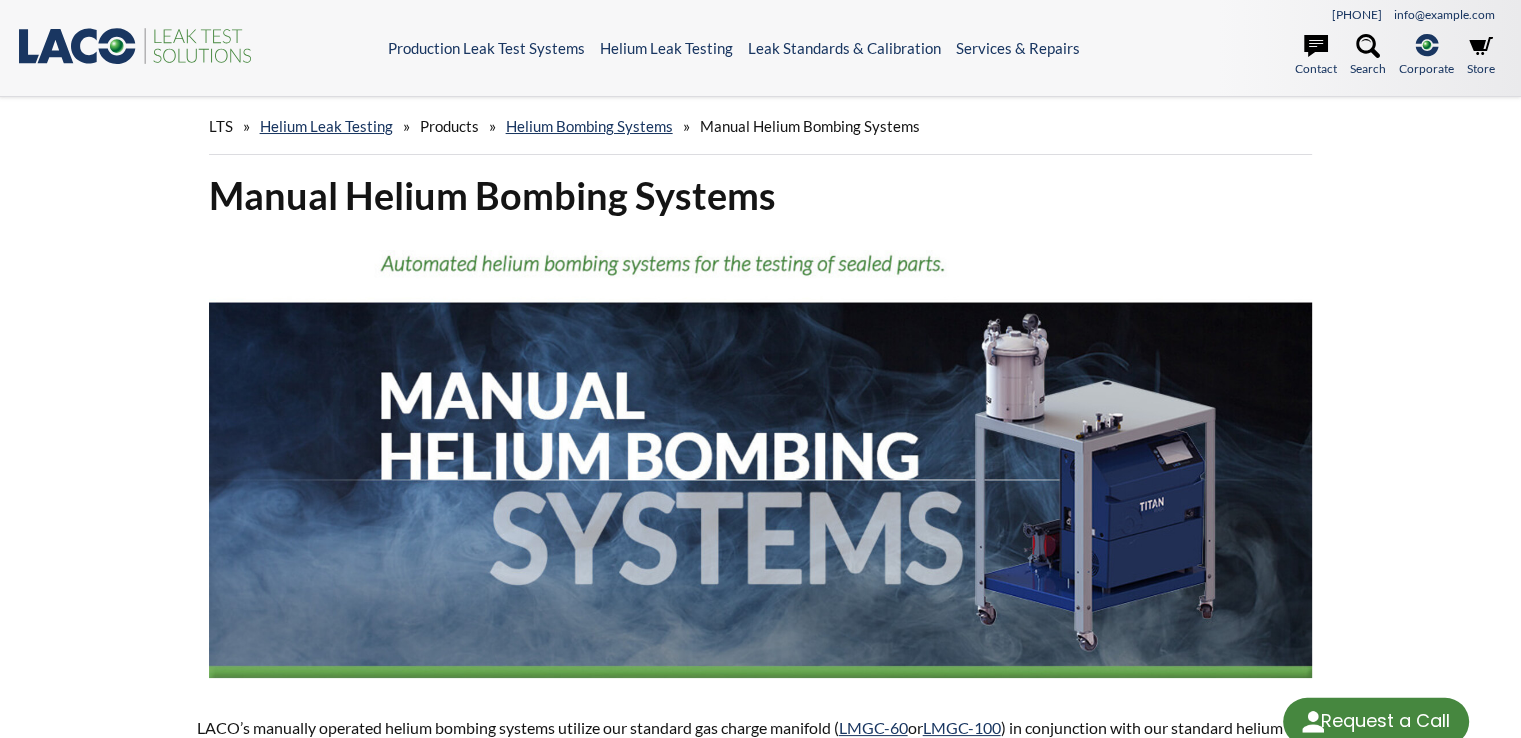select 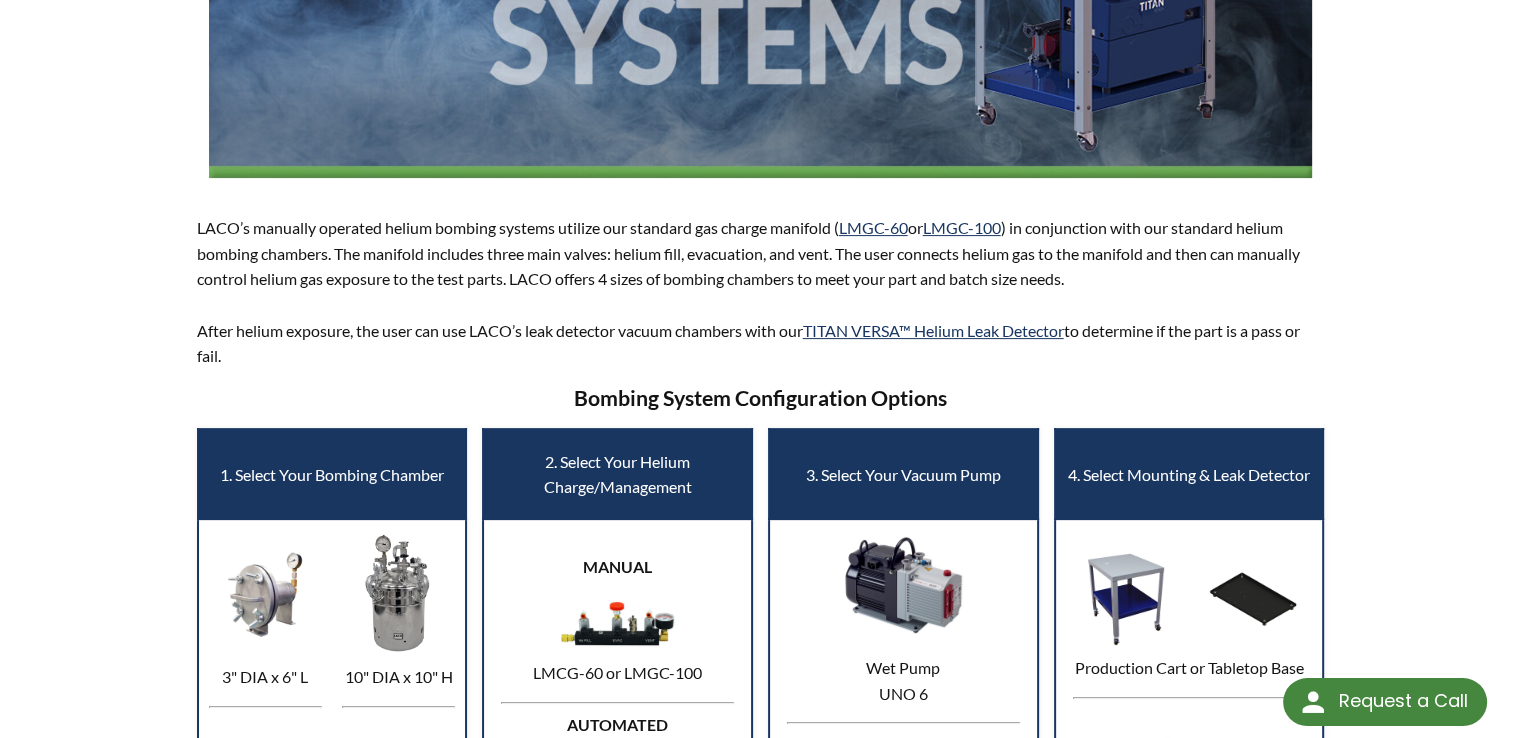 scroll, scrollTop: 0, scrollLeft: 0, axis: both 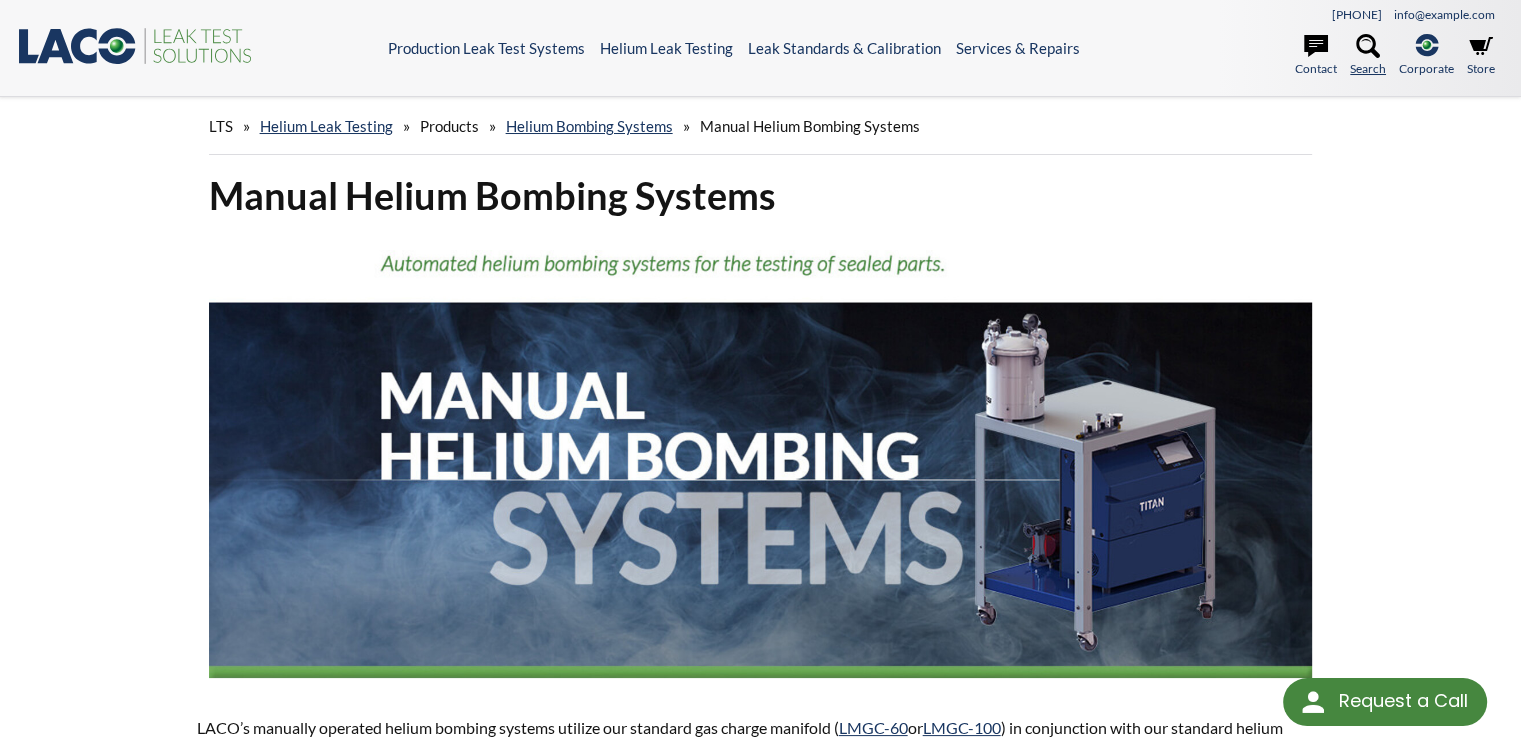 click 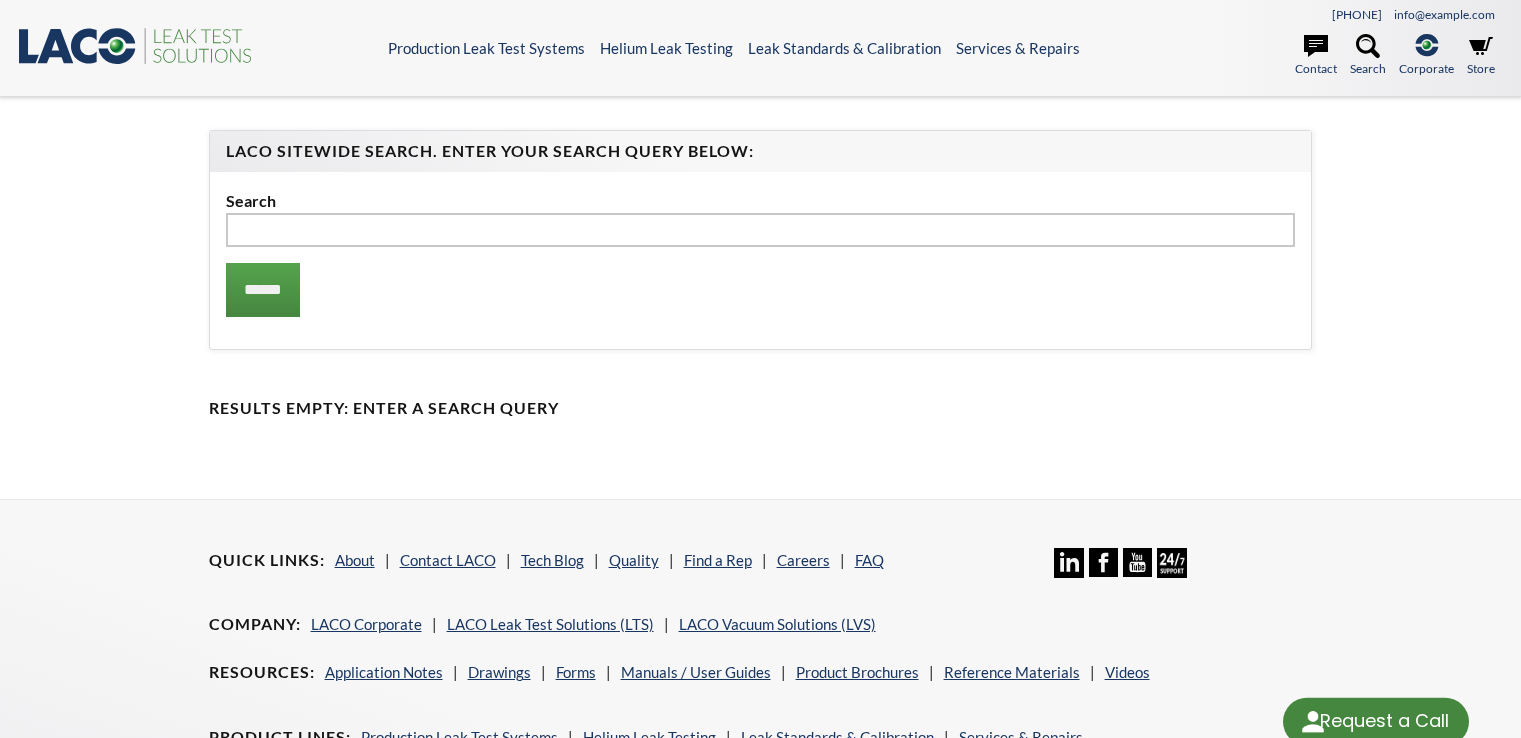 scroll, scrollTop: 0, scrollLeft: 0, axis: both 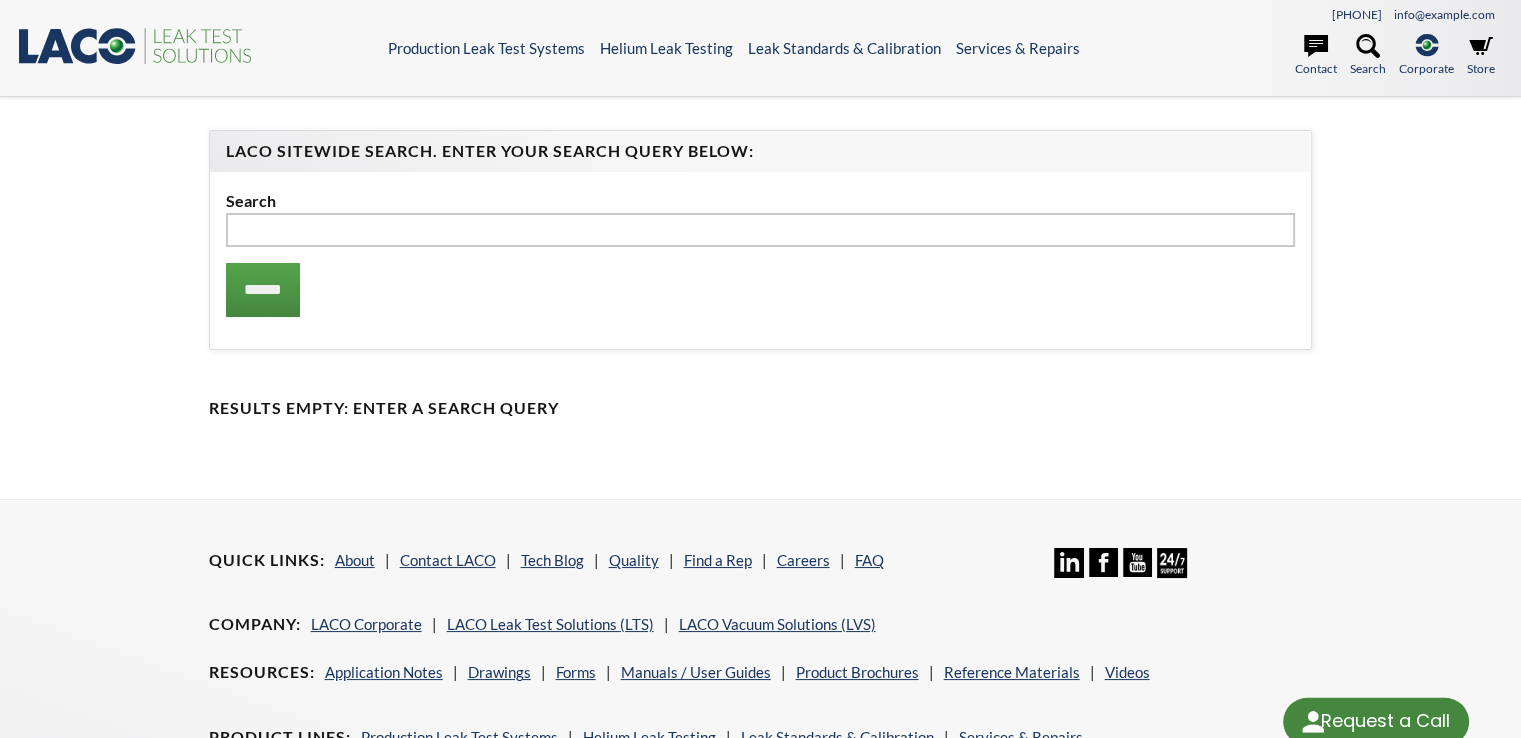 select 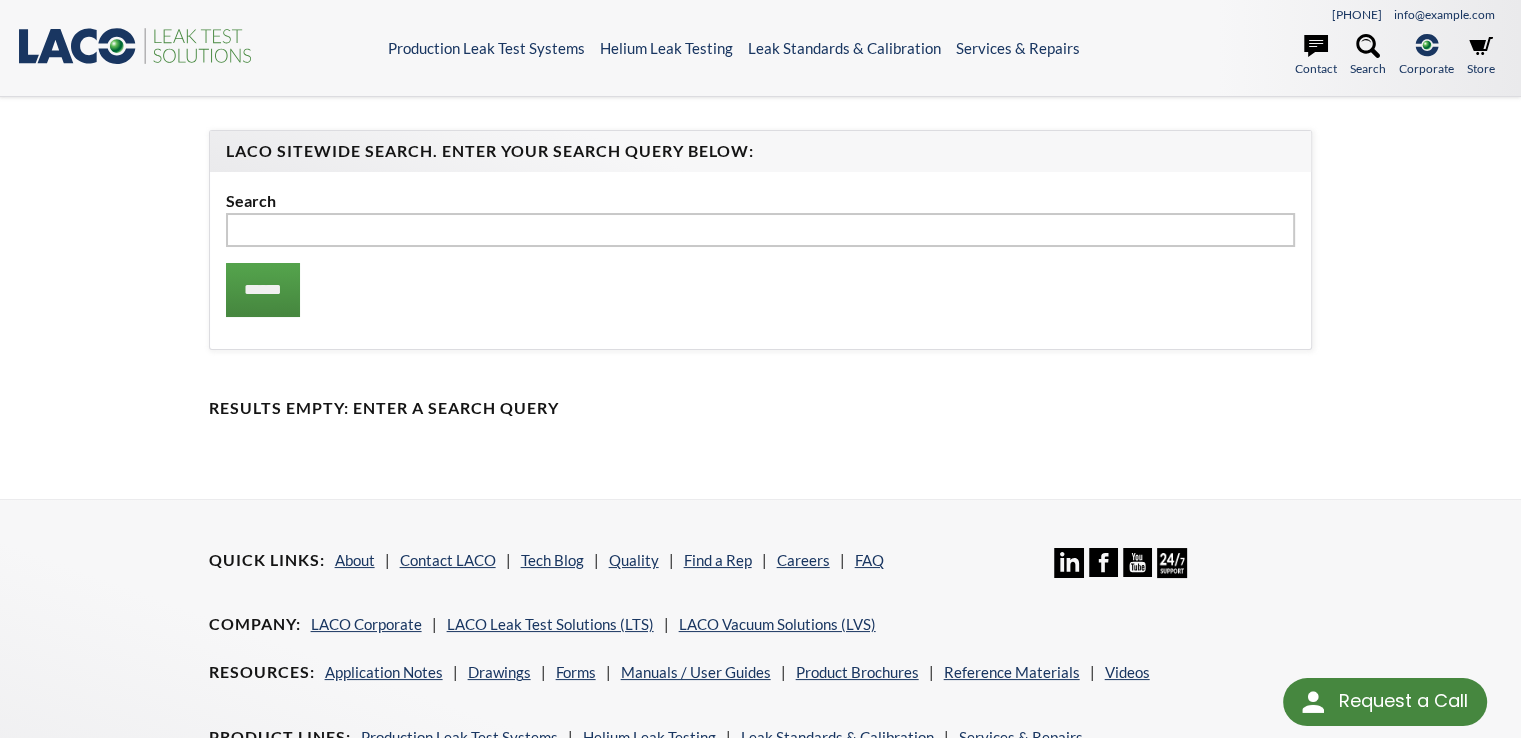click at bounding box center (761, 230) 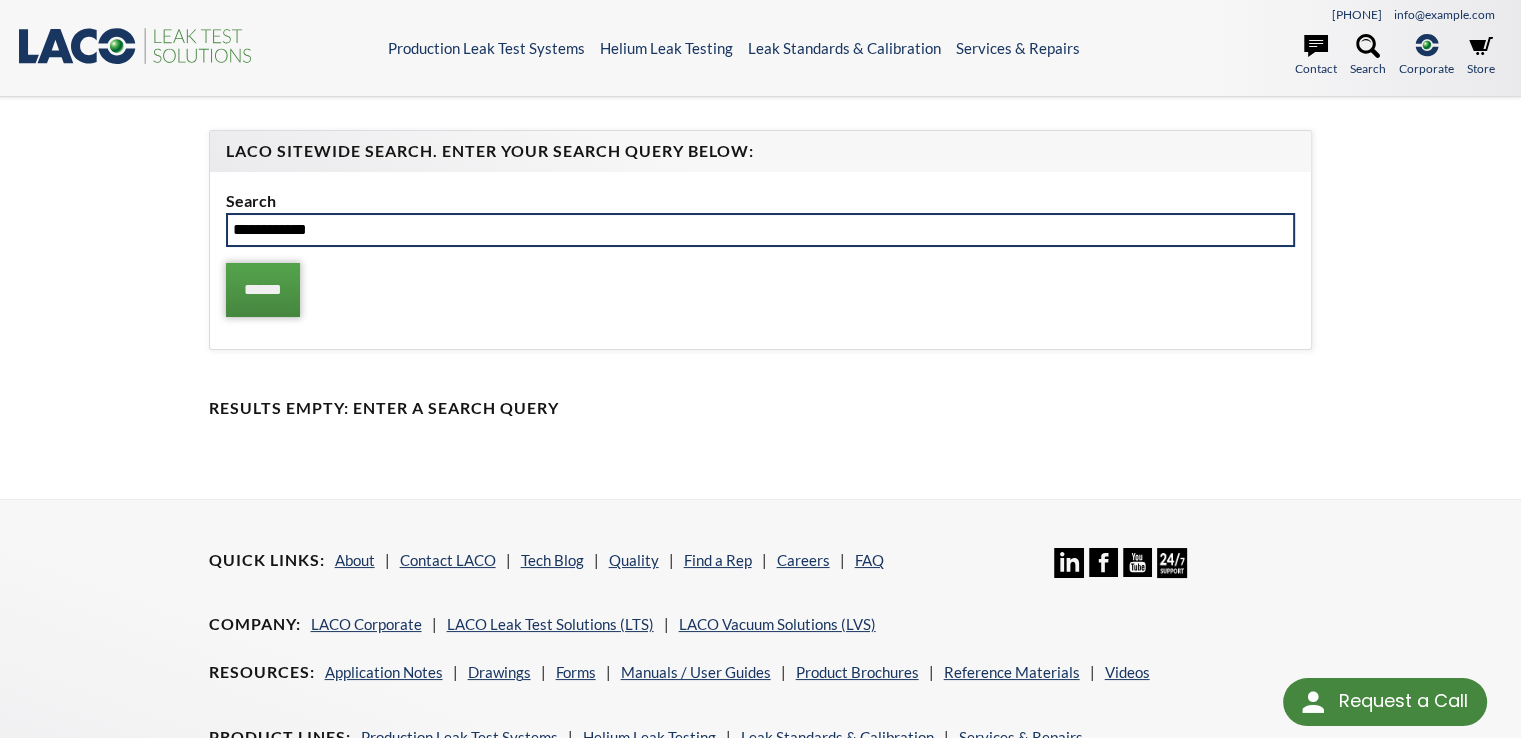 type on "**********" 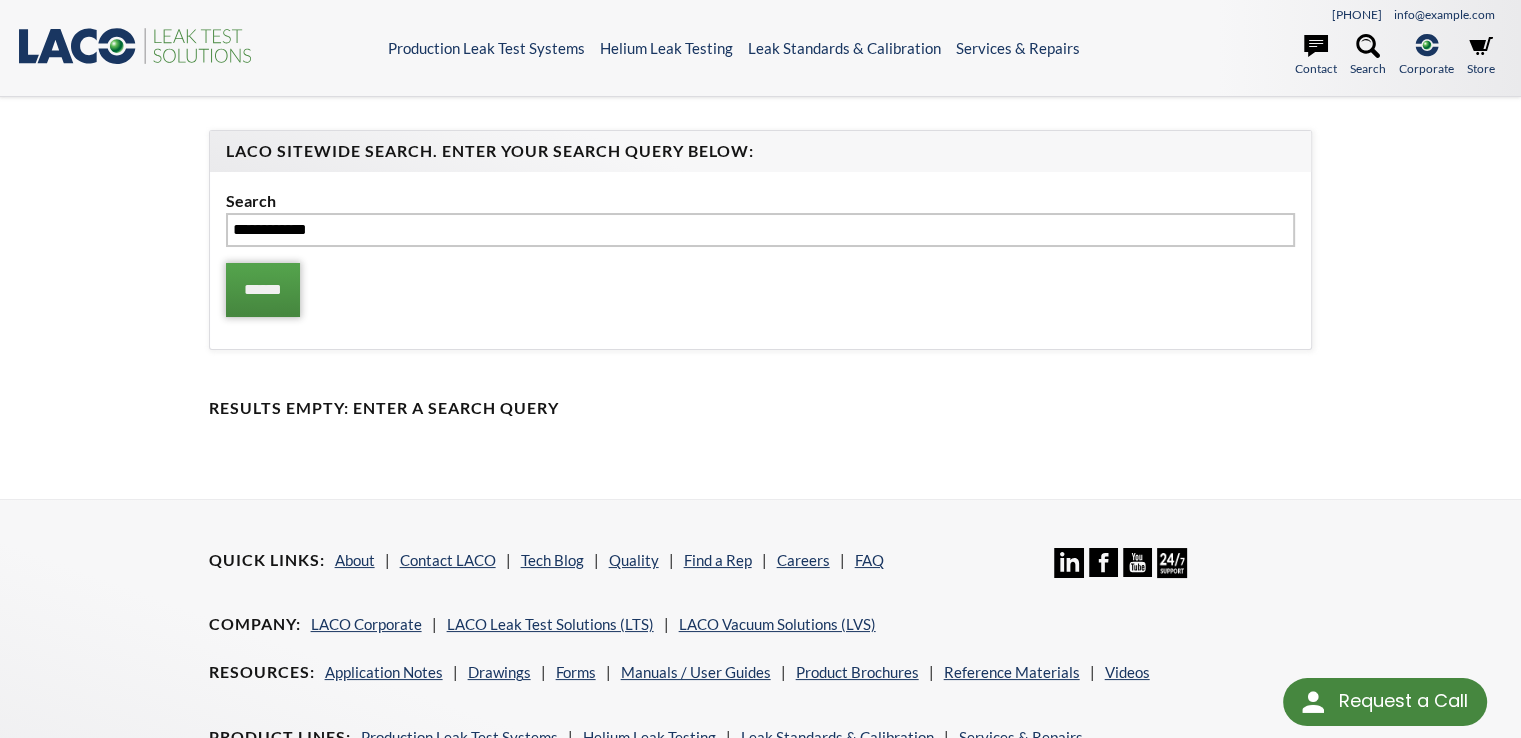 click on "******" at bounding box center [263, 290] 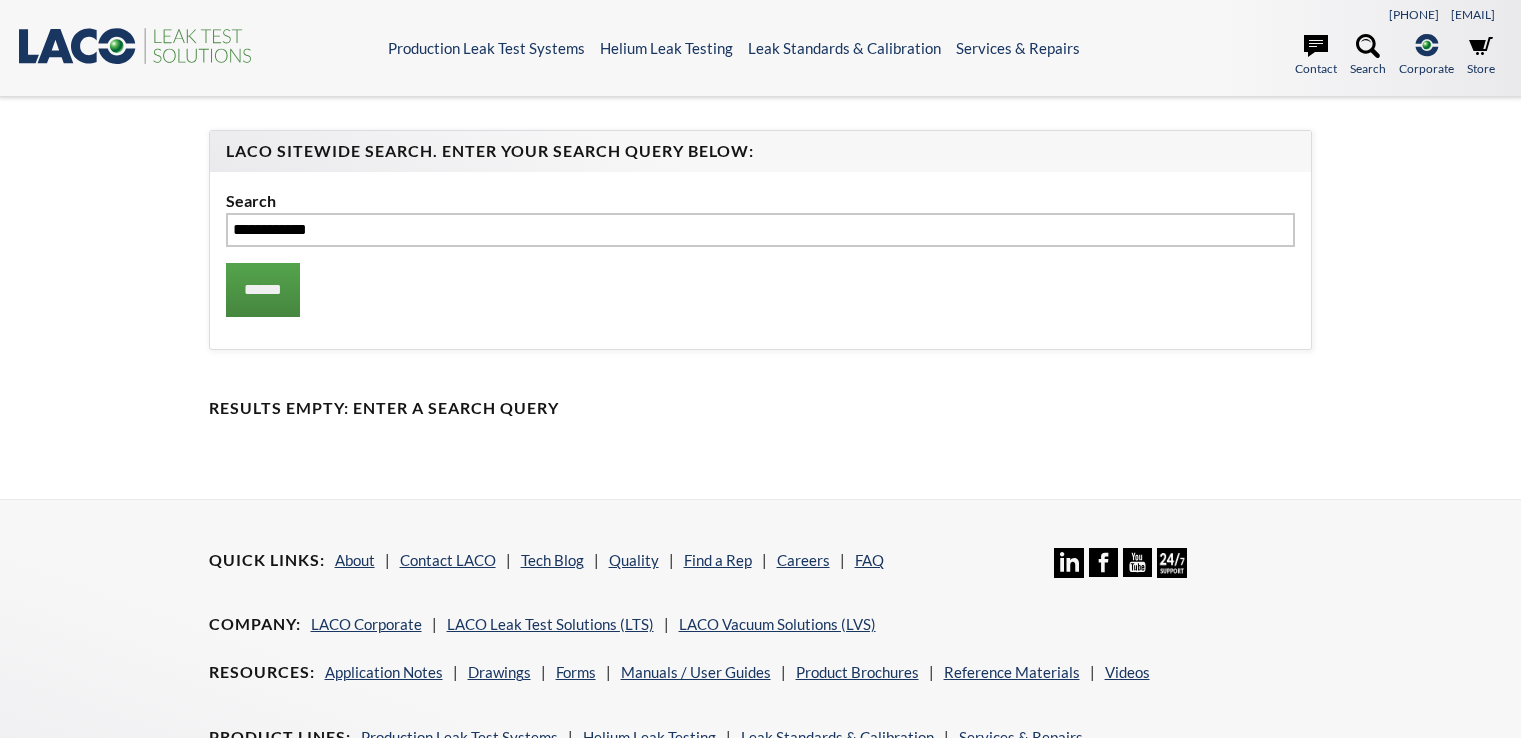 scroll, scrollTop: 0, scrollLeft: 0, axis: both 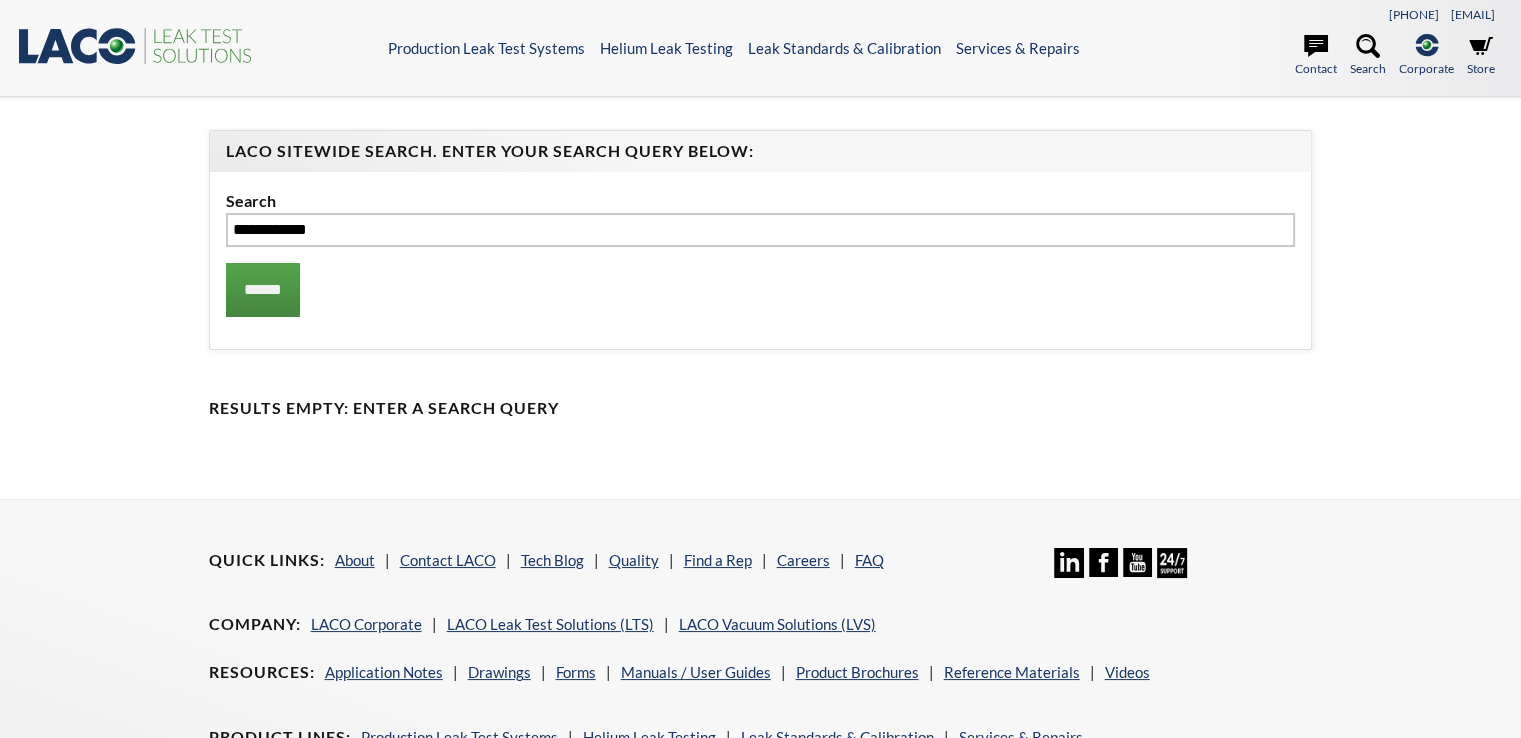 select 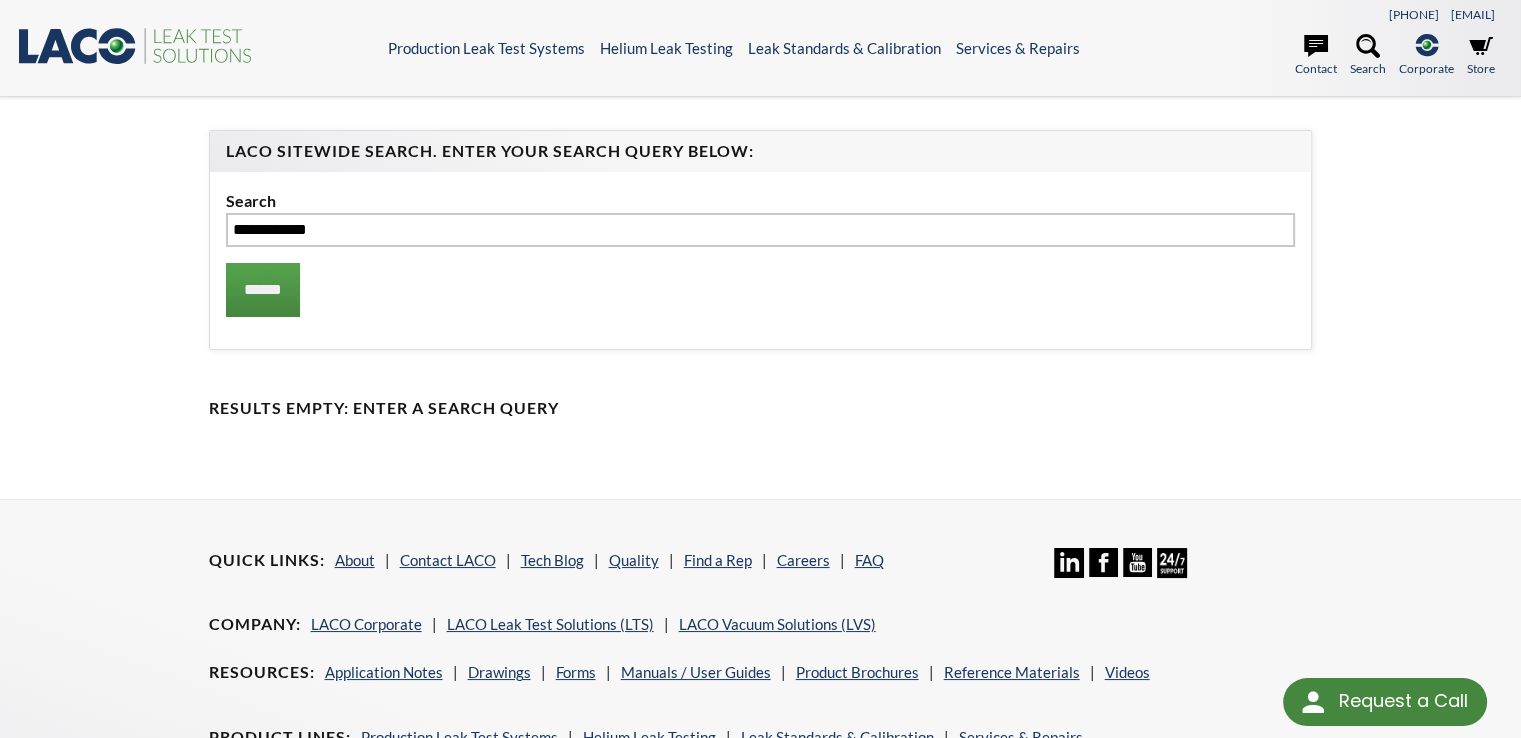 click on "**********" at bounding box center (761, 230) 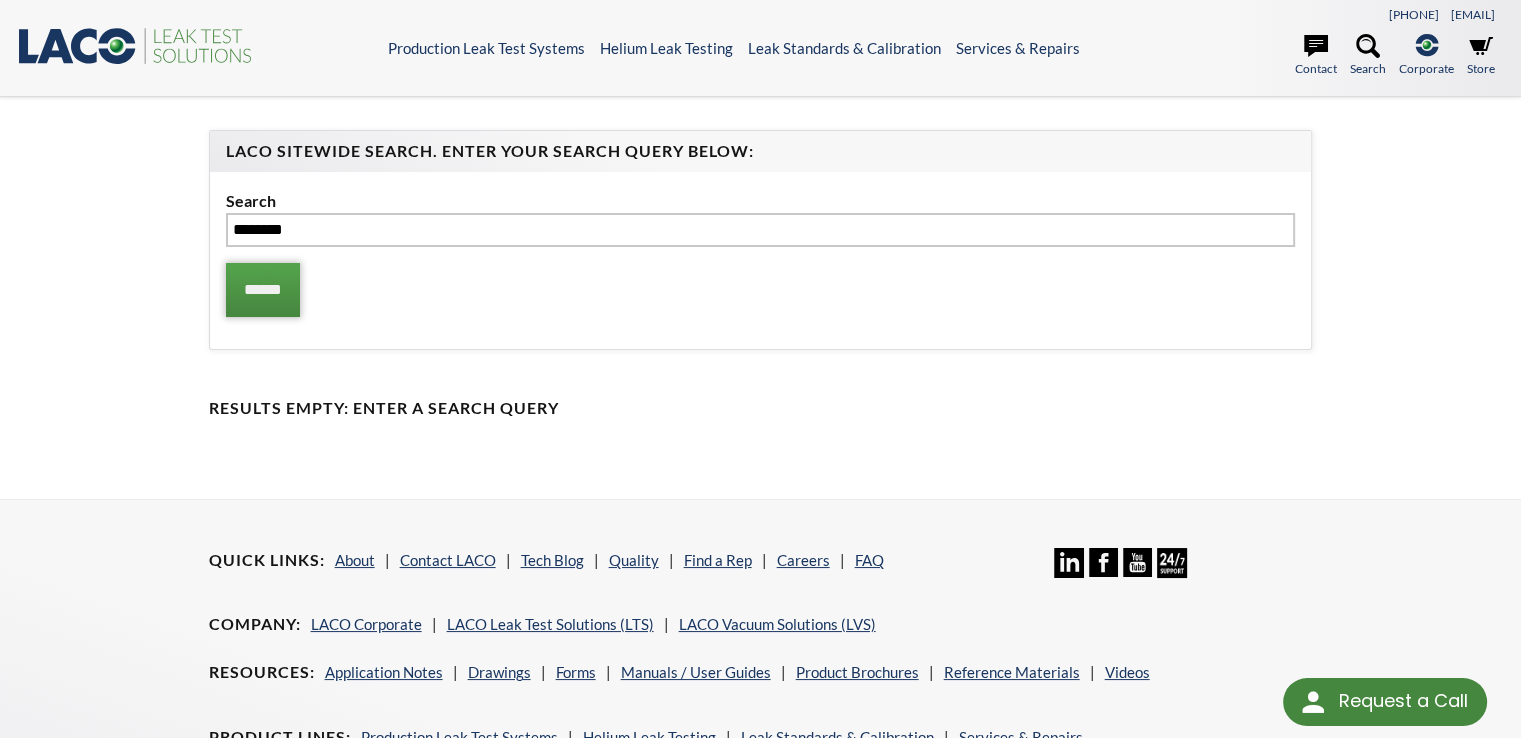 type on "********" 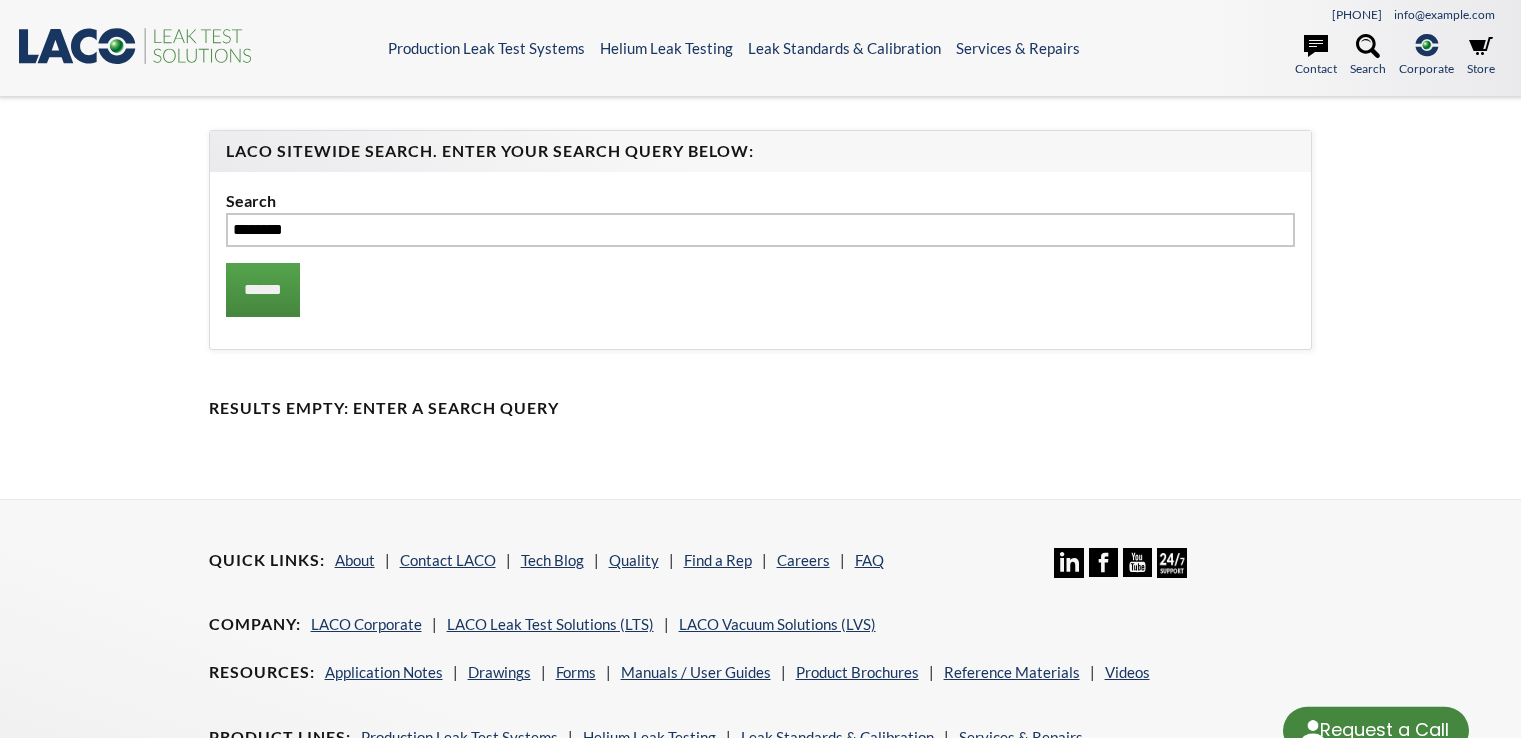 scroll, scrollTop: 0, scrollLeft: 0, axis: both 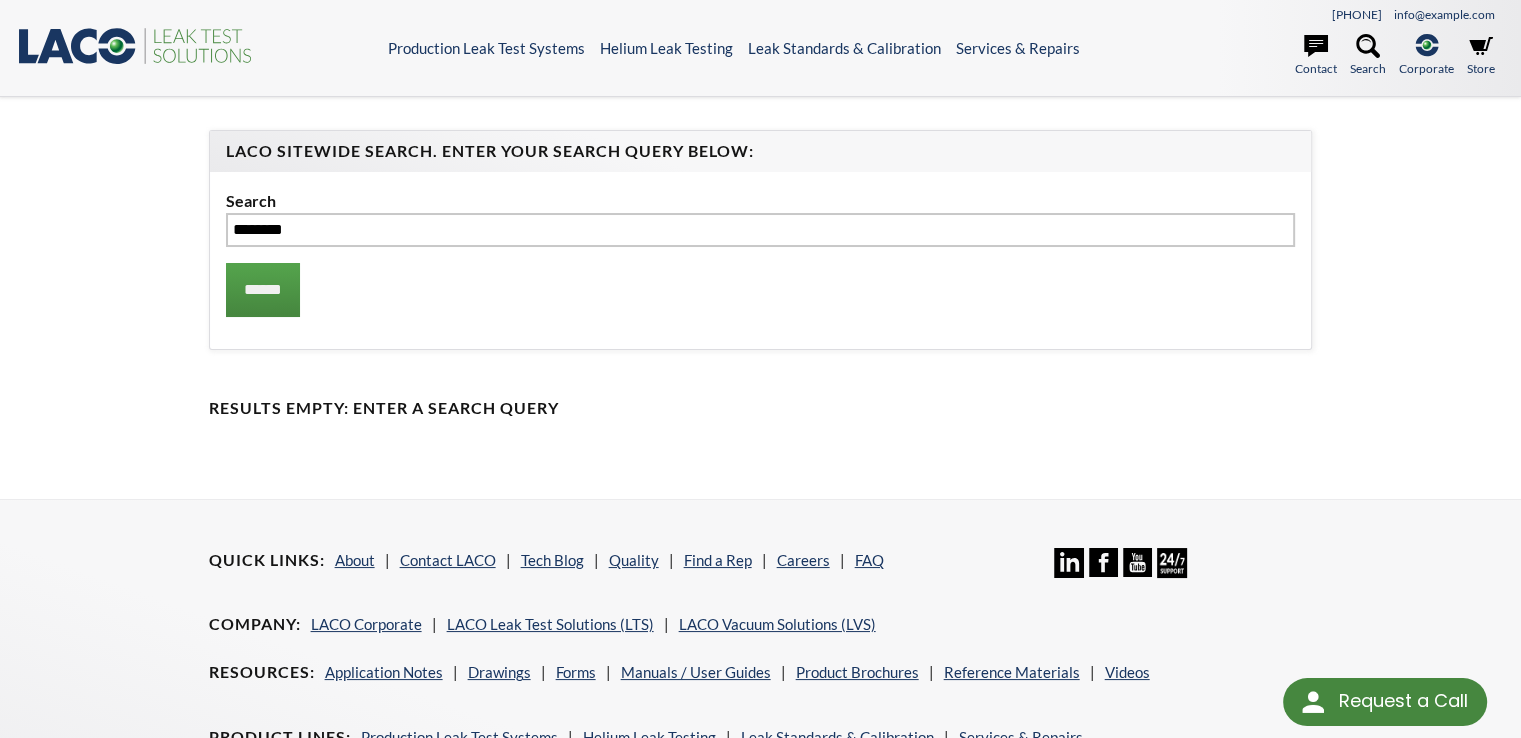 click on "********" at bounding box center (761, 230) 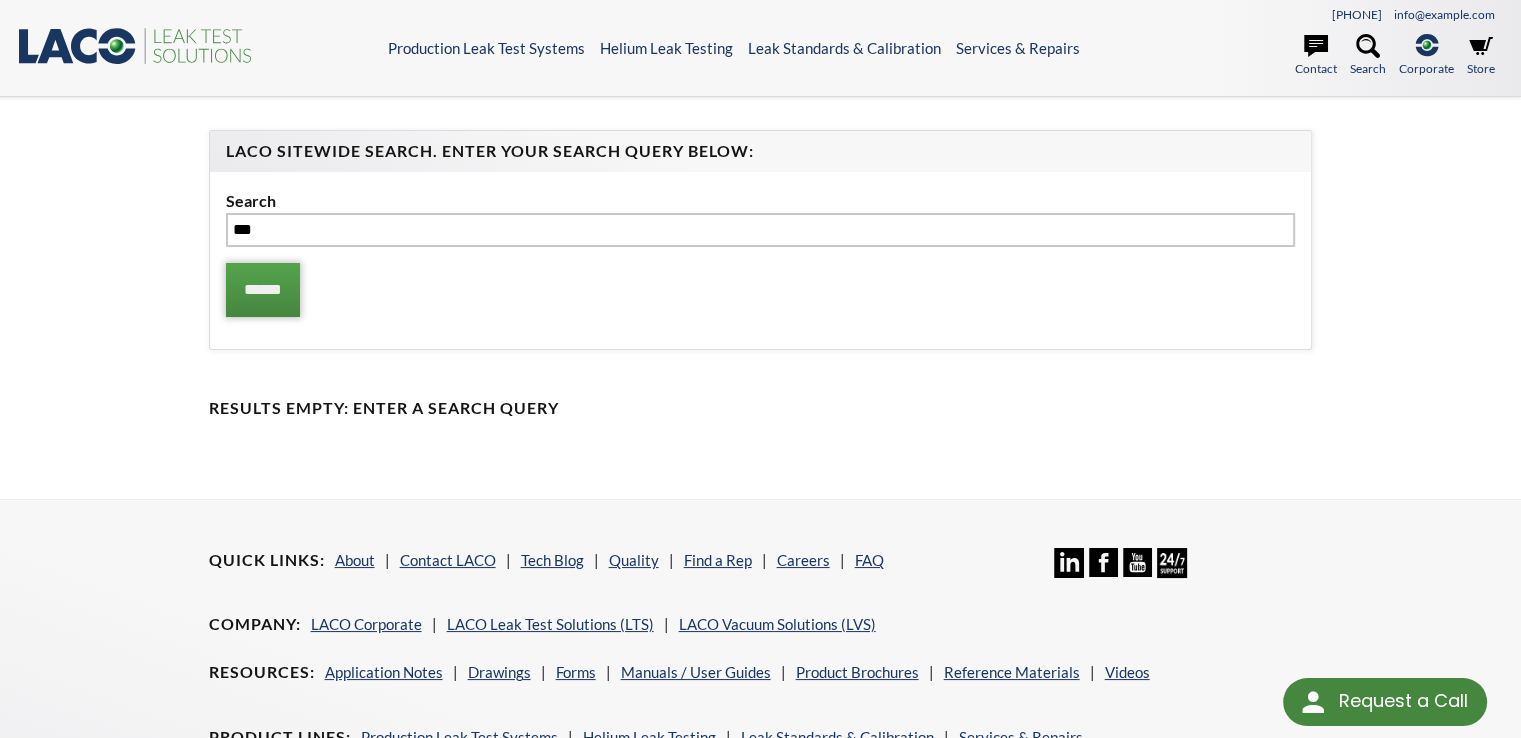 type on "***" 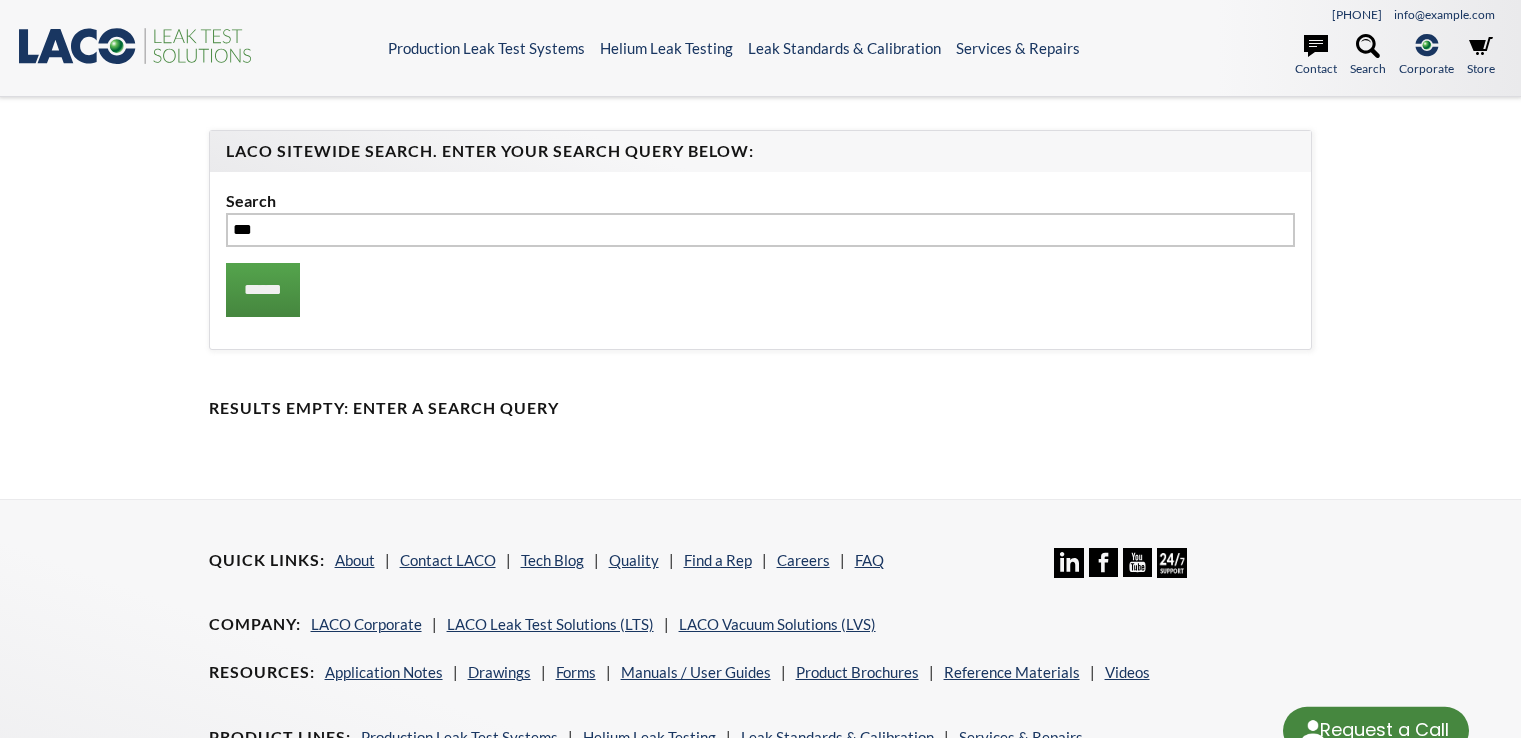 scroll, scrollTop: 0, scrollLeft: 0, axis: both 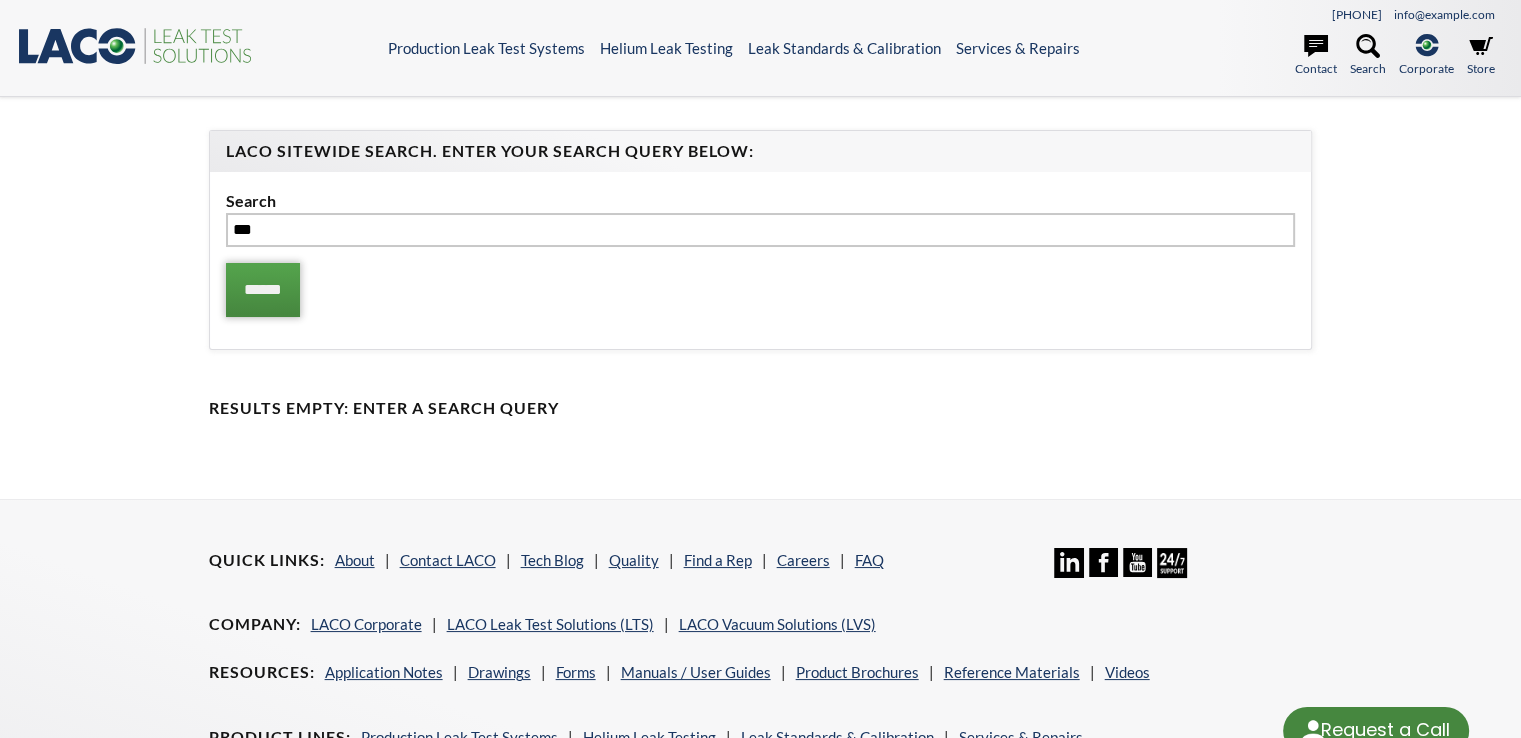select 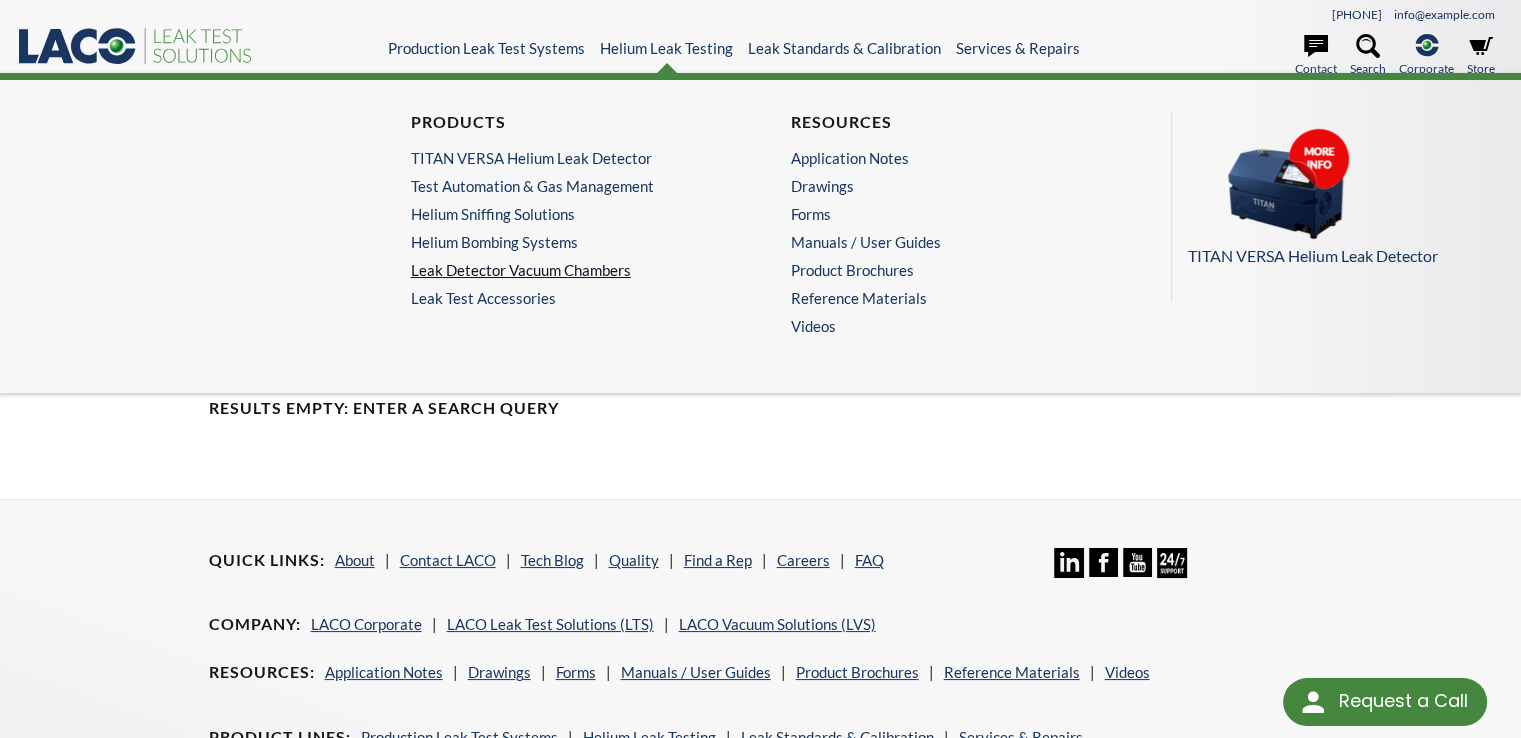 click on "Leak Detector Vacuum Chambers" at bounding box center [565, 270] 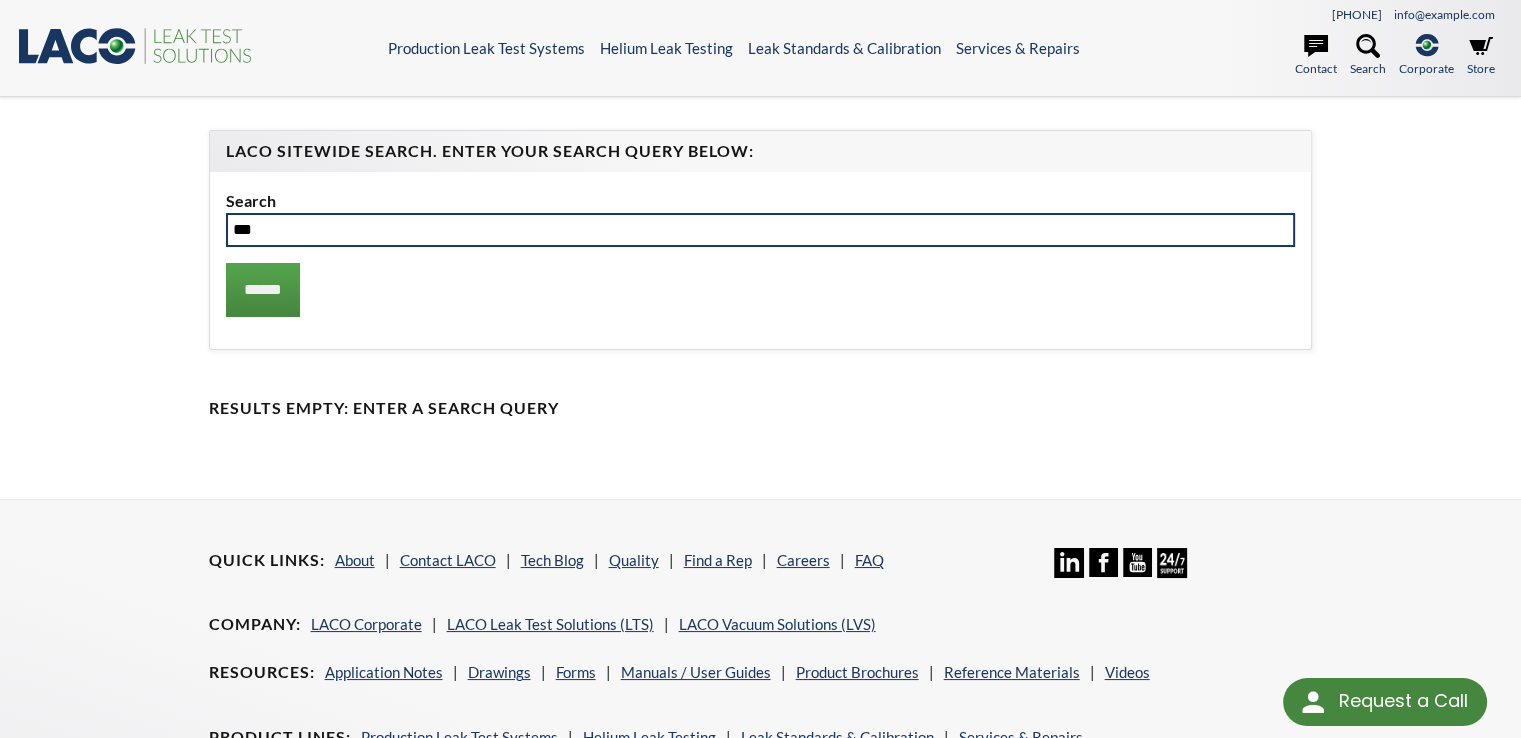 click on "***" at bounding box center (761, 230) 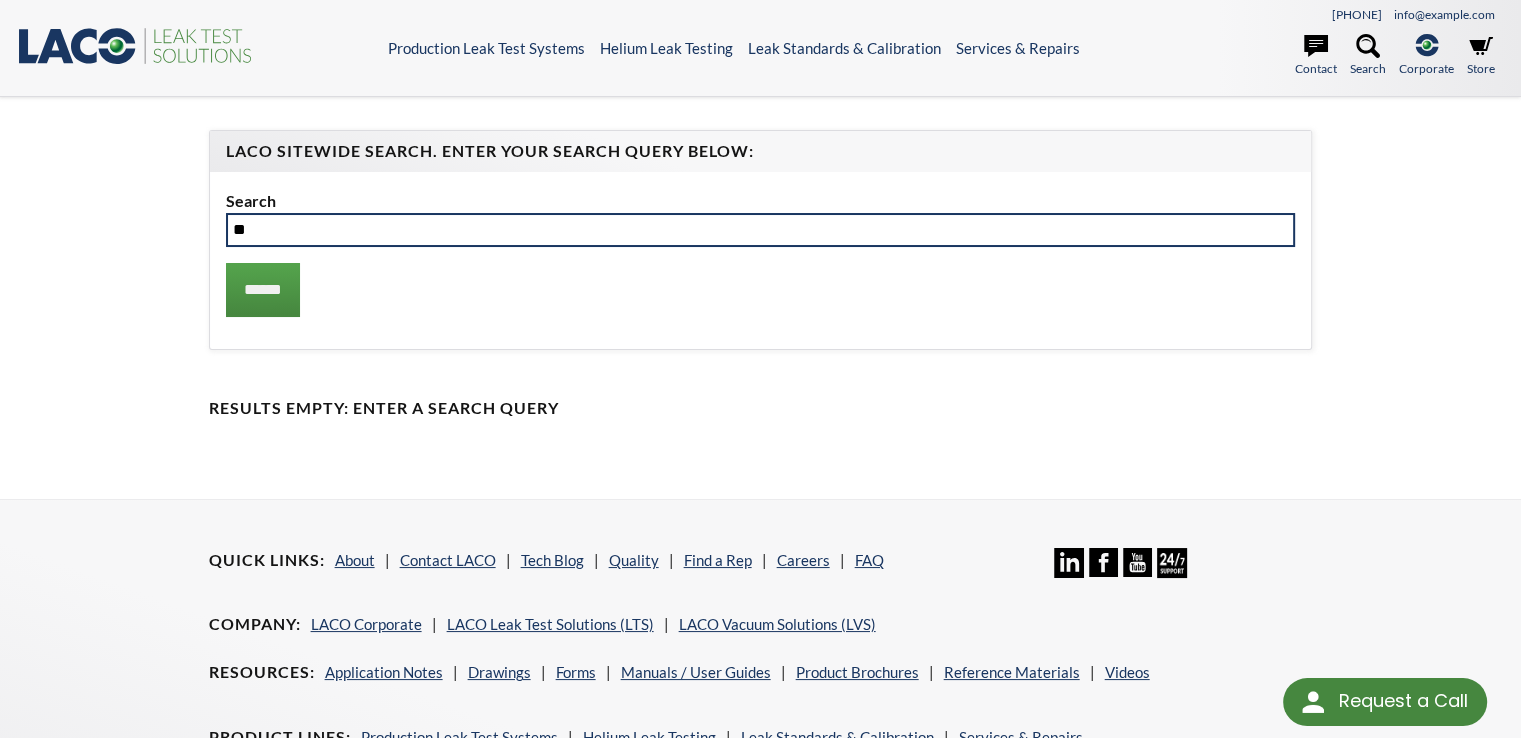 type on "*" 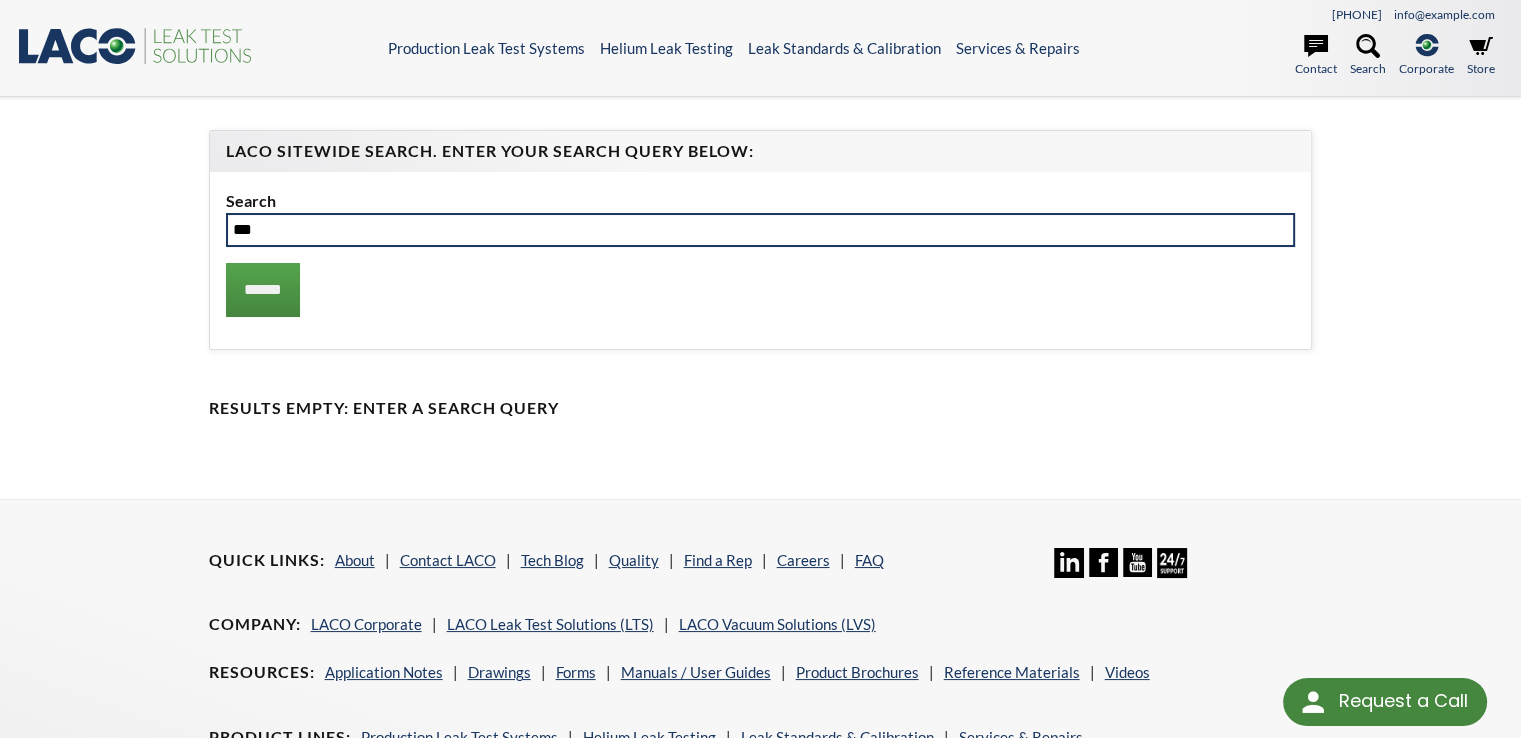 type on "***" 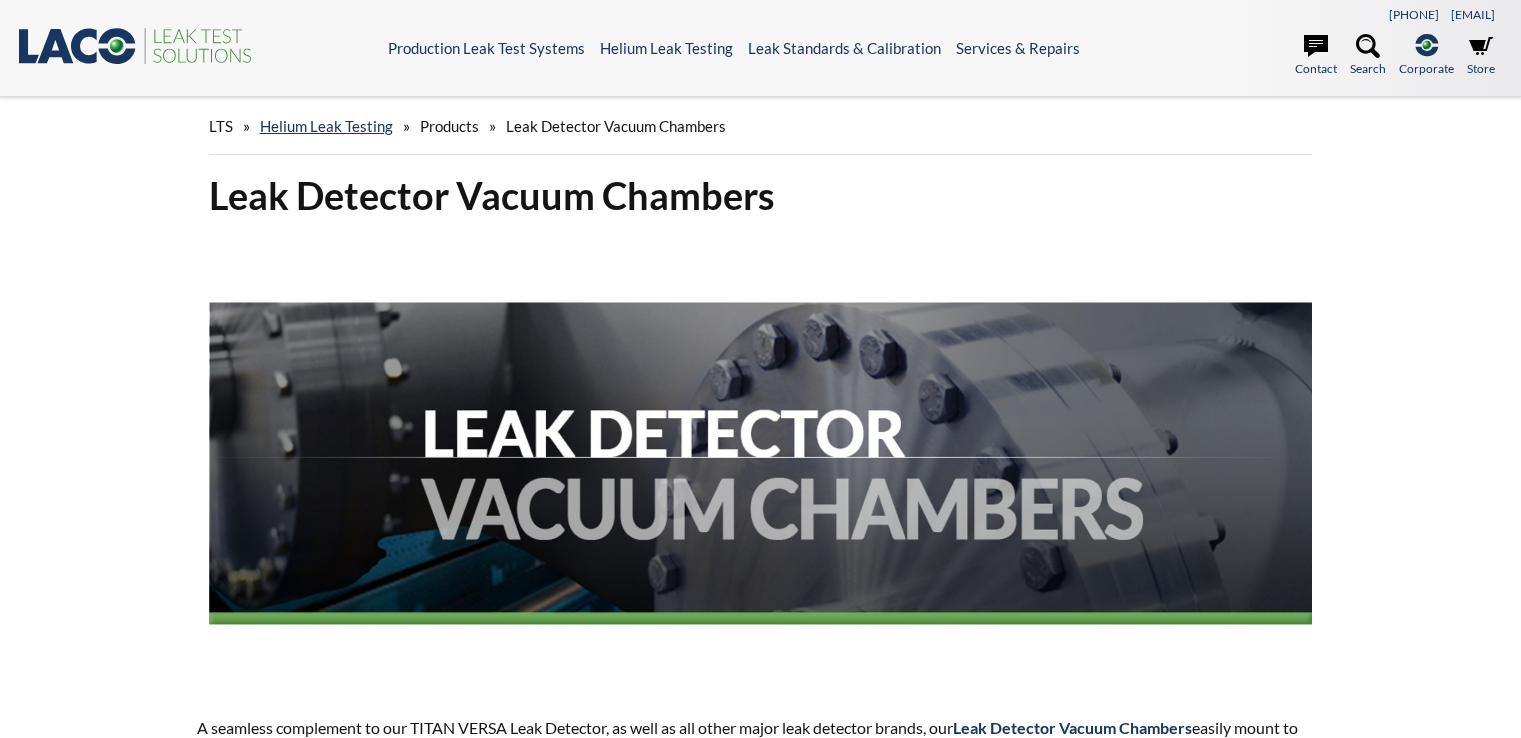 scroll, scrollTop: 0, scrollLeft: 0, axis: both 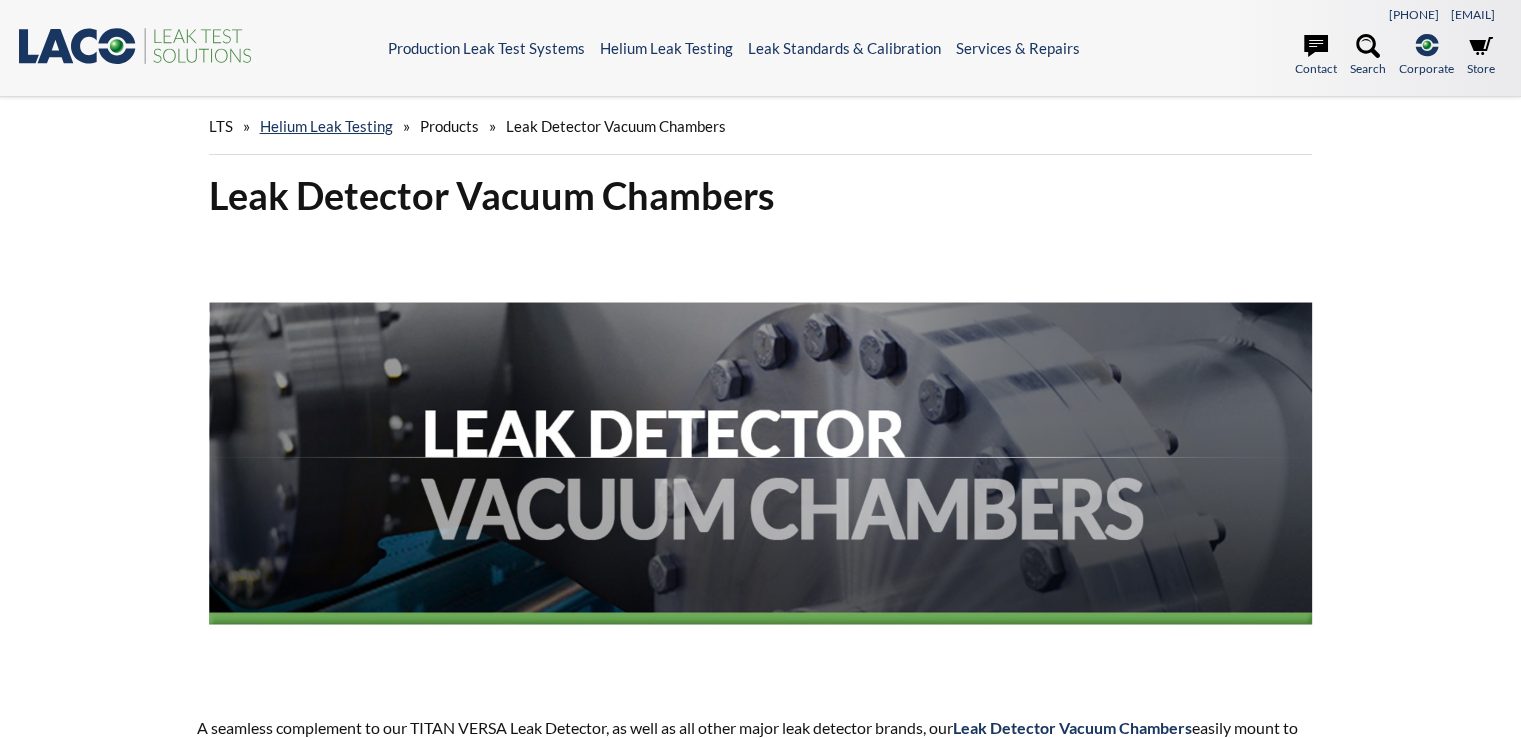 select 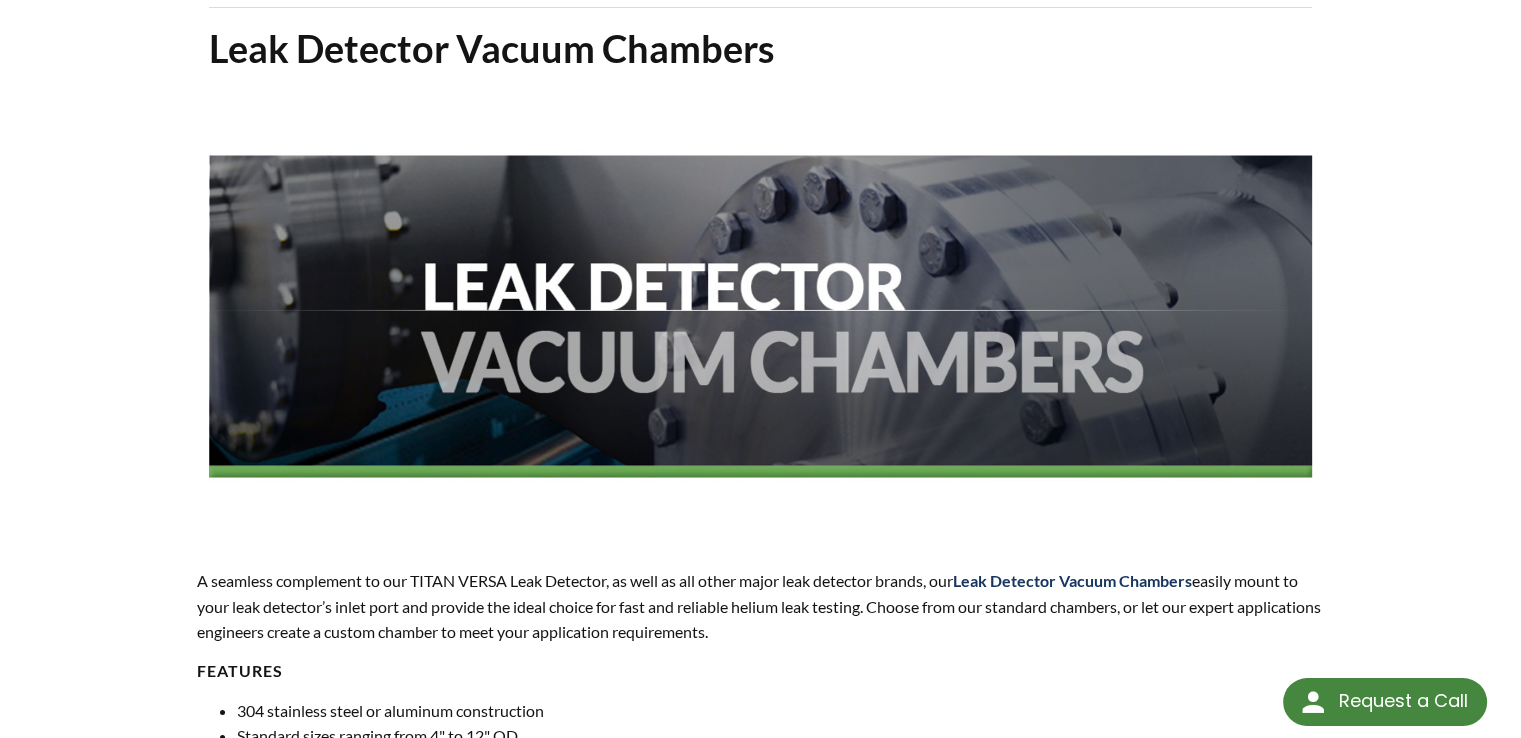 scroll, scrollTop: 0, scrollLeft: 0, axis: both 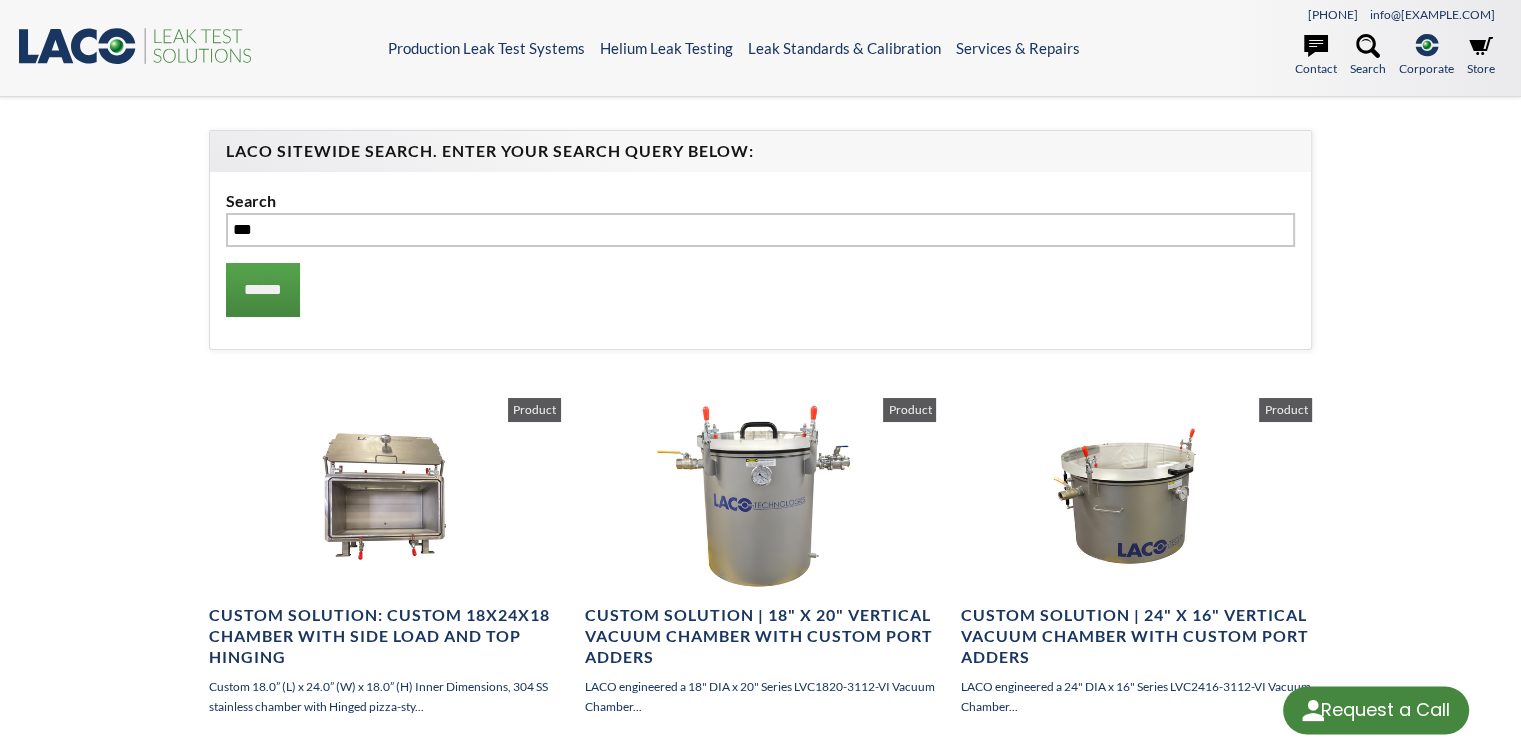 select 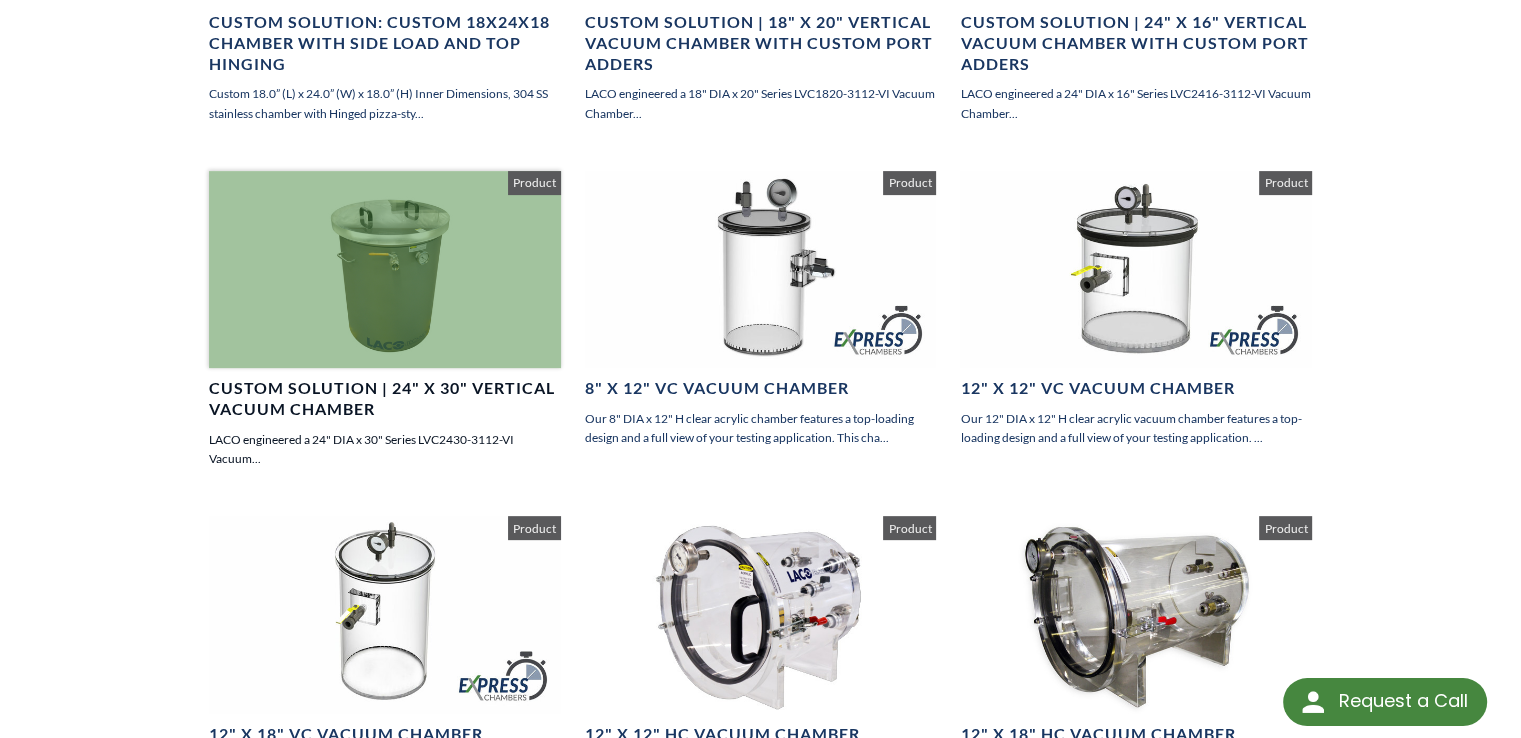 scroll, scrollTop: 700, scrollLeft: 0, axis: vertical 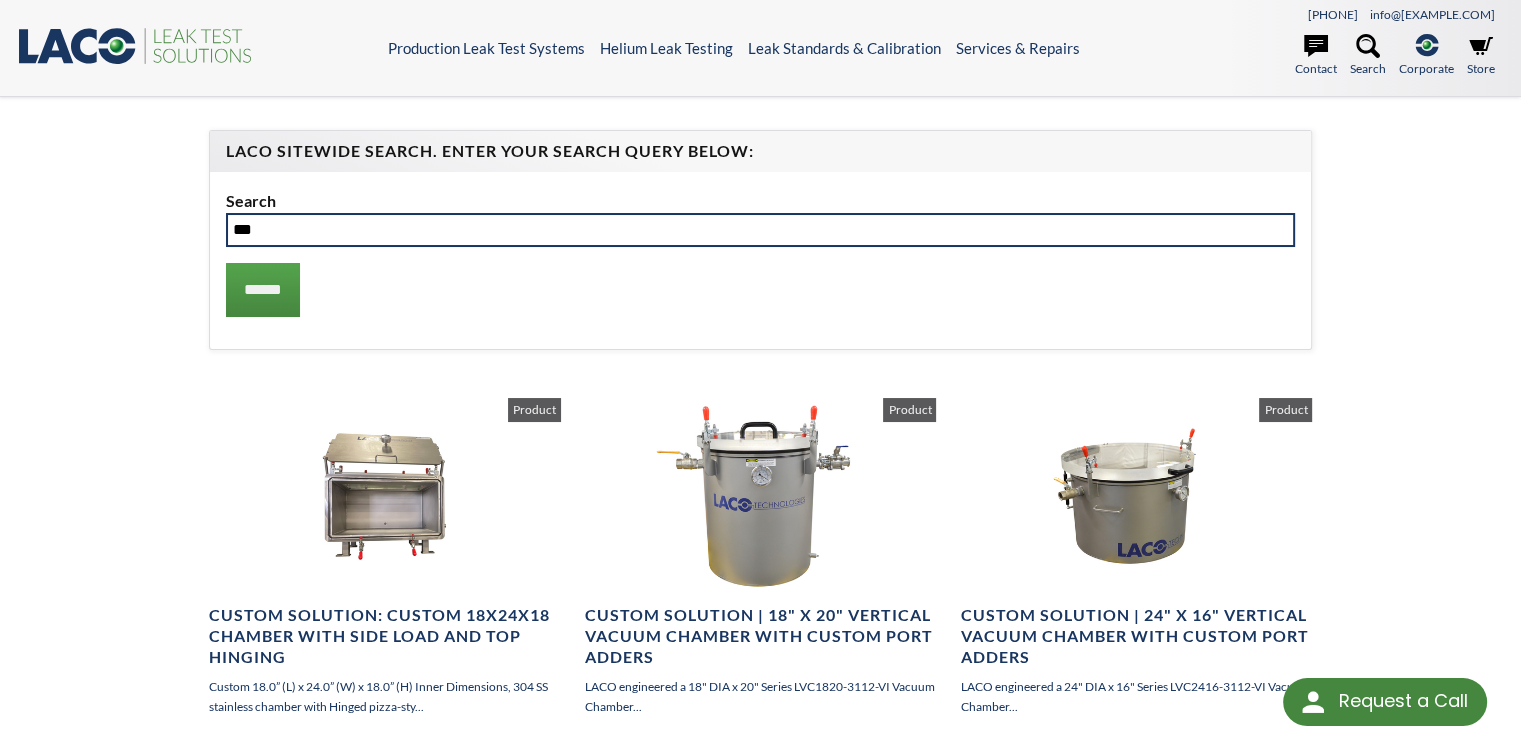 drag, startPoint x: 254, startPoint y: 225, endPoint x: 157, endPoint y: 220, distance: 97.128784 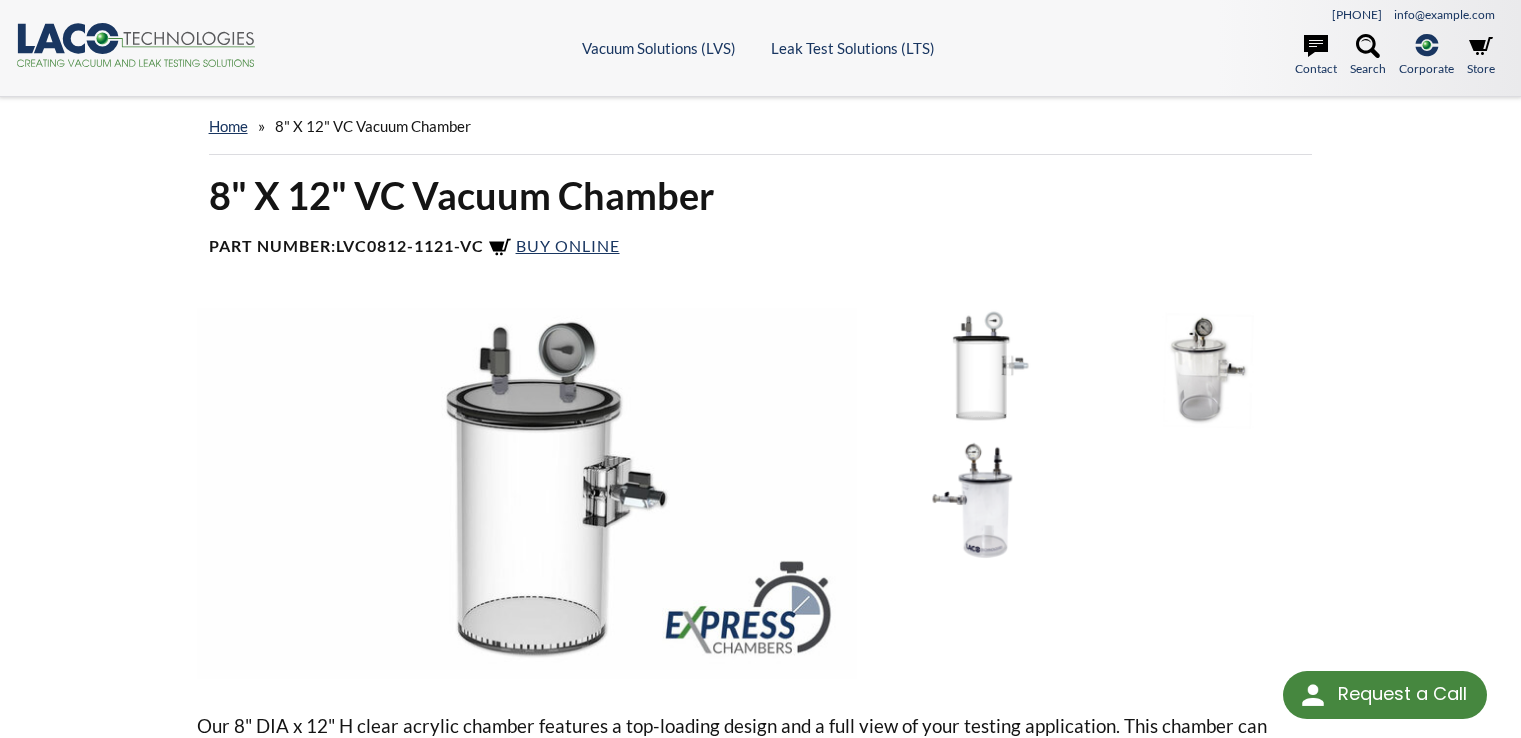 scroll, scrollTop: 0, scrollLeft: 0, axis: both 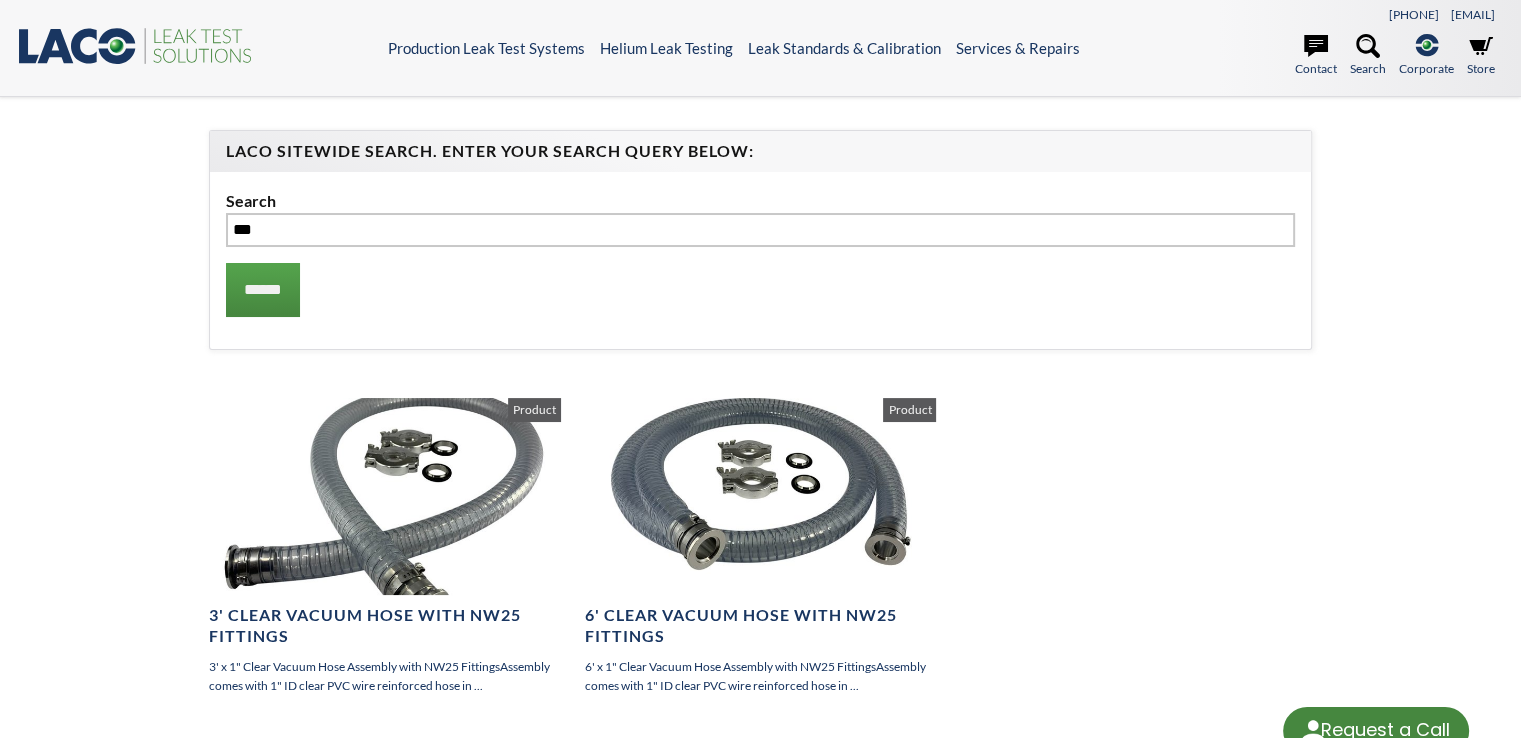 select 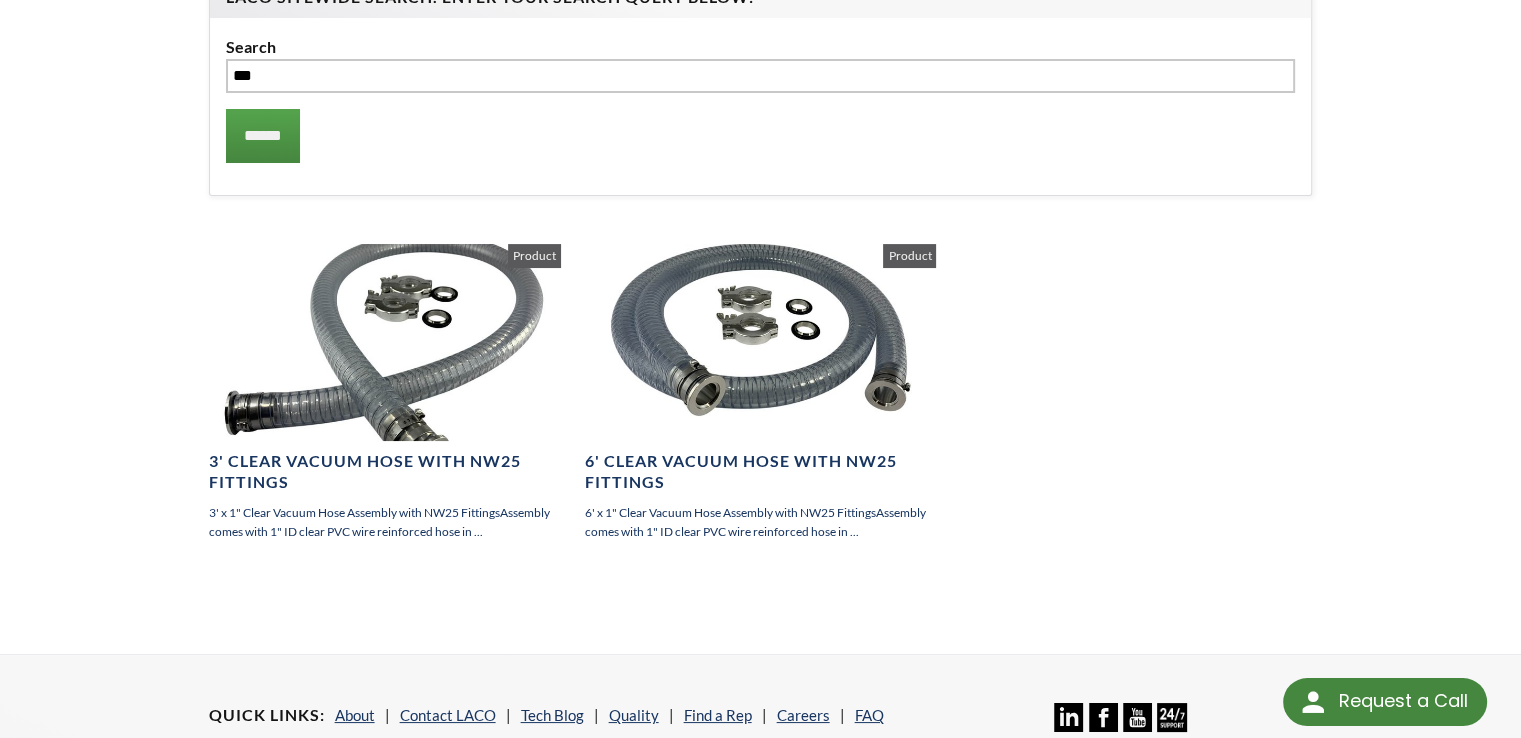 scroll, scrollTop: 0, scrollLeft: 0, axis: both 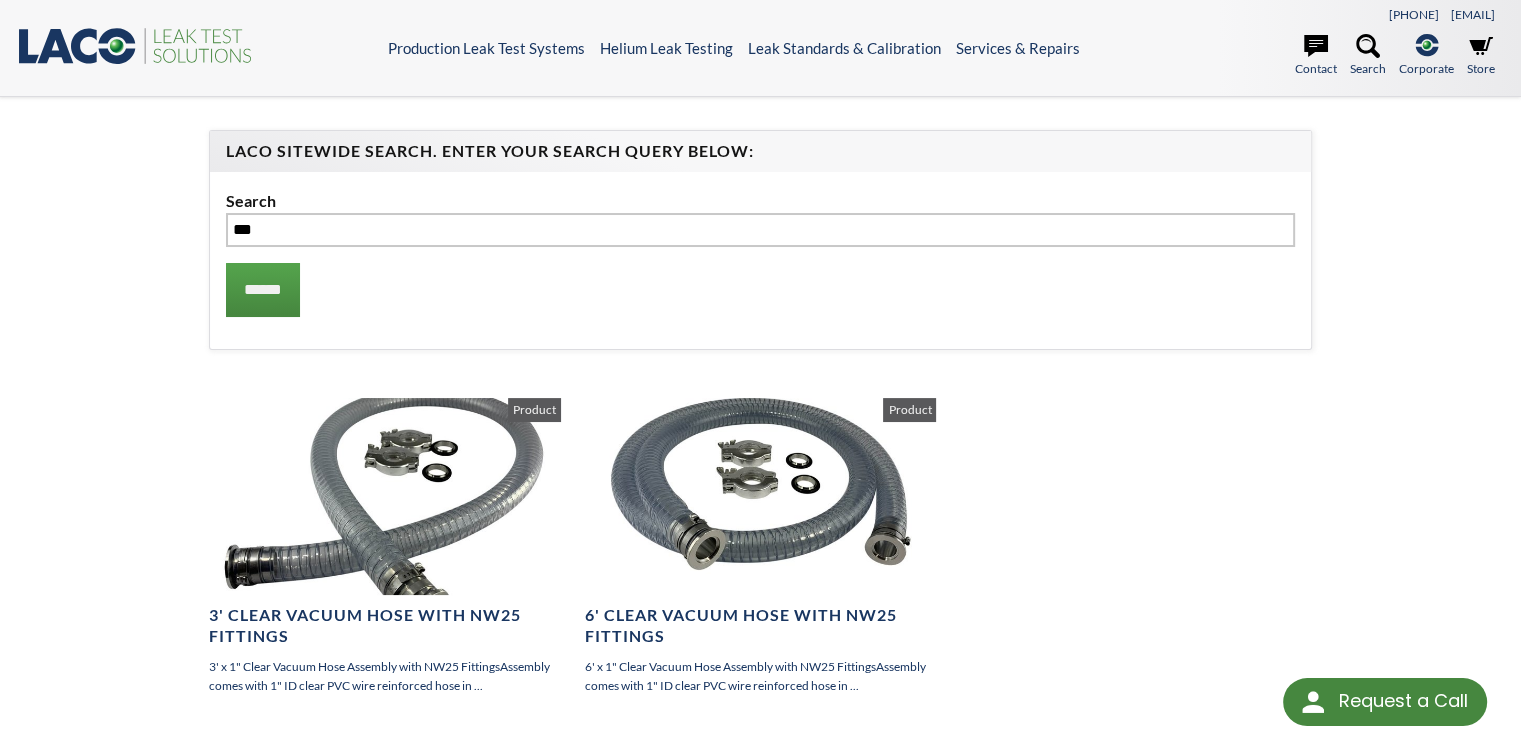 drag, startPoint x: 261, startPoint y: 232, endPoint x: 171, endPoint y: 211, distance: 92.417534 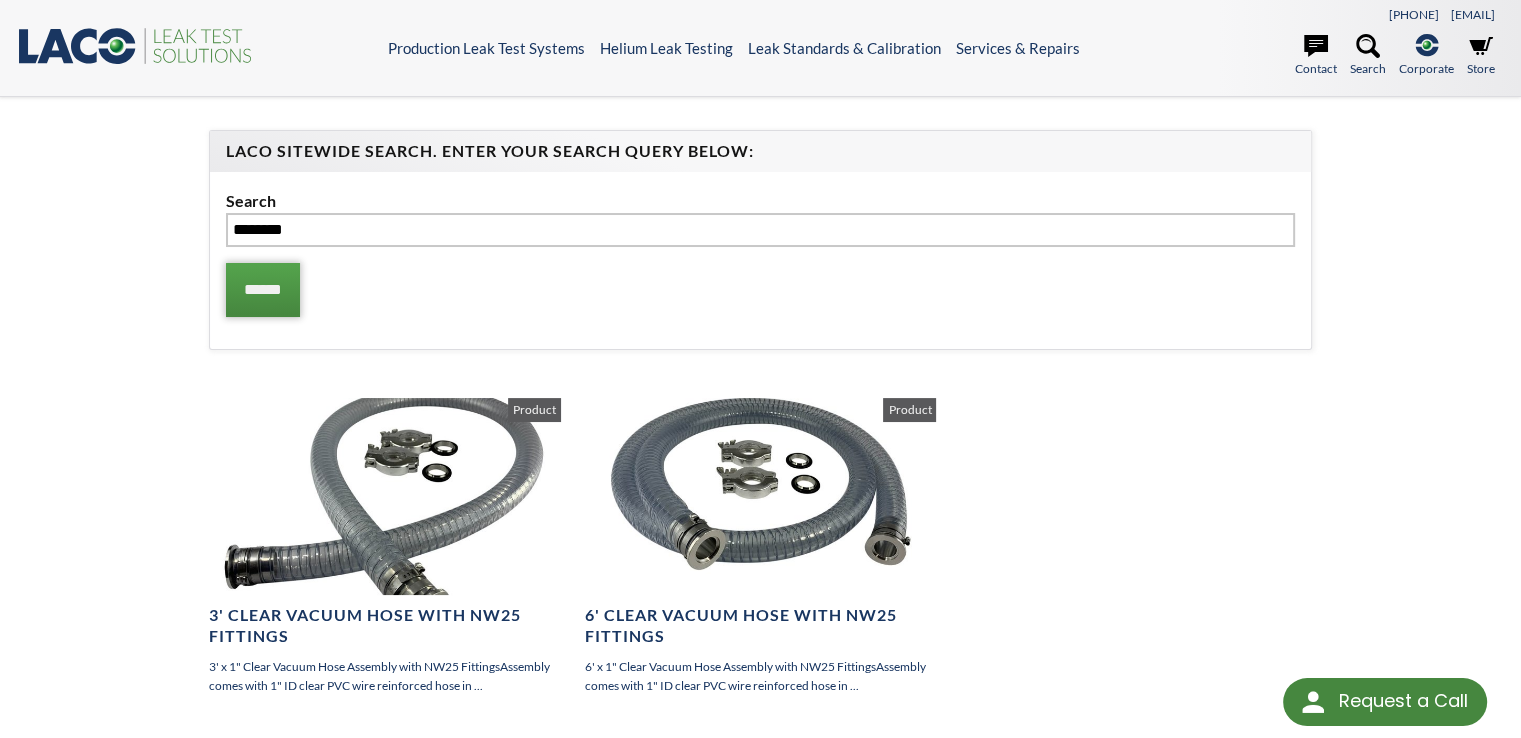click on "******" at bounding box center (263, 290) 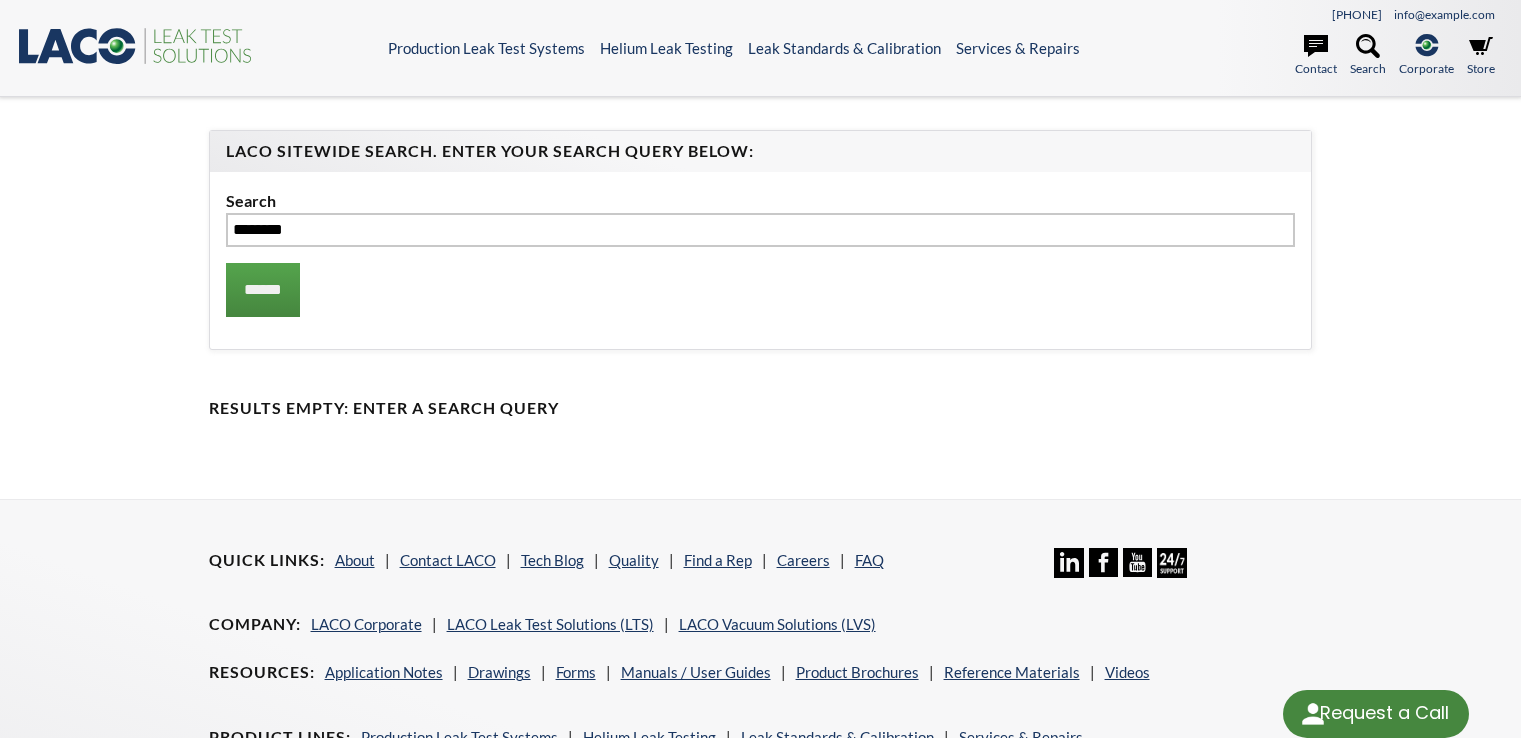 scroll, scrollTop: 0, scrollLeft: 0, axis: both 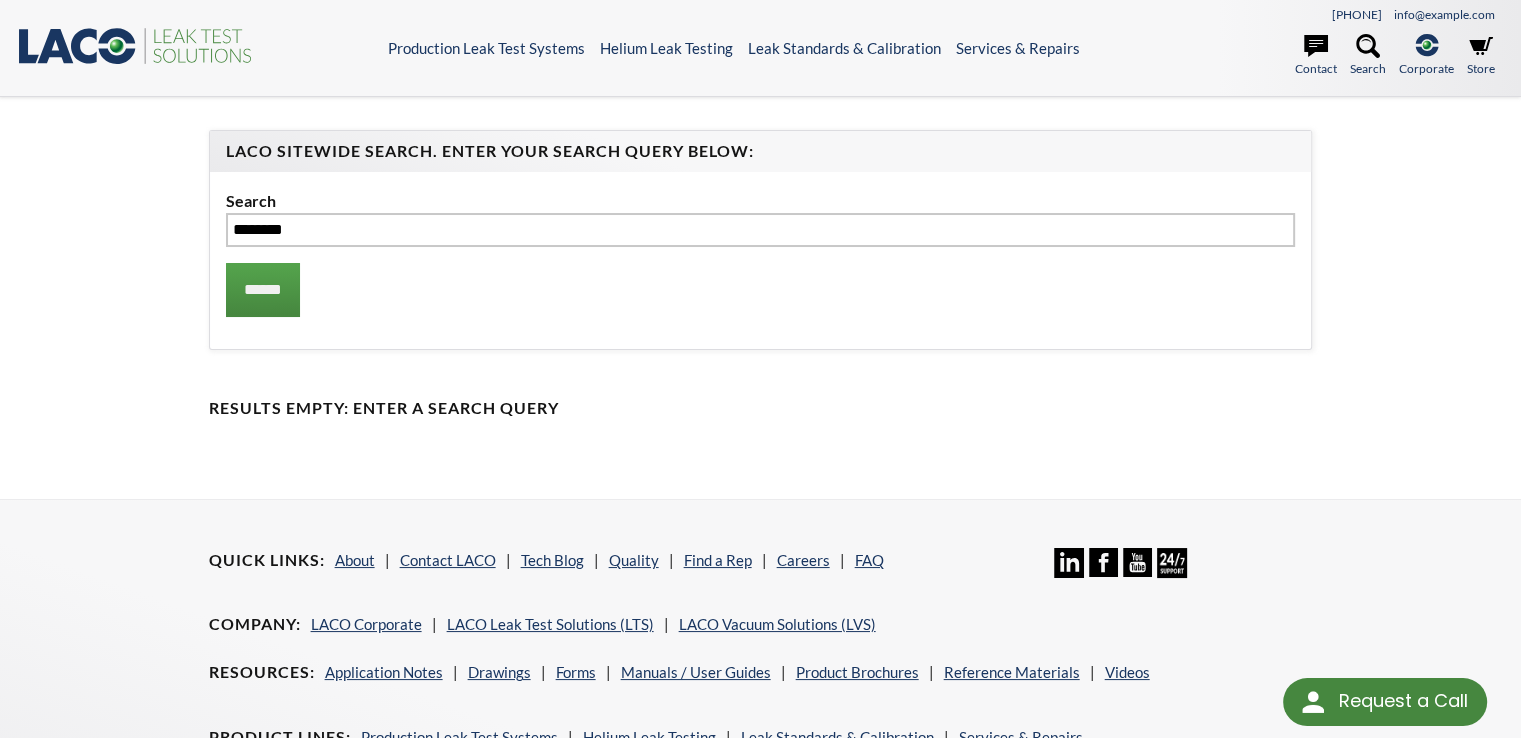 drag, startPoint x: 306, startPoint y: 226, endPoint x: 188, endPoint y: 216, distance: 118.42297 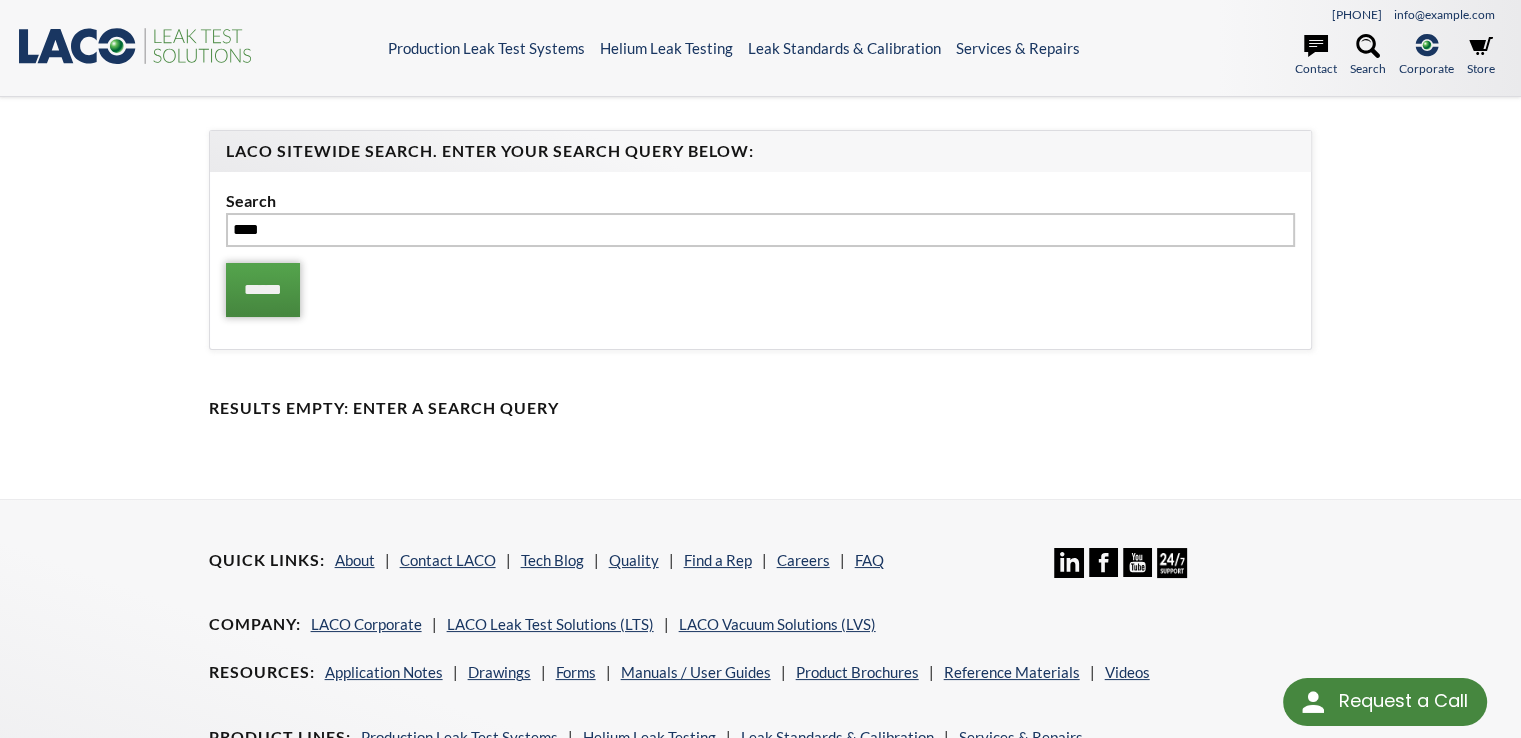 type on "****" 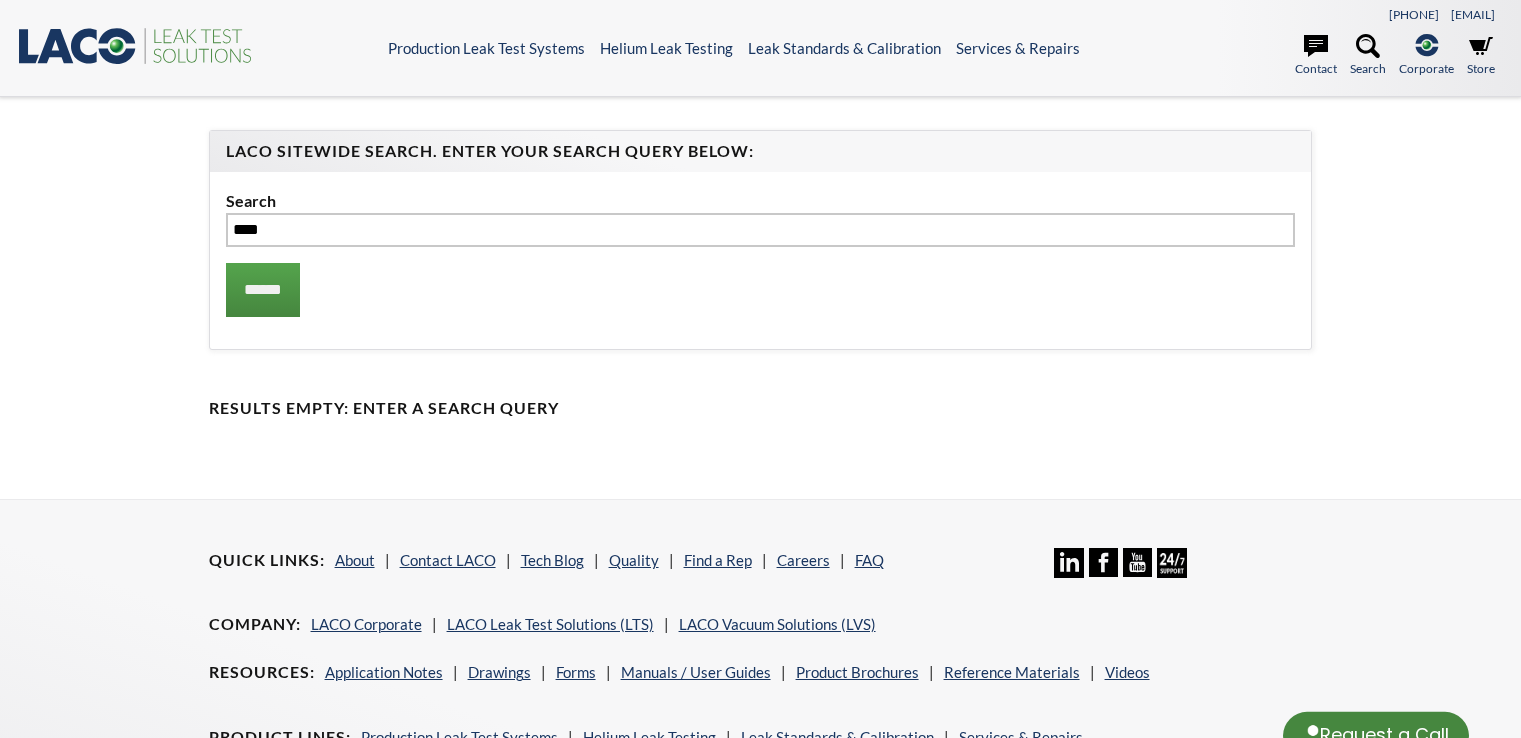 scroll, scrollTop: 0, scrollLeft: 0, axis: both 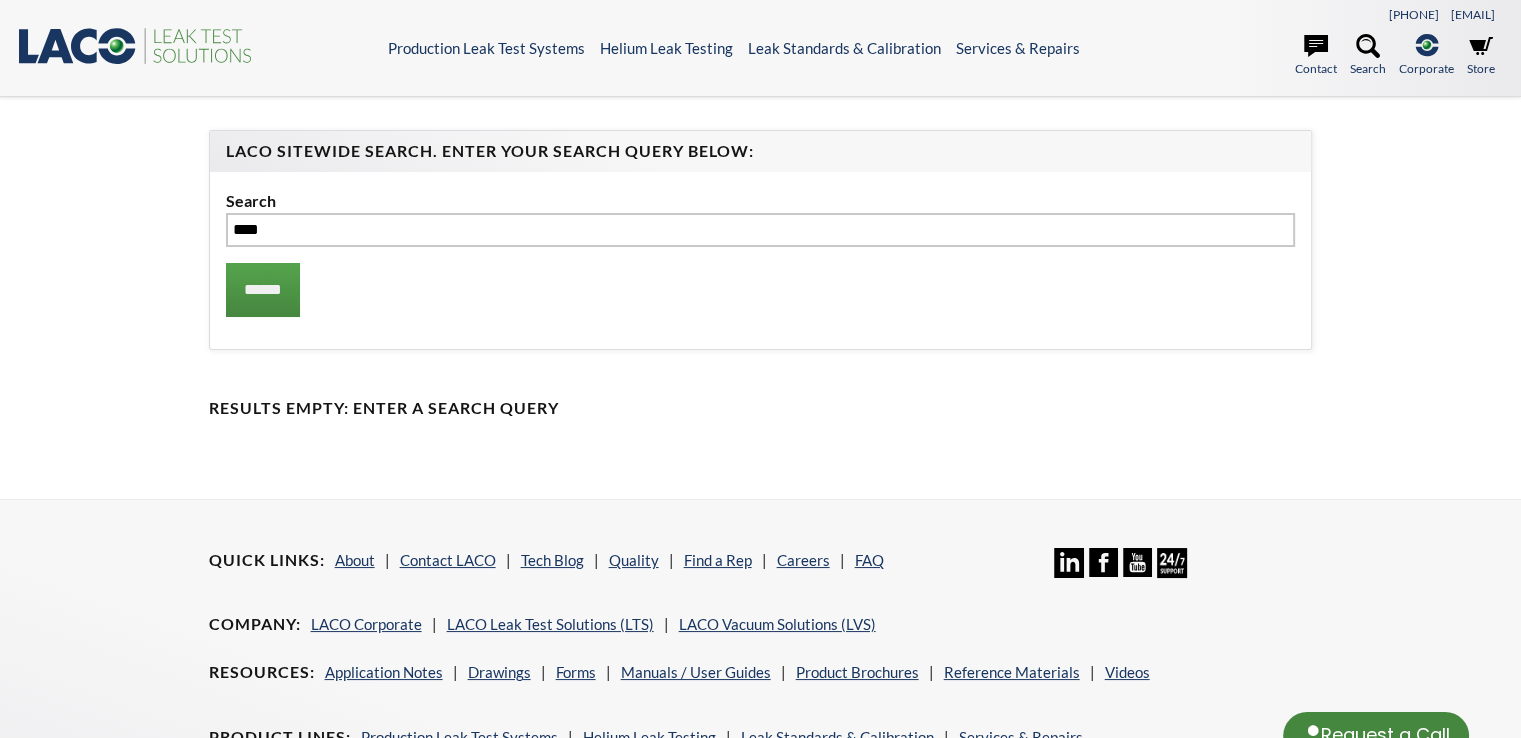select 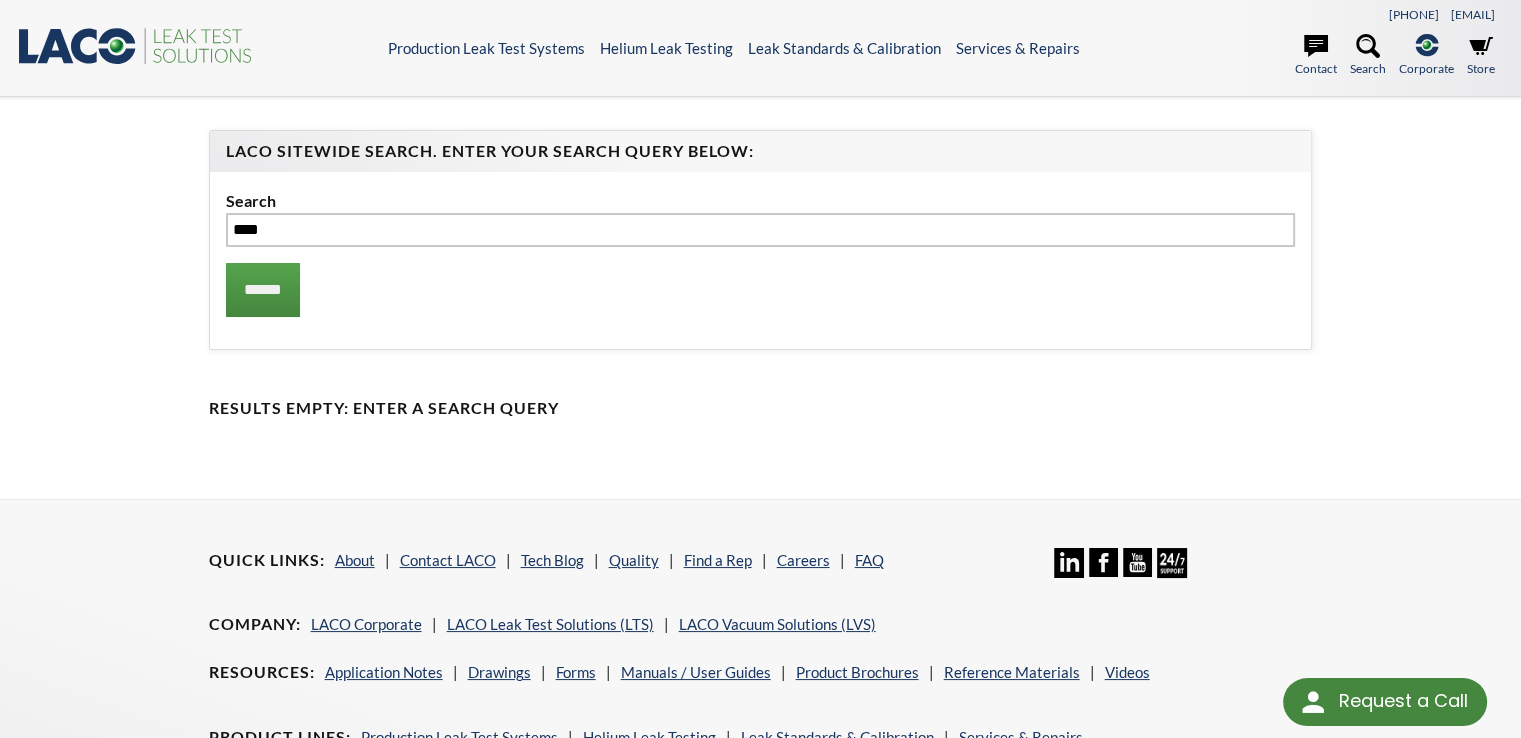 drag, startPoint x: 272, startPoint y: 230, endPoint x: 167, endPoint y: 217, distance: 105.801704 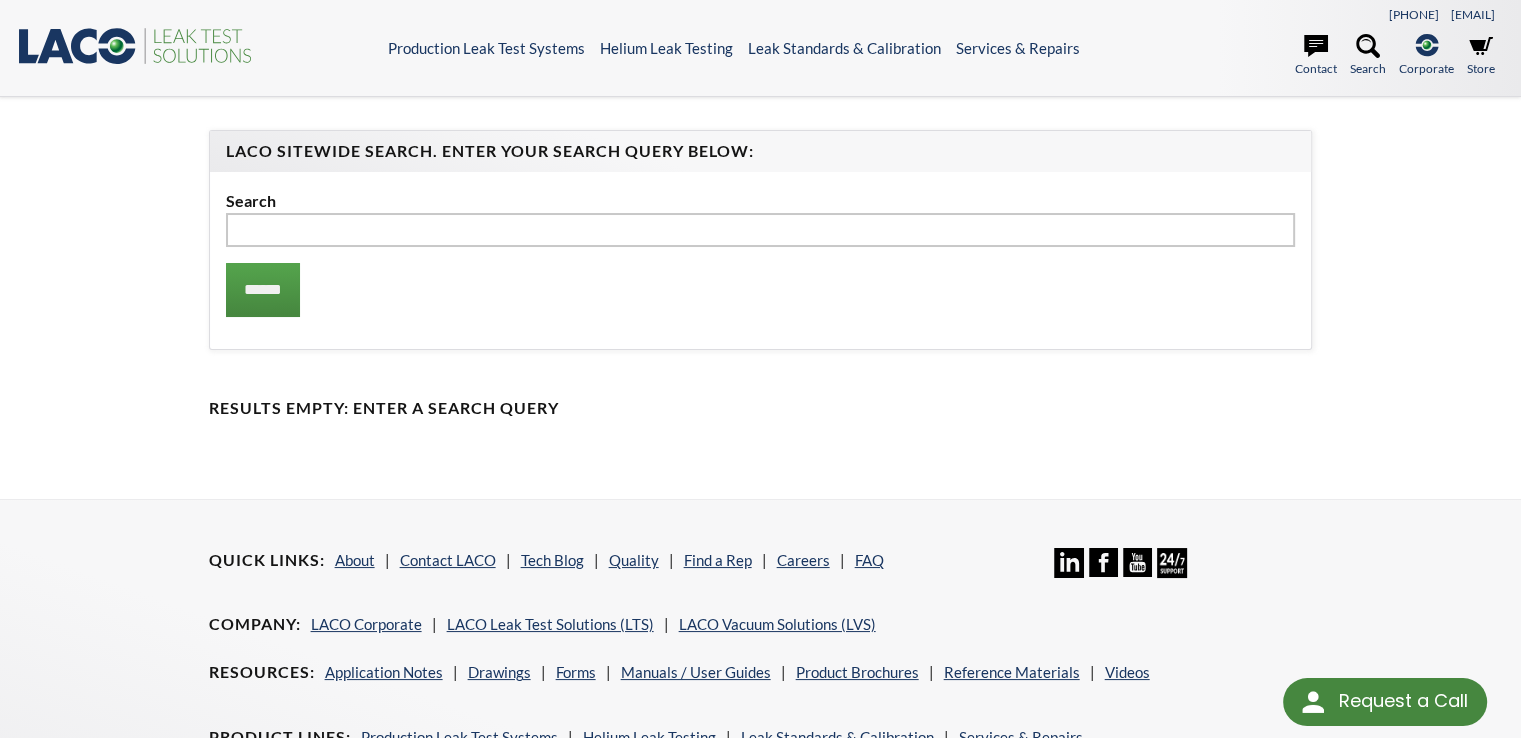 type 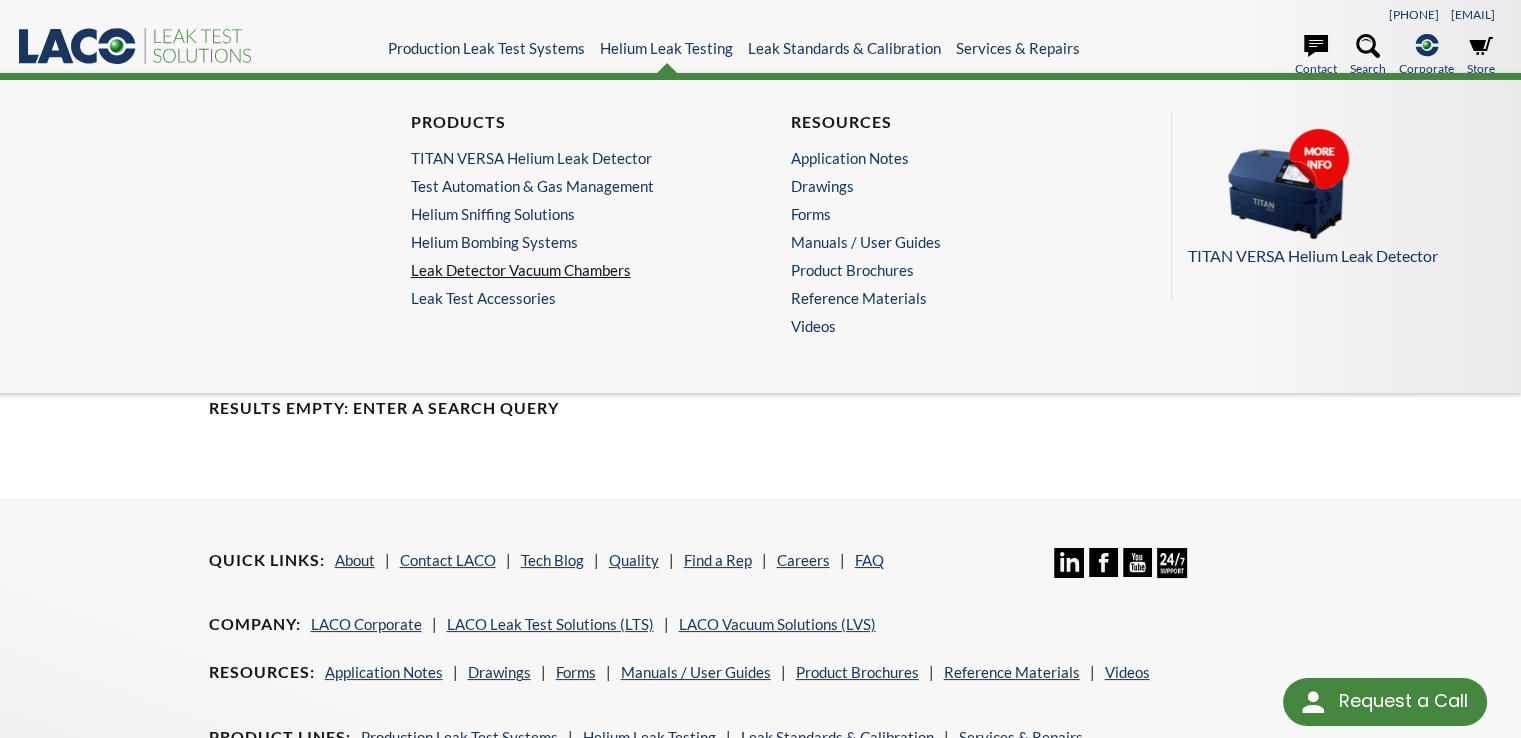 click on "Leak Detector Vacuum Chambers" at bounding box center [565, 270] 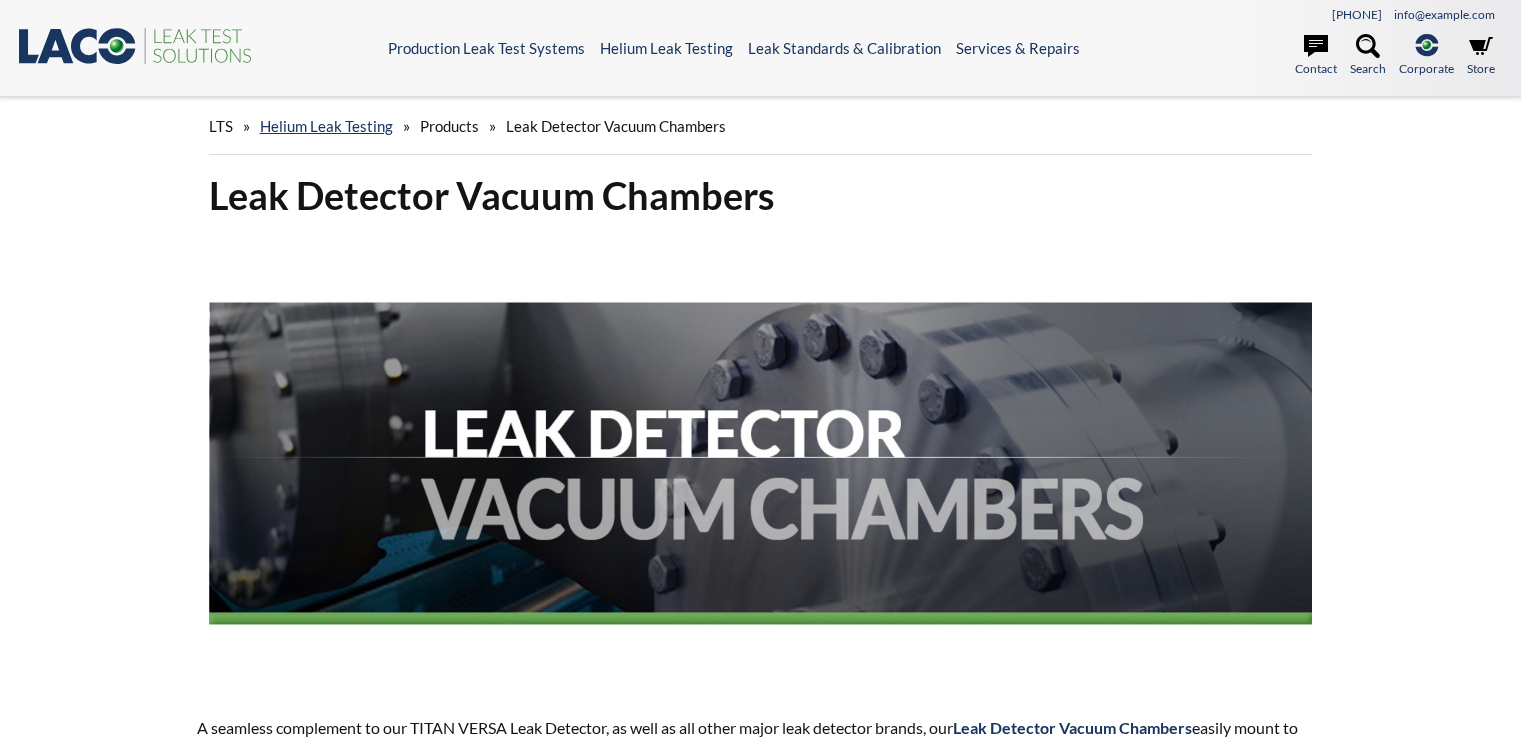 scroll, scrollTop: 0, scrollLeft: 0, axis: both 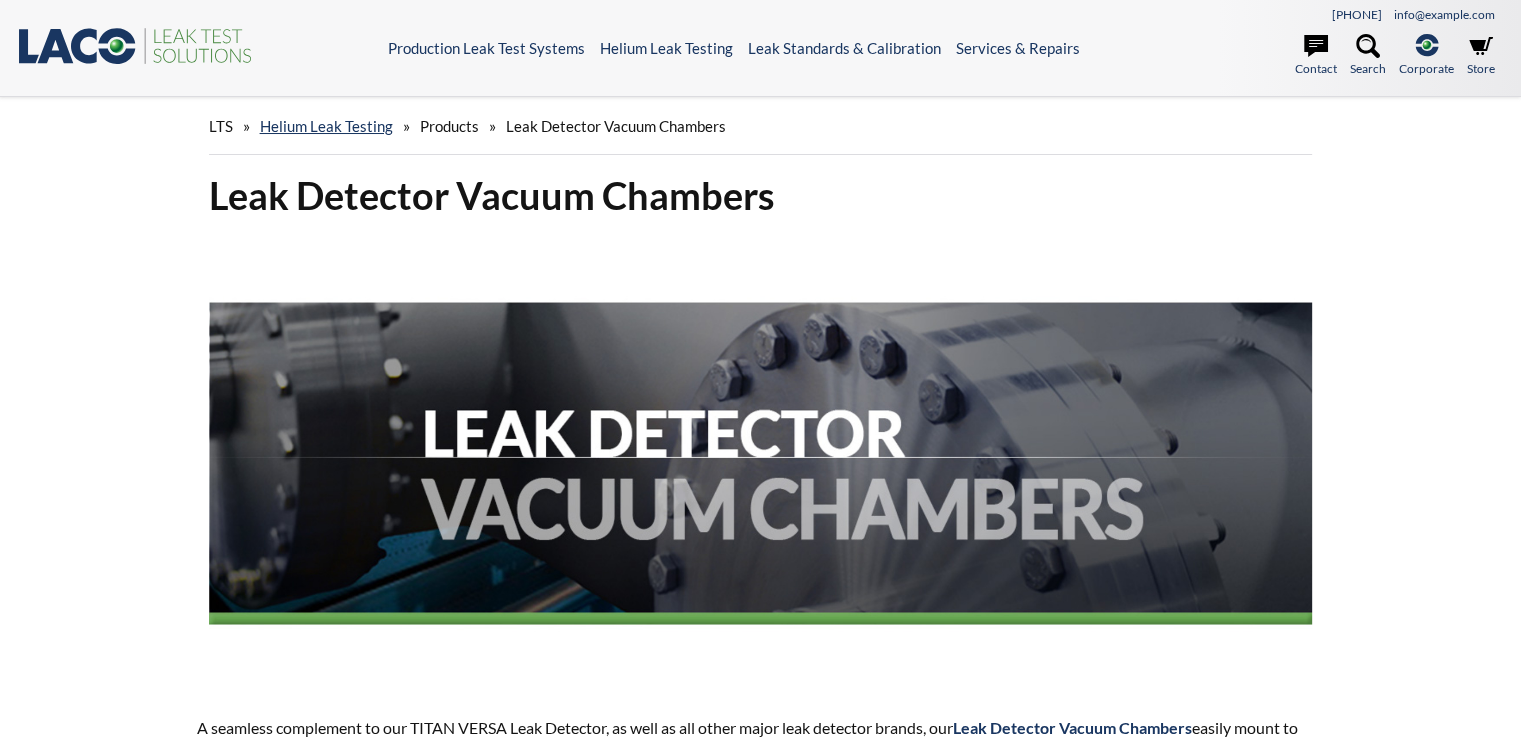 select 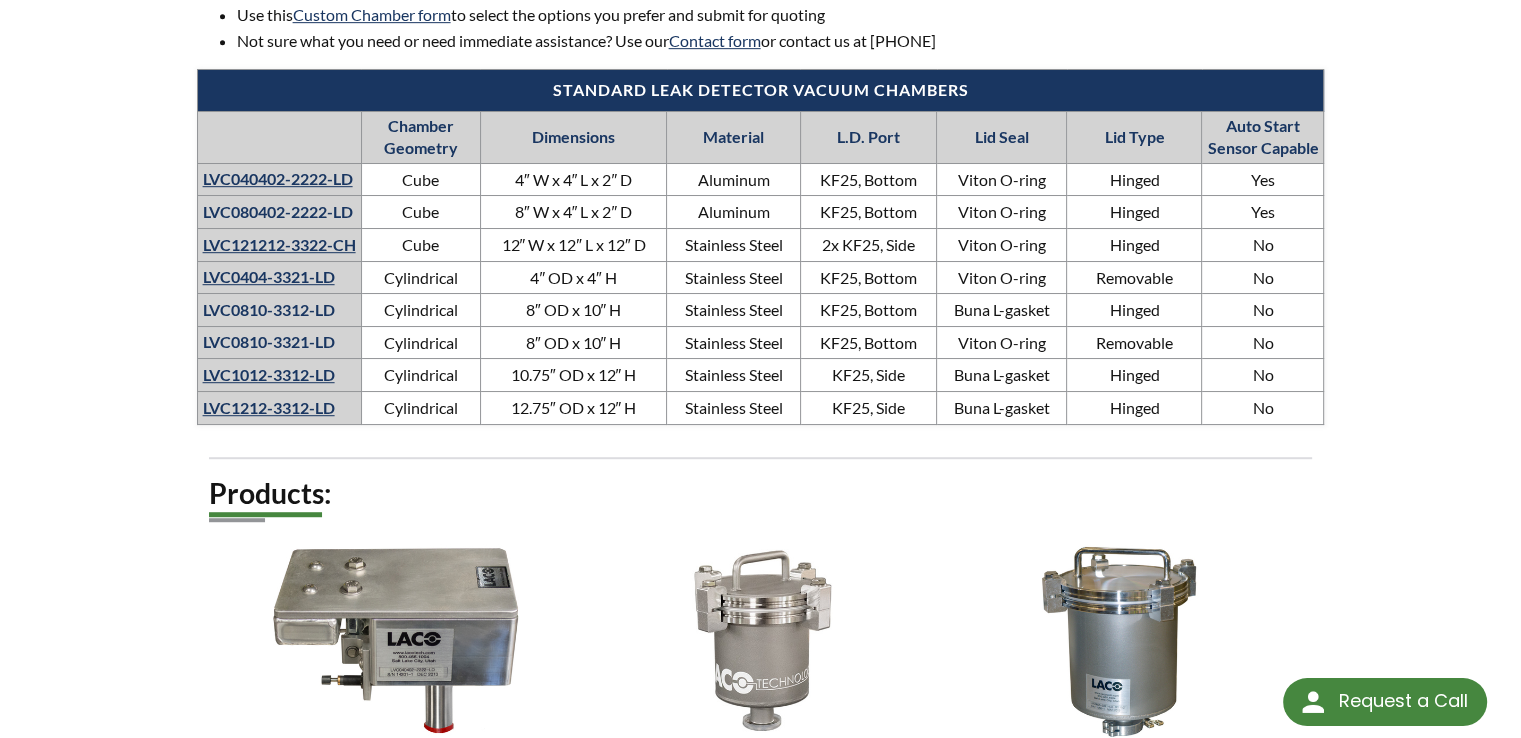 scroll, scrollTop: 1000, scrollLeft: 0, axis: vertical 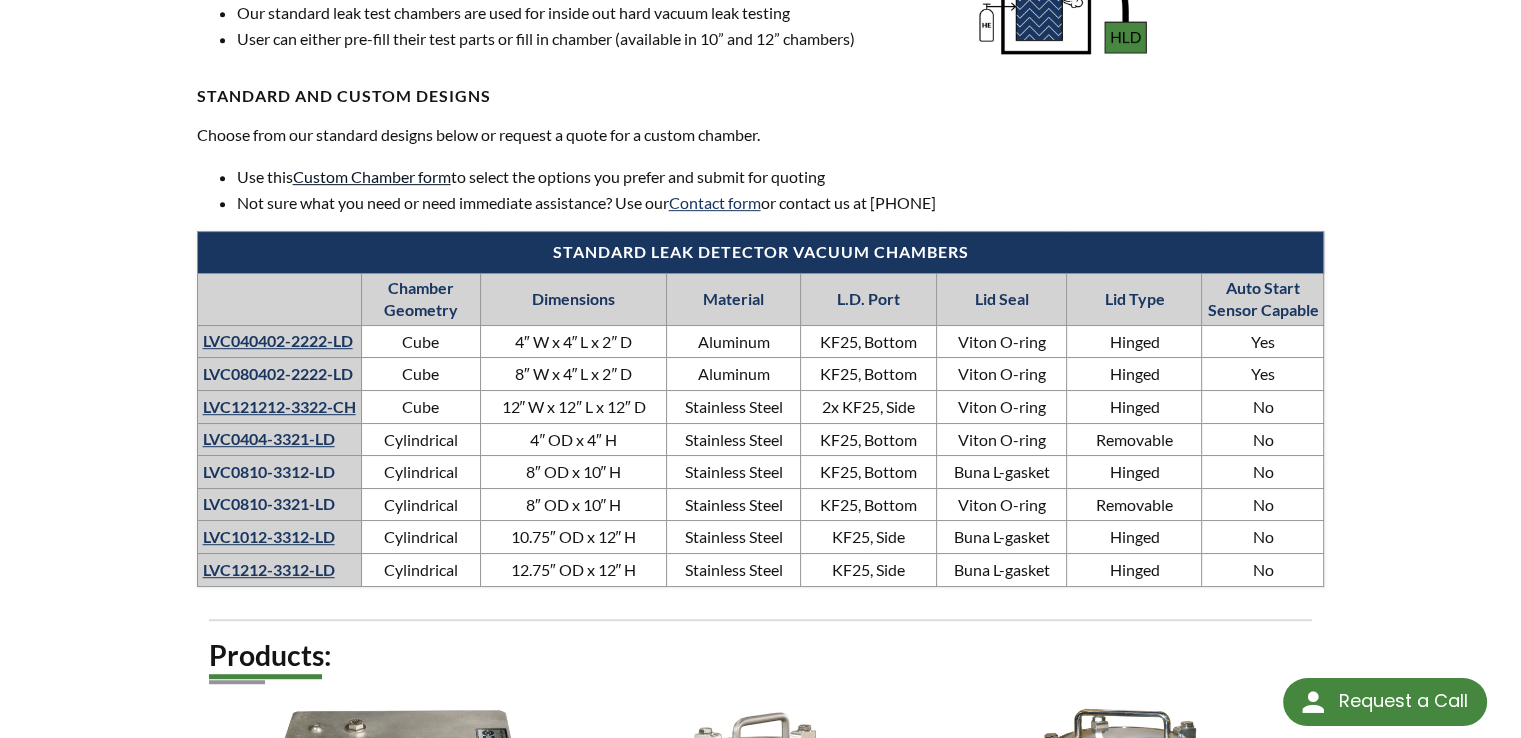 click on "Custom Chamber form" at bounding box center (372, 176) 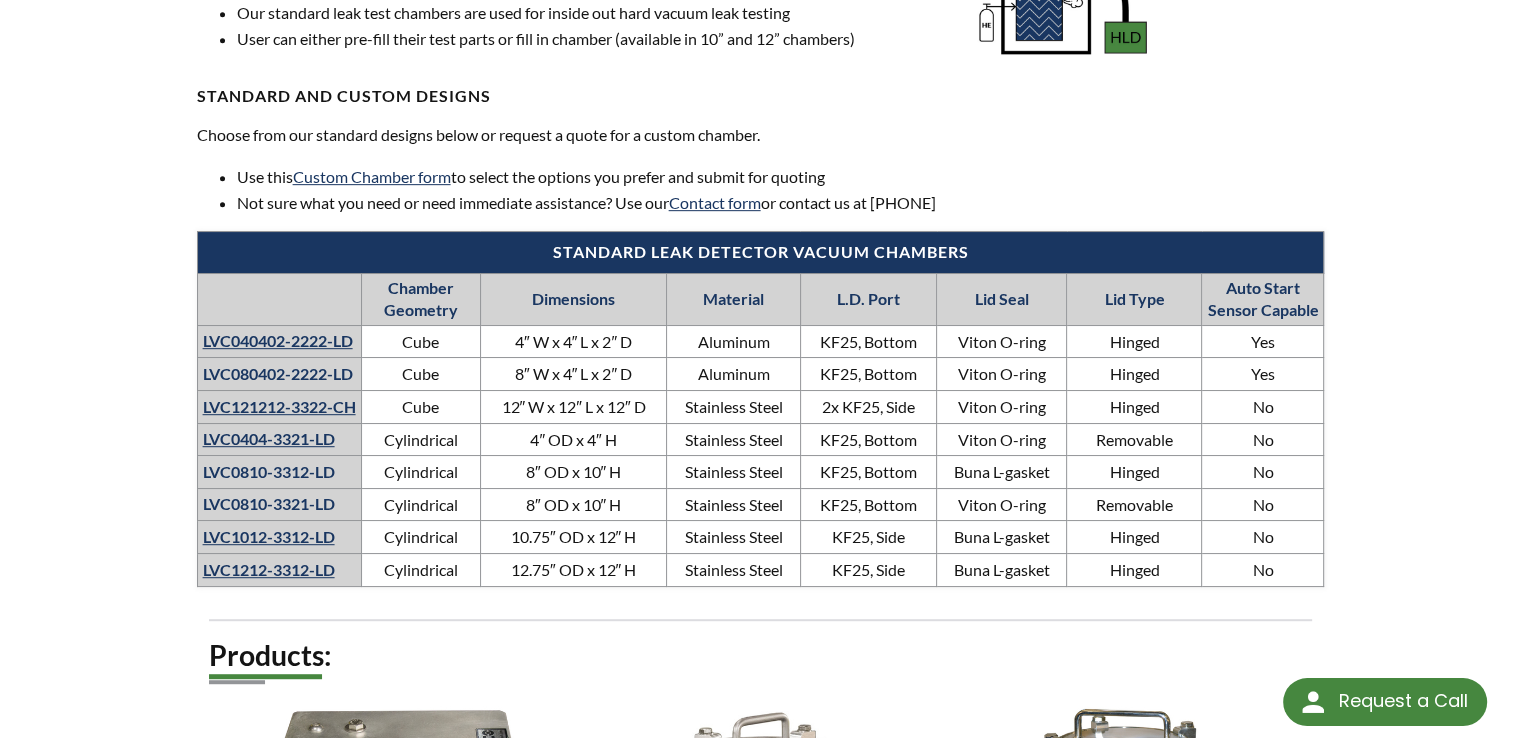 click on "LVC0404-3321-LD" at bounding box center (269, 438) 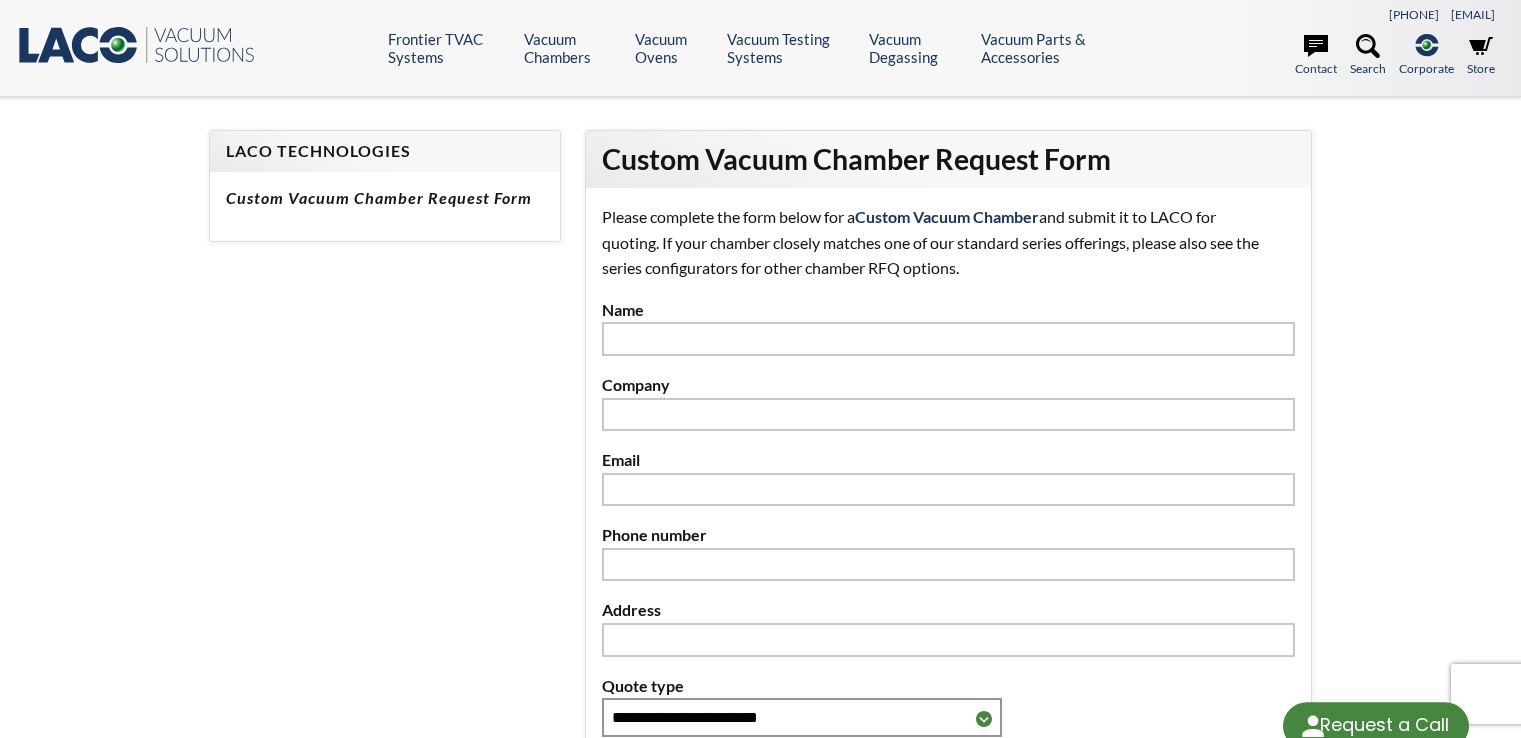 scroll, scrollTop: 500, scrollLeft: 0, axis: vertical 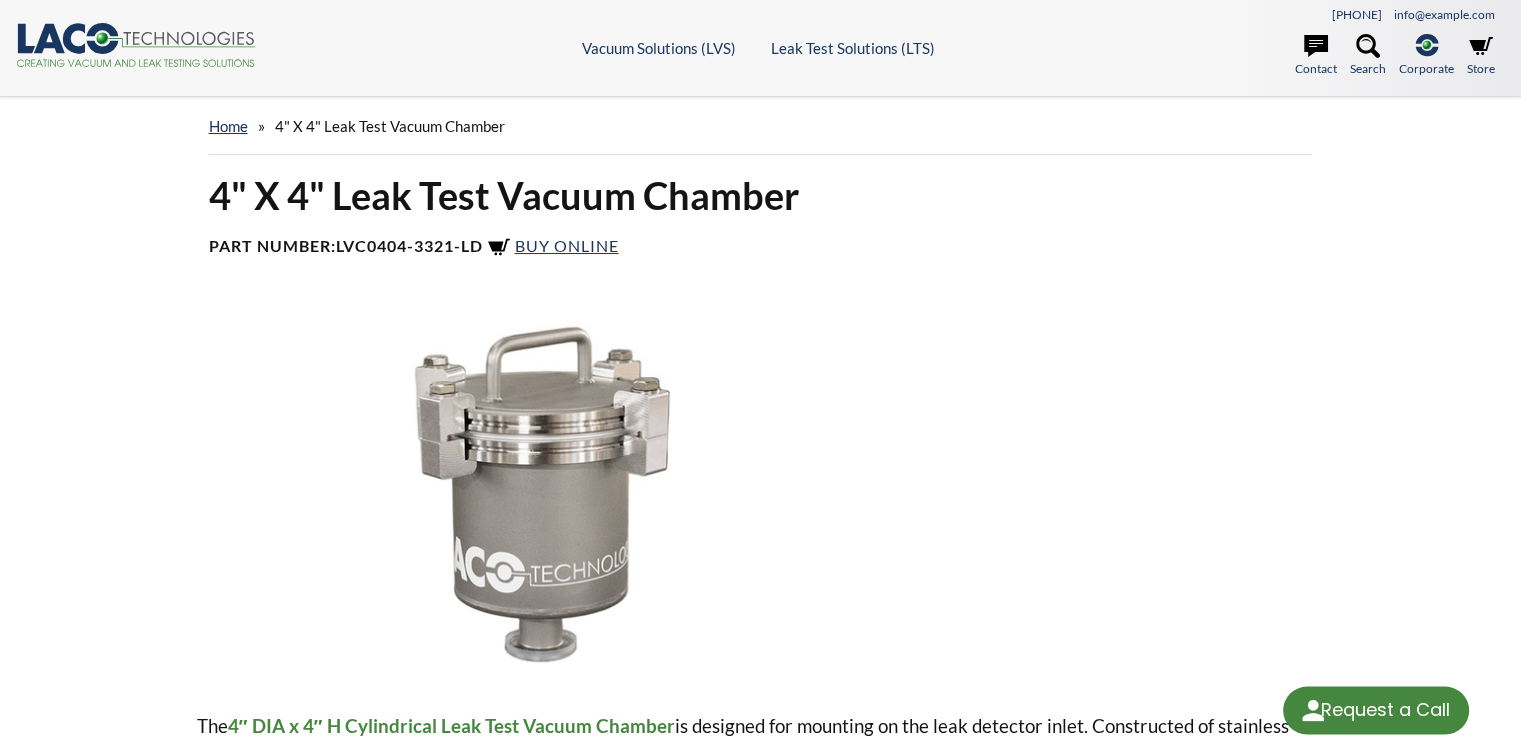 select 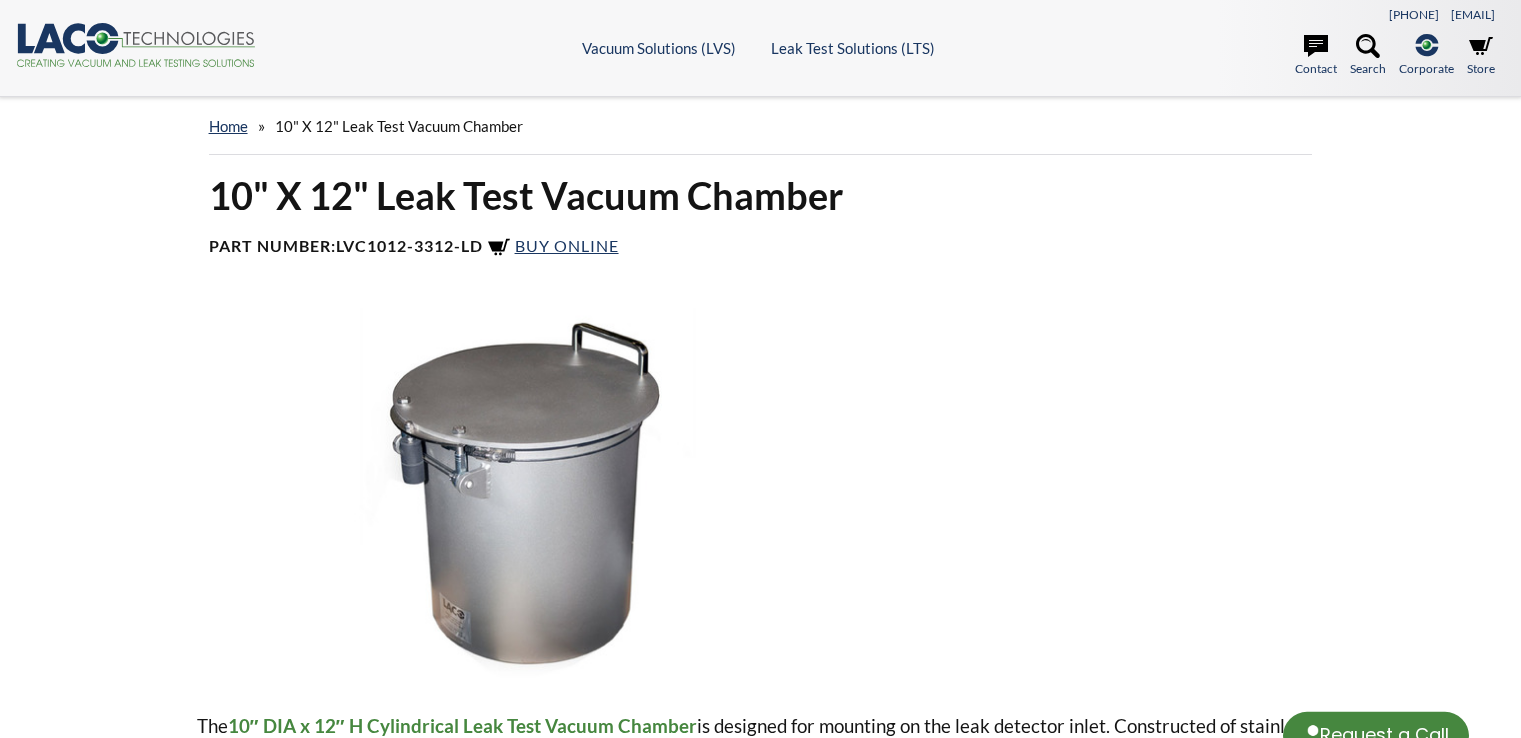 scroll, scrollTop: 0, scrollLeft: 0, axis: both 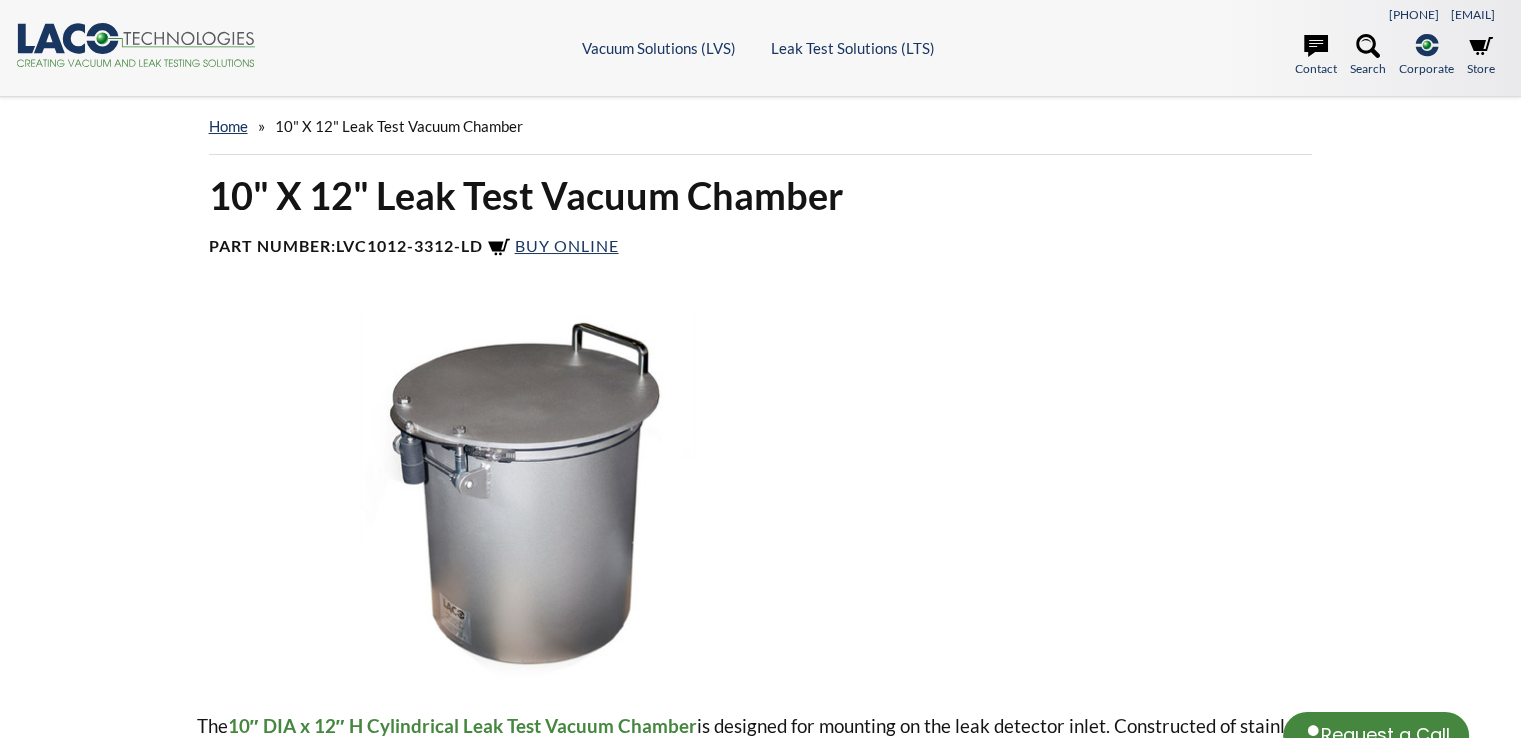 select 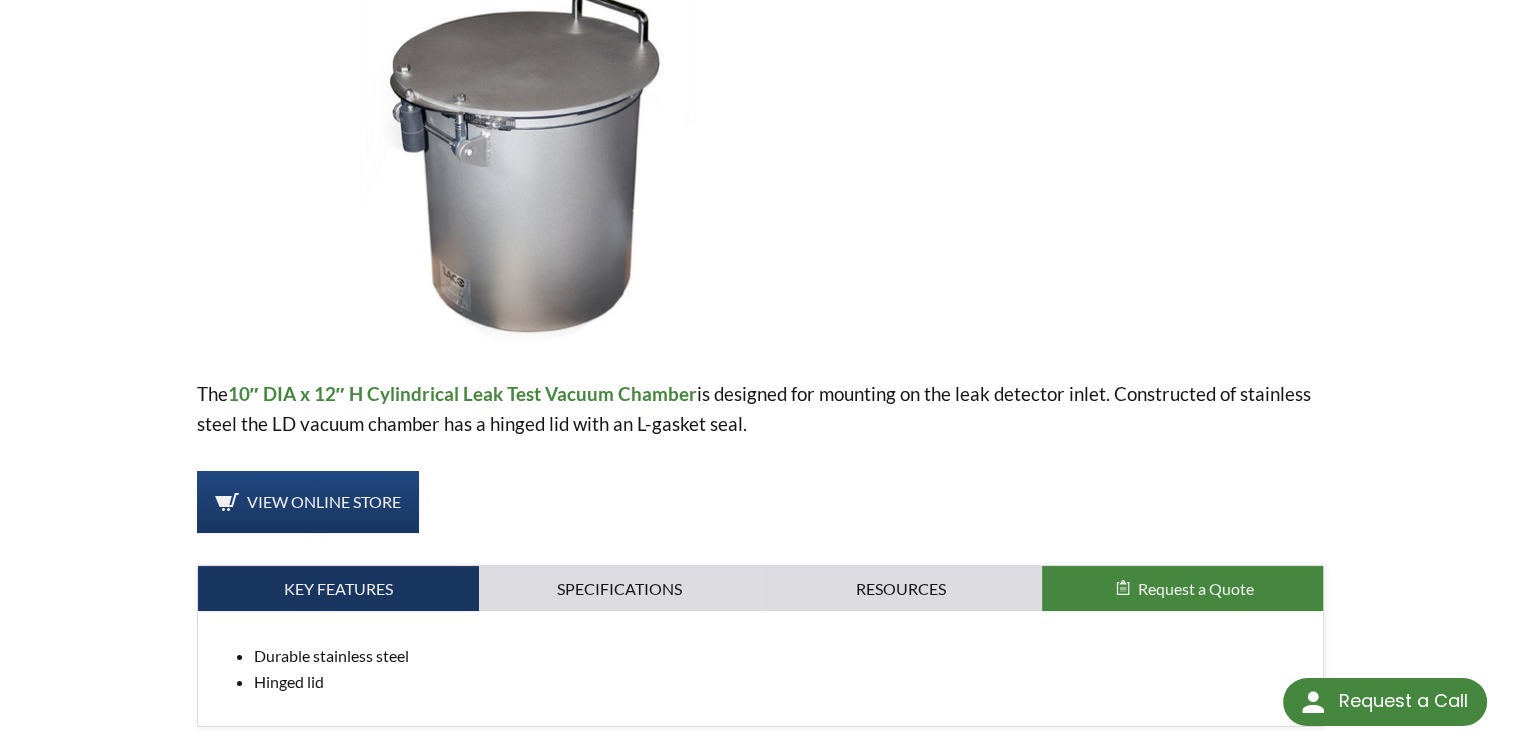 scroll, scrollTop: 300, scrollLeft: 0, axis: vertical 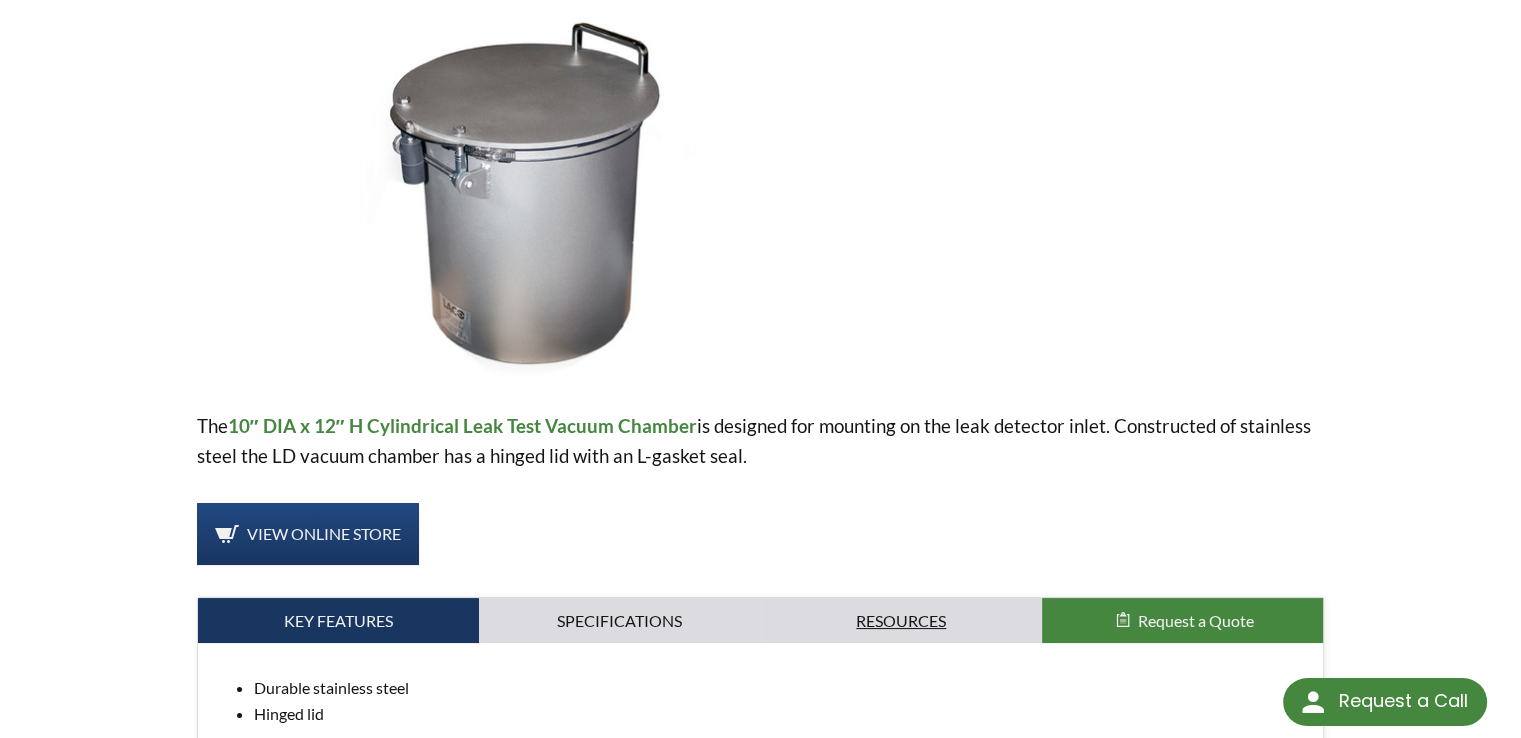 click on "Resources" at bounding box center (901, 621) 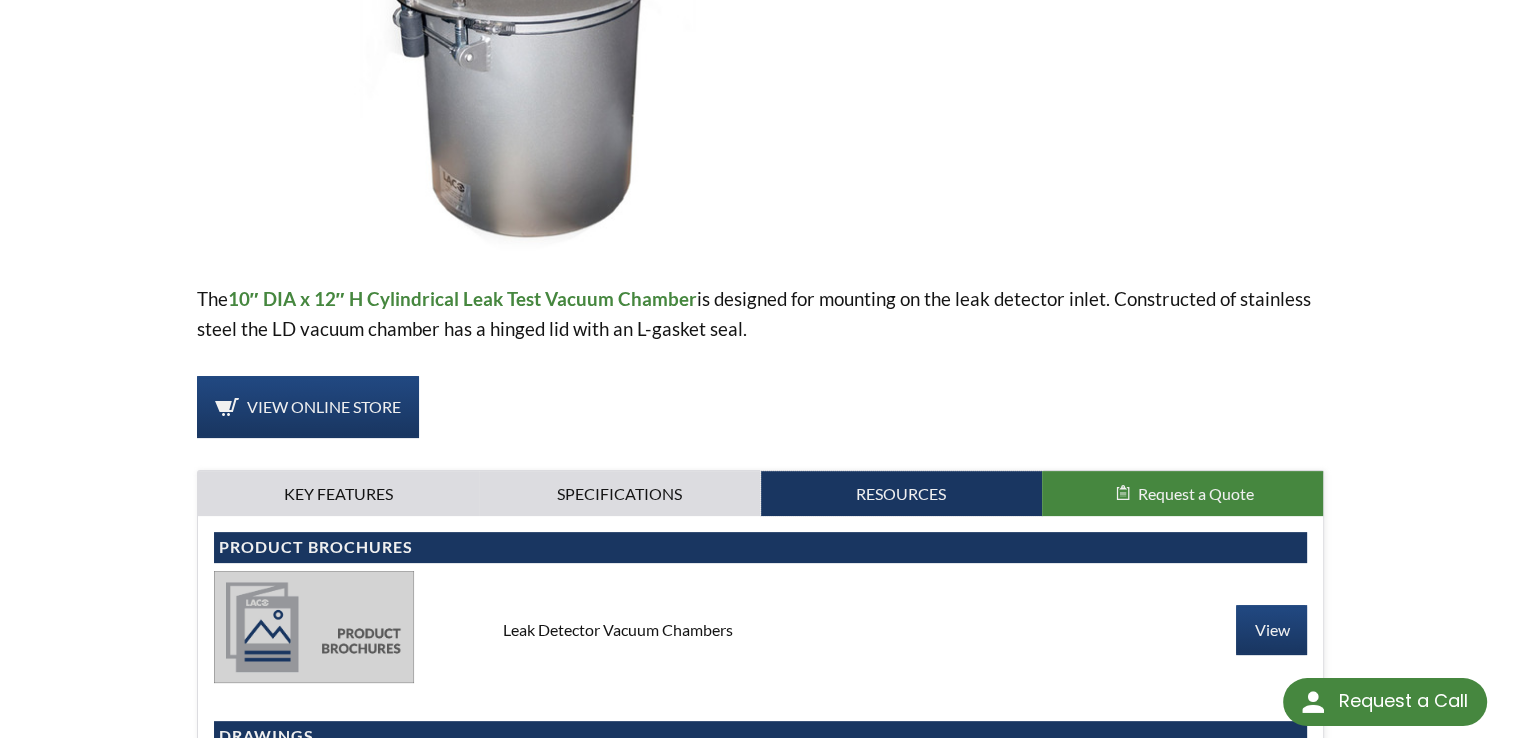 scroll, scrollTop: 600, scrollLeft: 0, axis: vertical 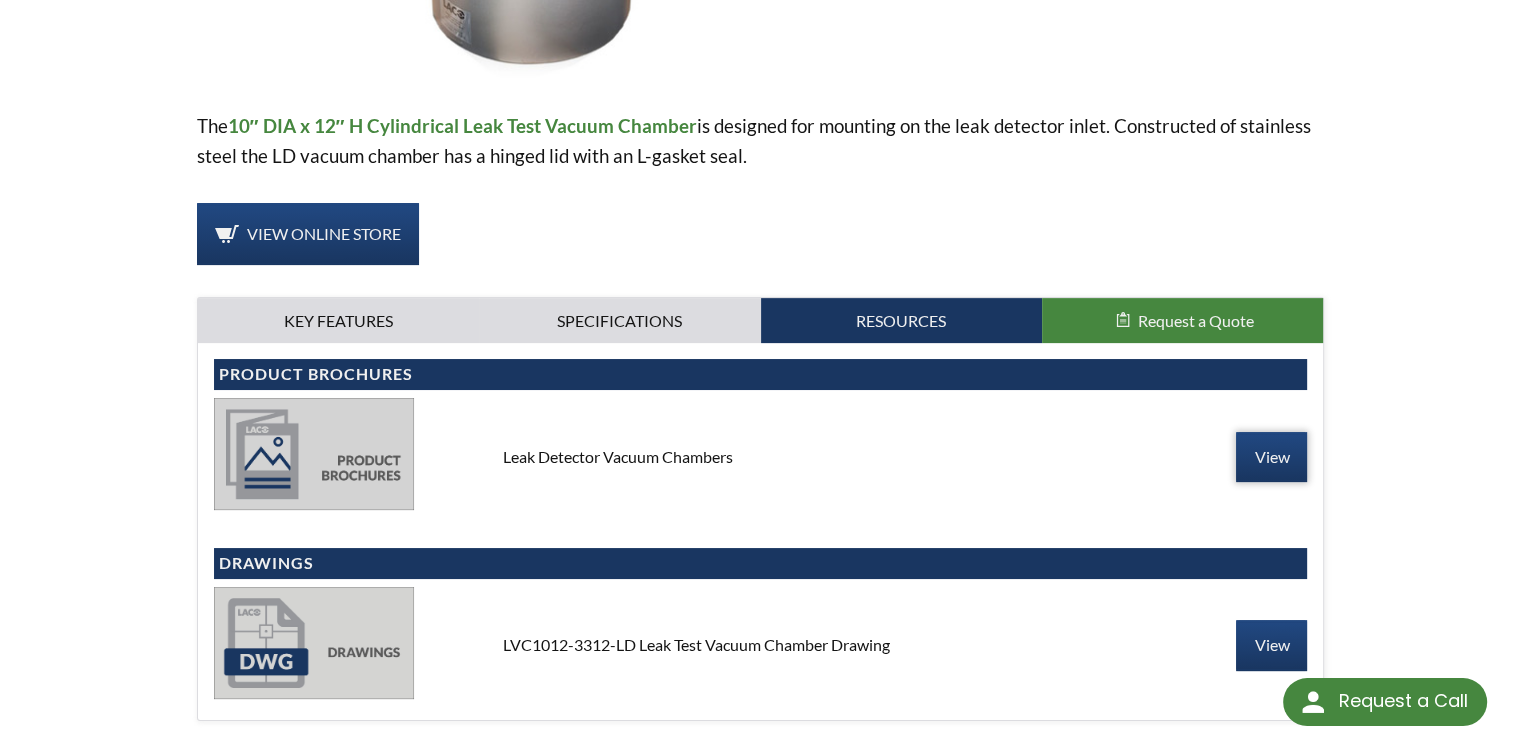 click on "View" at bounding box center [1271, 457] 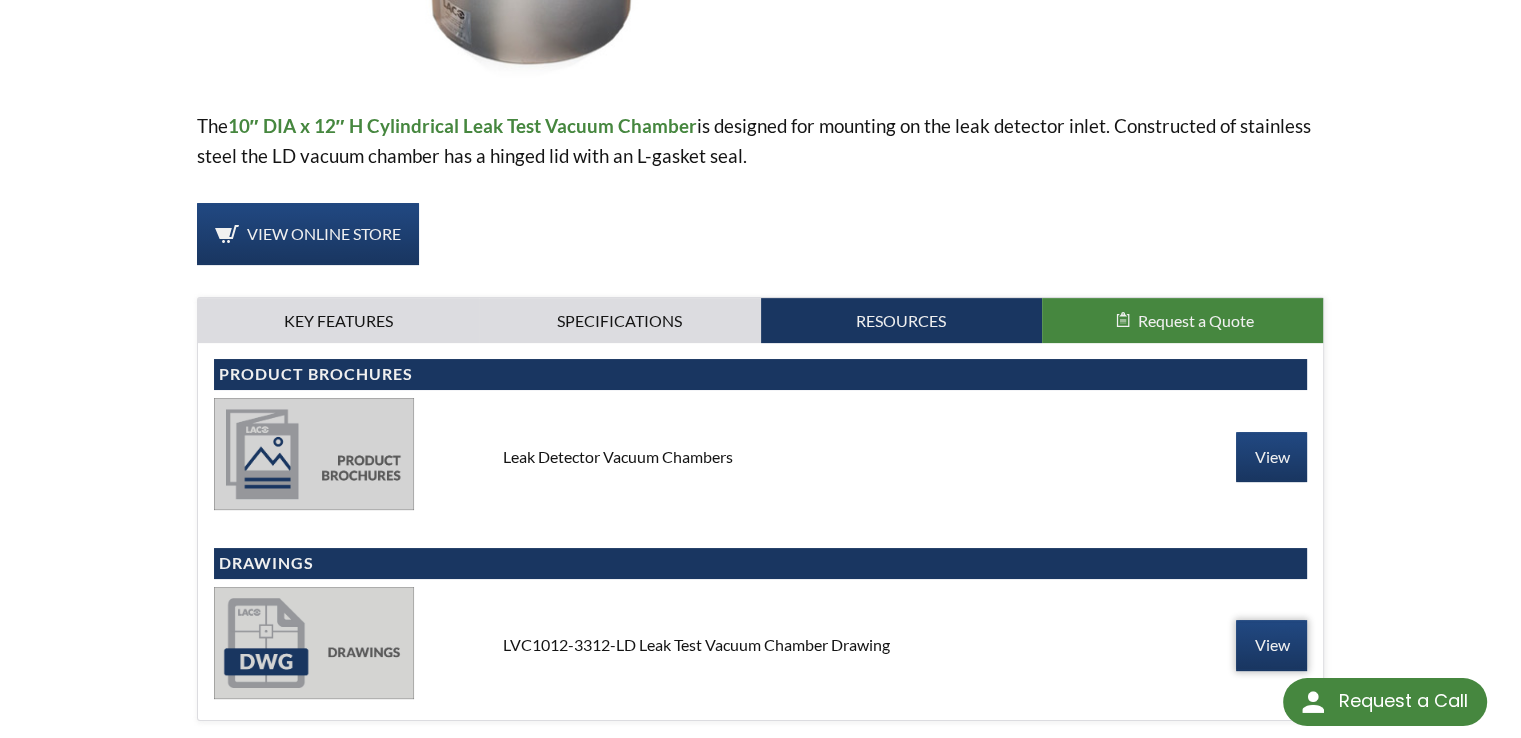 click on "View" at bounding box center [1271, 645] 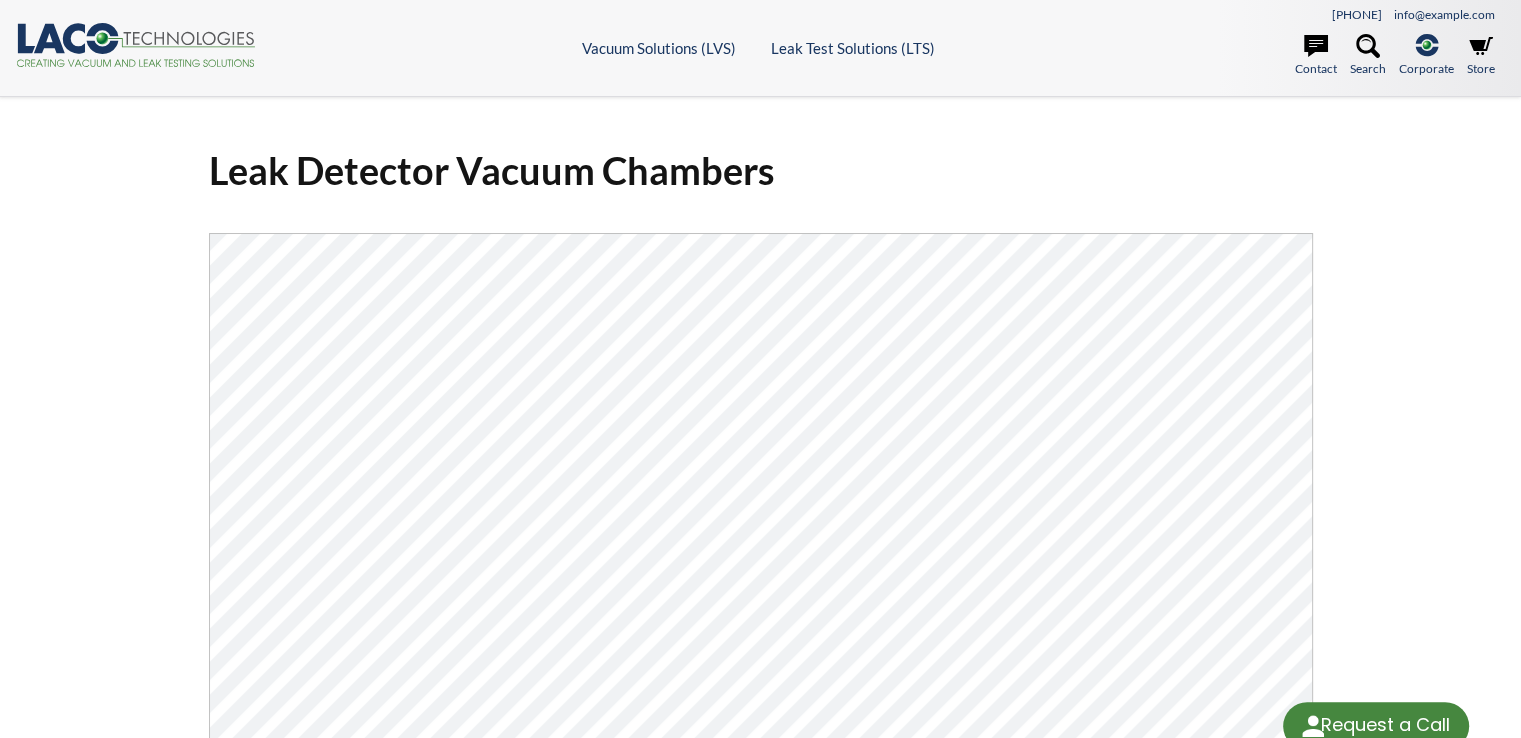 scroll, scrollTop: 0, scrollLeft: 0, axis: both 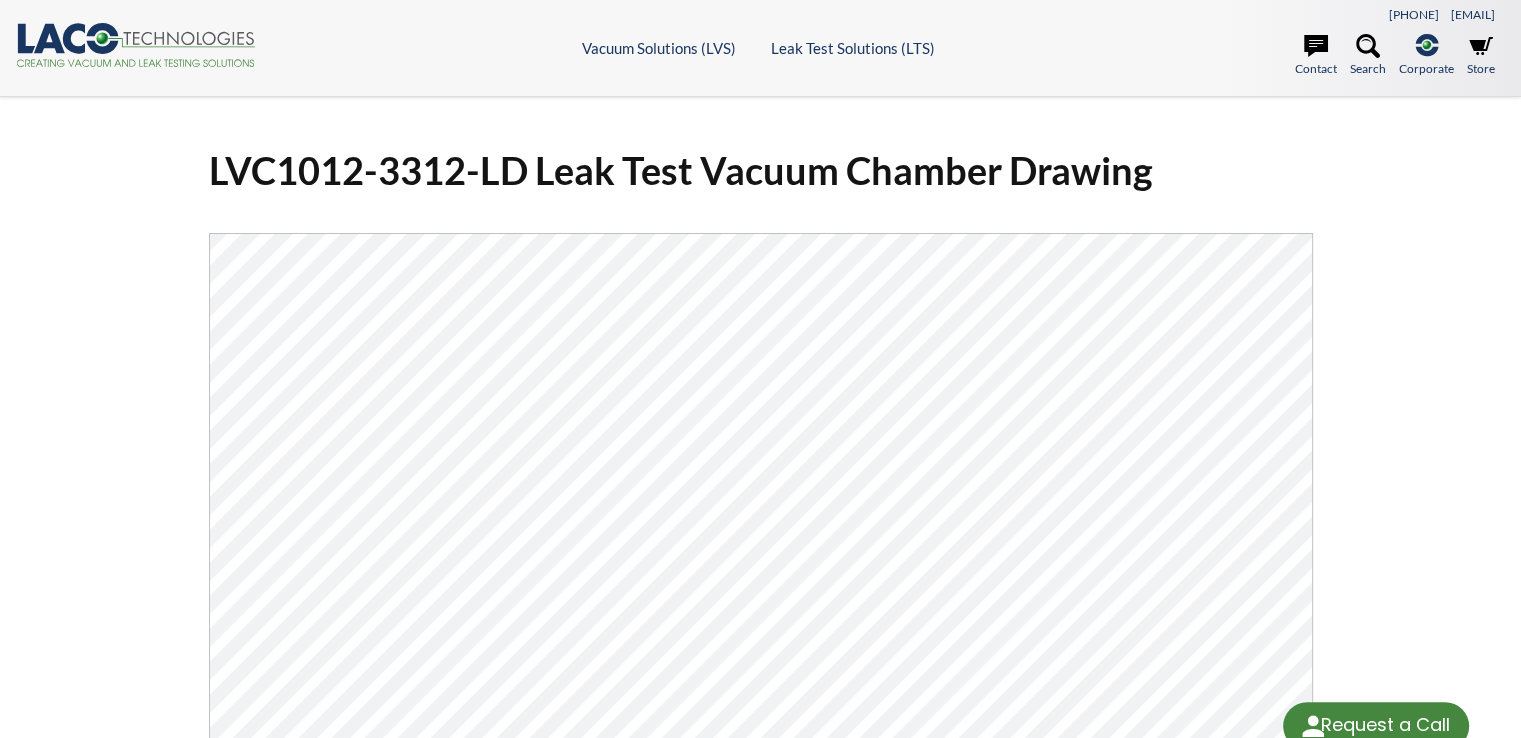 select 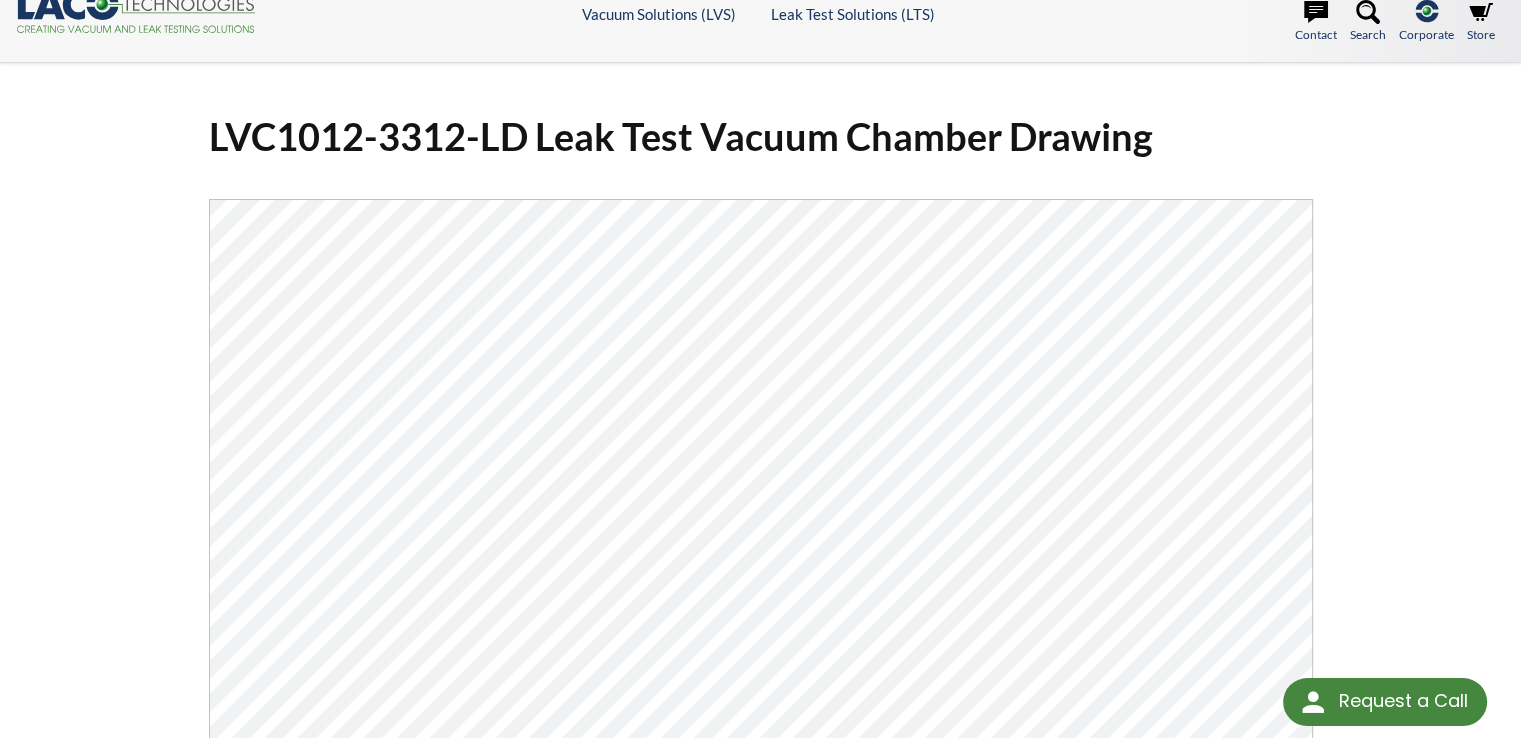 scroll, scrollTop: 0, scrollLeft: 0, axis: both 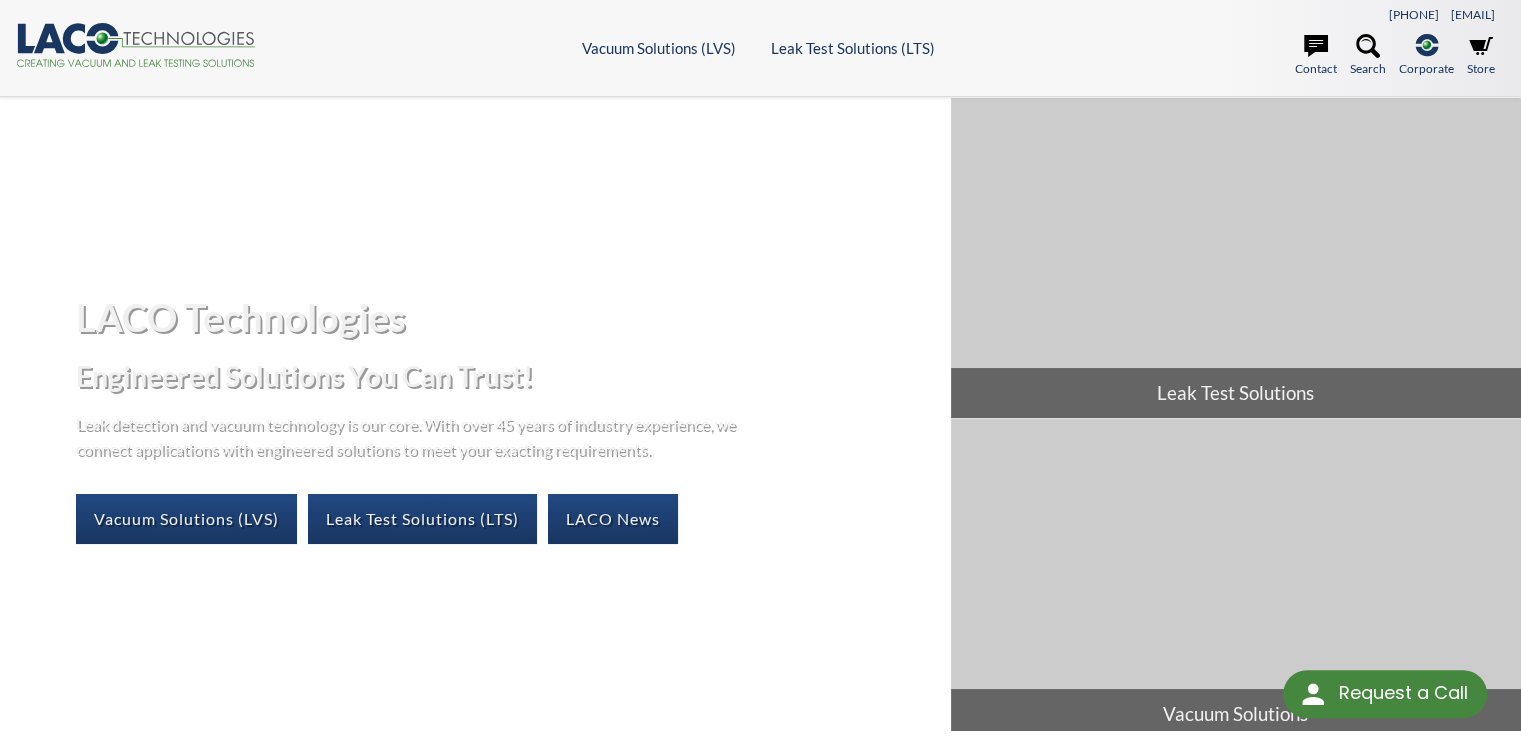 select 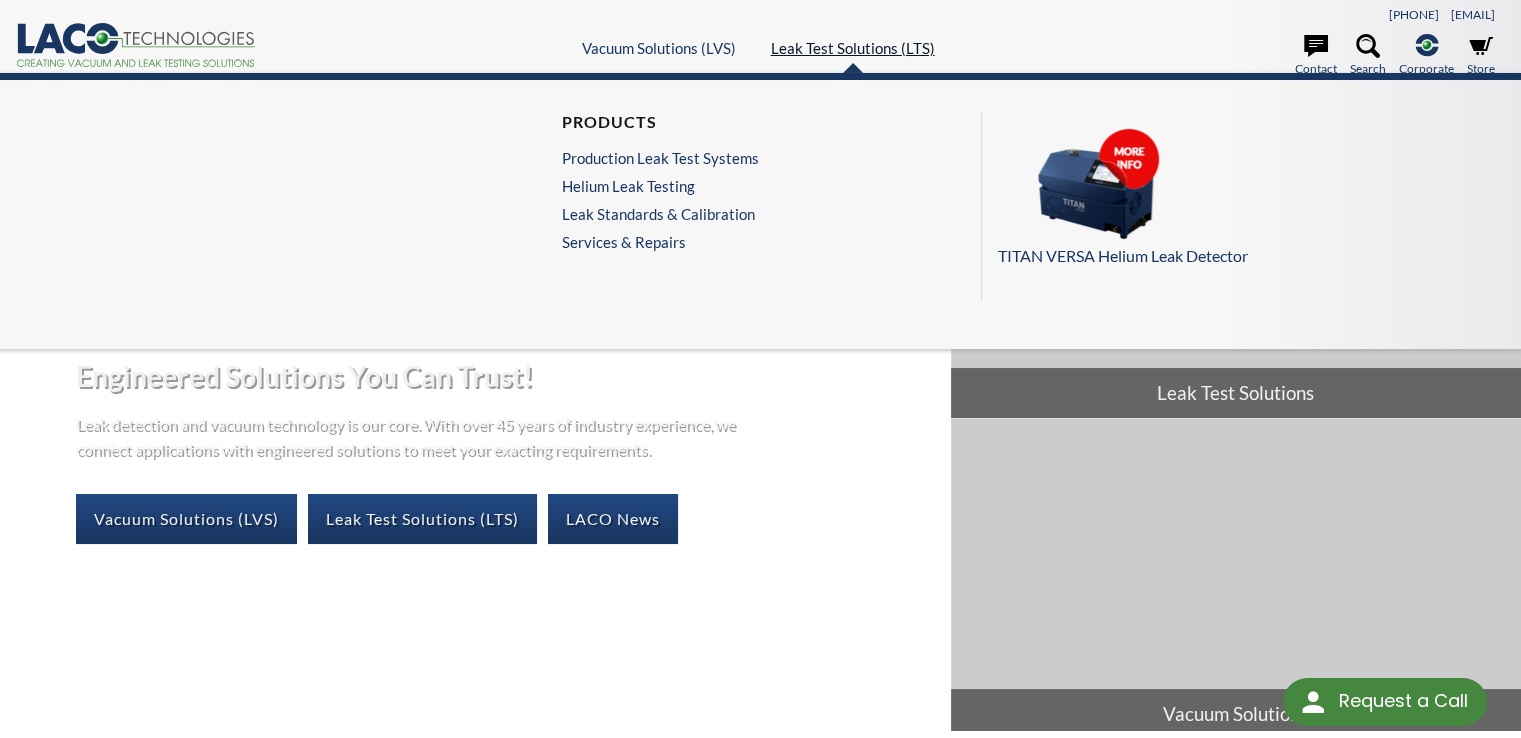 click on "Leak Test Solutions (LTS)" at bounding box center (853, 48) 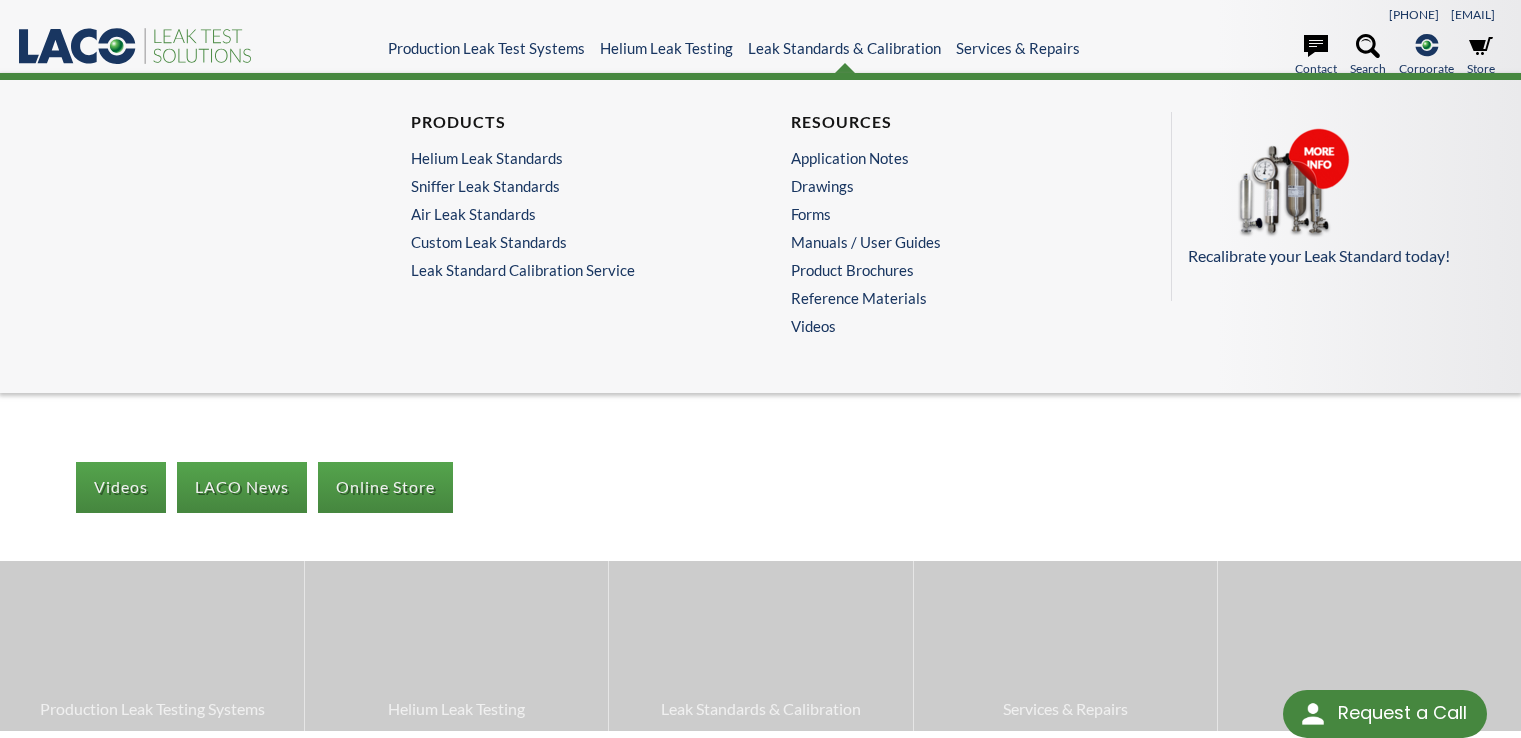 scroll, scrollTop: 0, scrollLeft: 0, axis: both 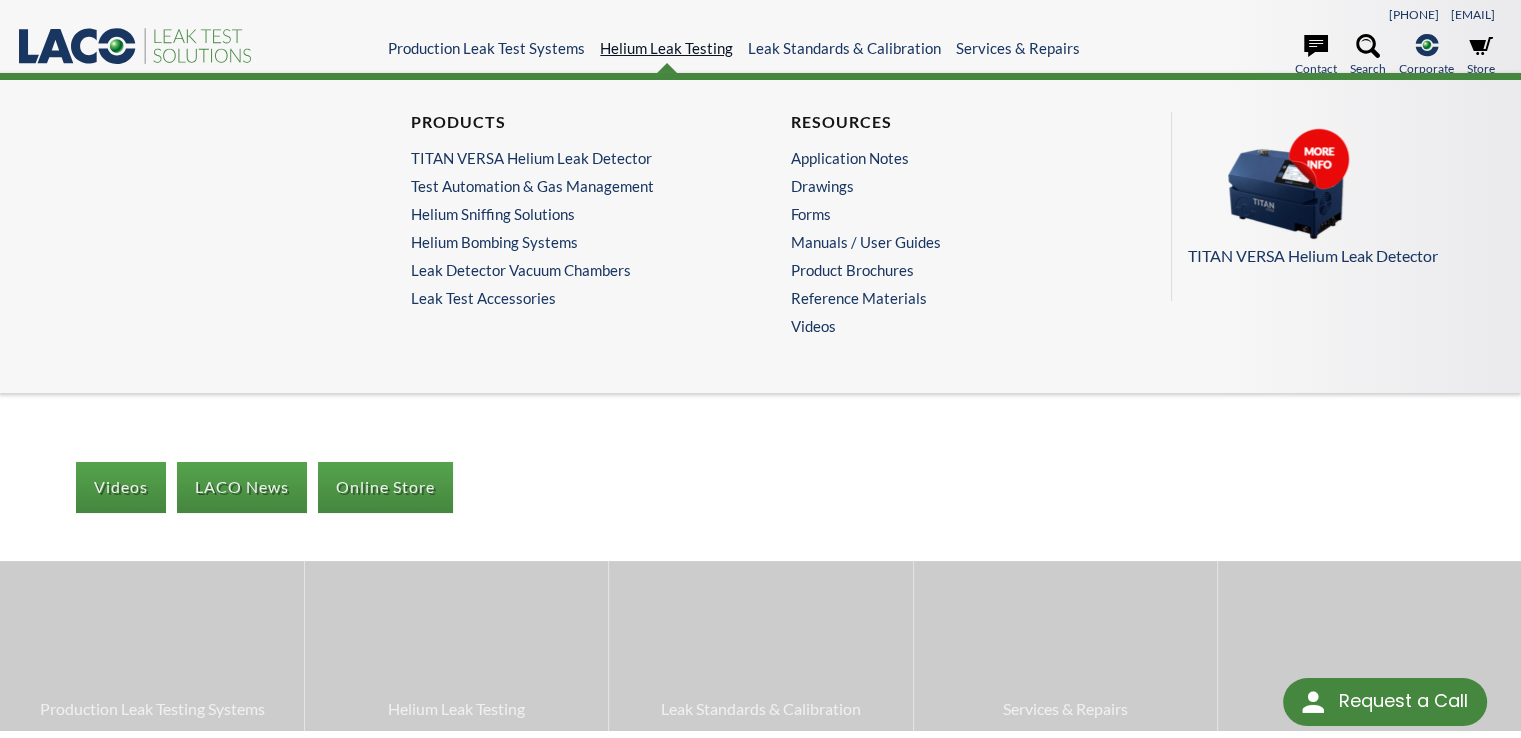 click on "Helium Leak Testing" at bounding box center [666, 48] 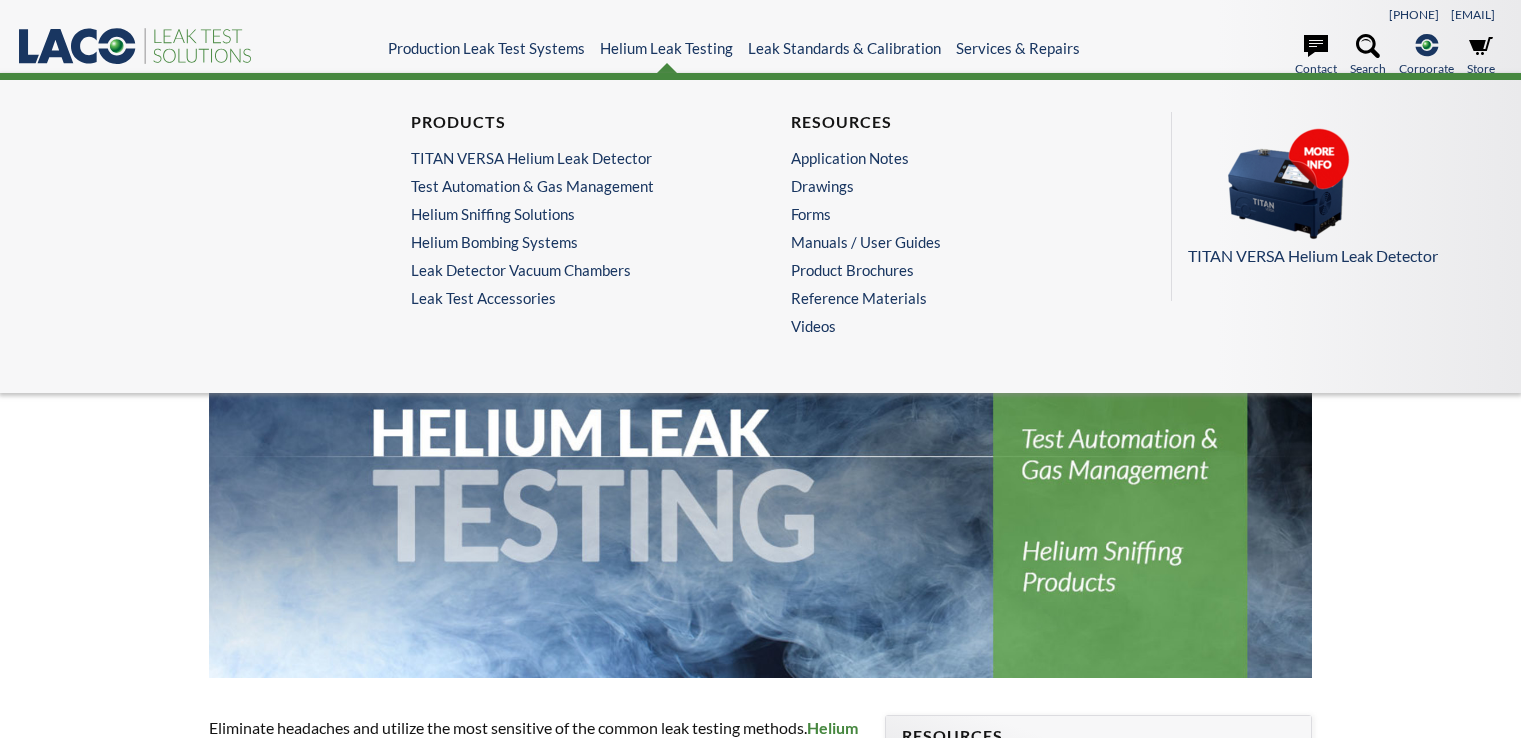 scroll, scrollTop: 0, scrollLeft: 0, axis: both 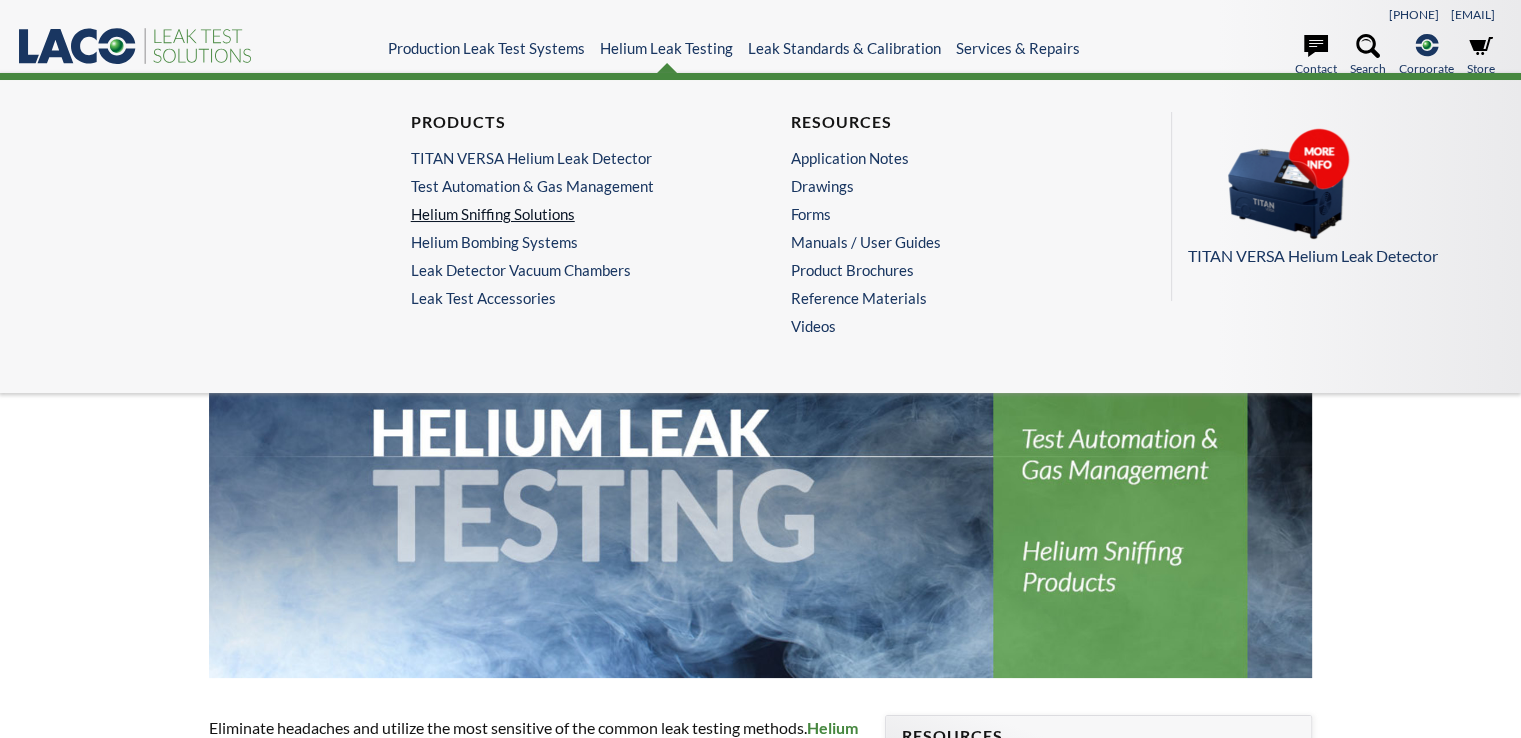 select 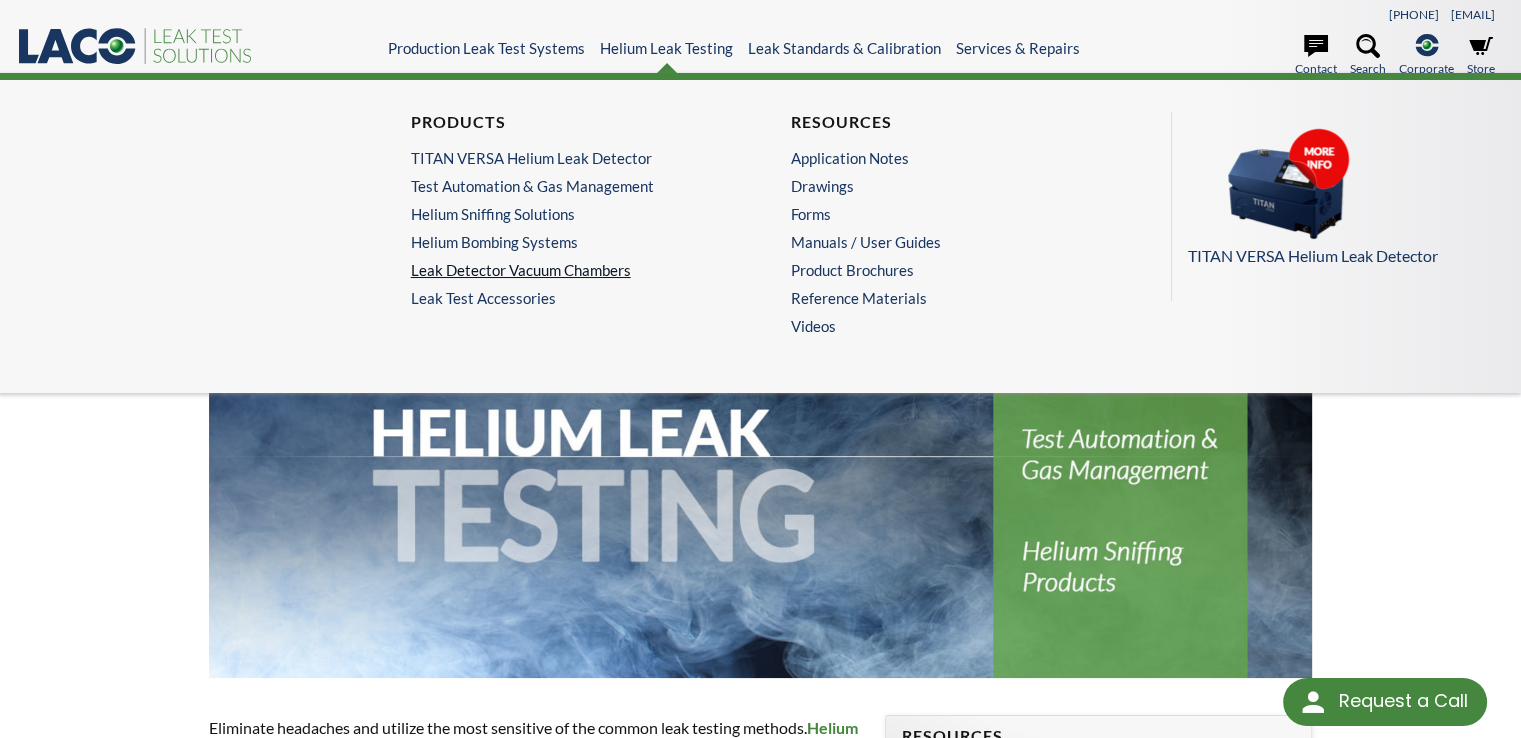 click on "Leak Detector Vacuum Chambers" at bounding box center [565, 270] 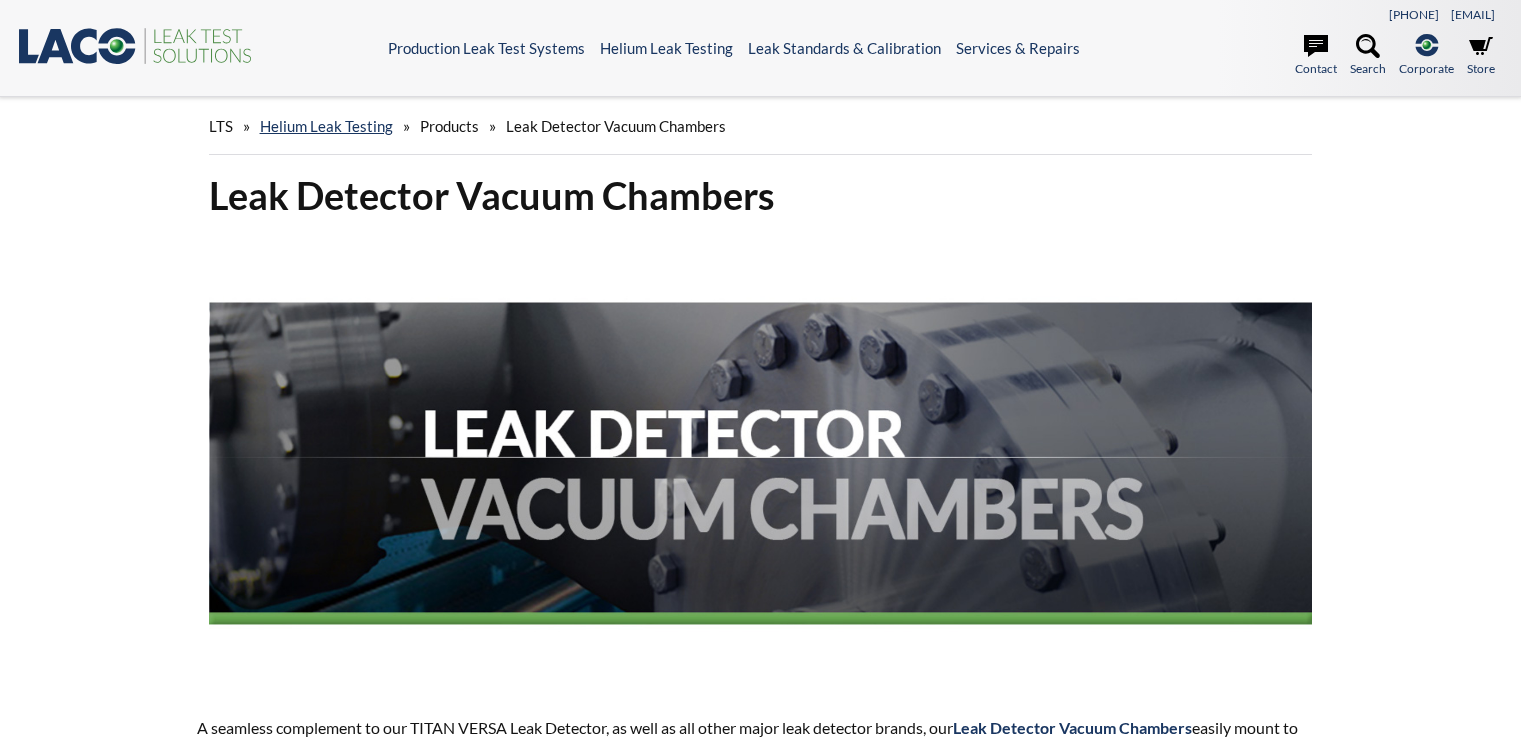 scroll, scrollTop: 0, scrollLeft: 0, axis: both 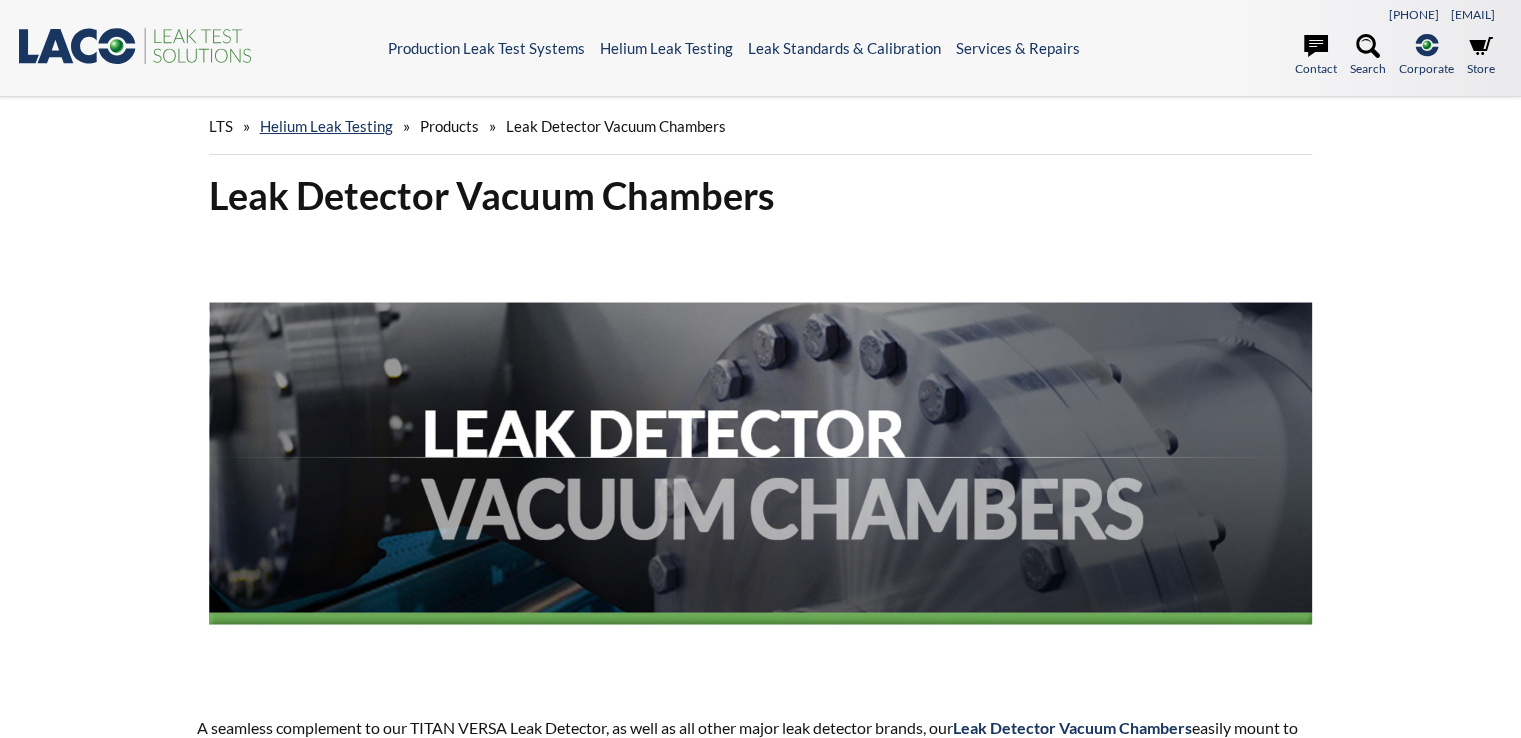 select 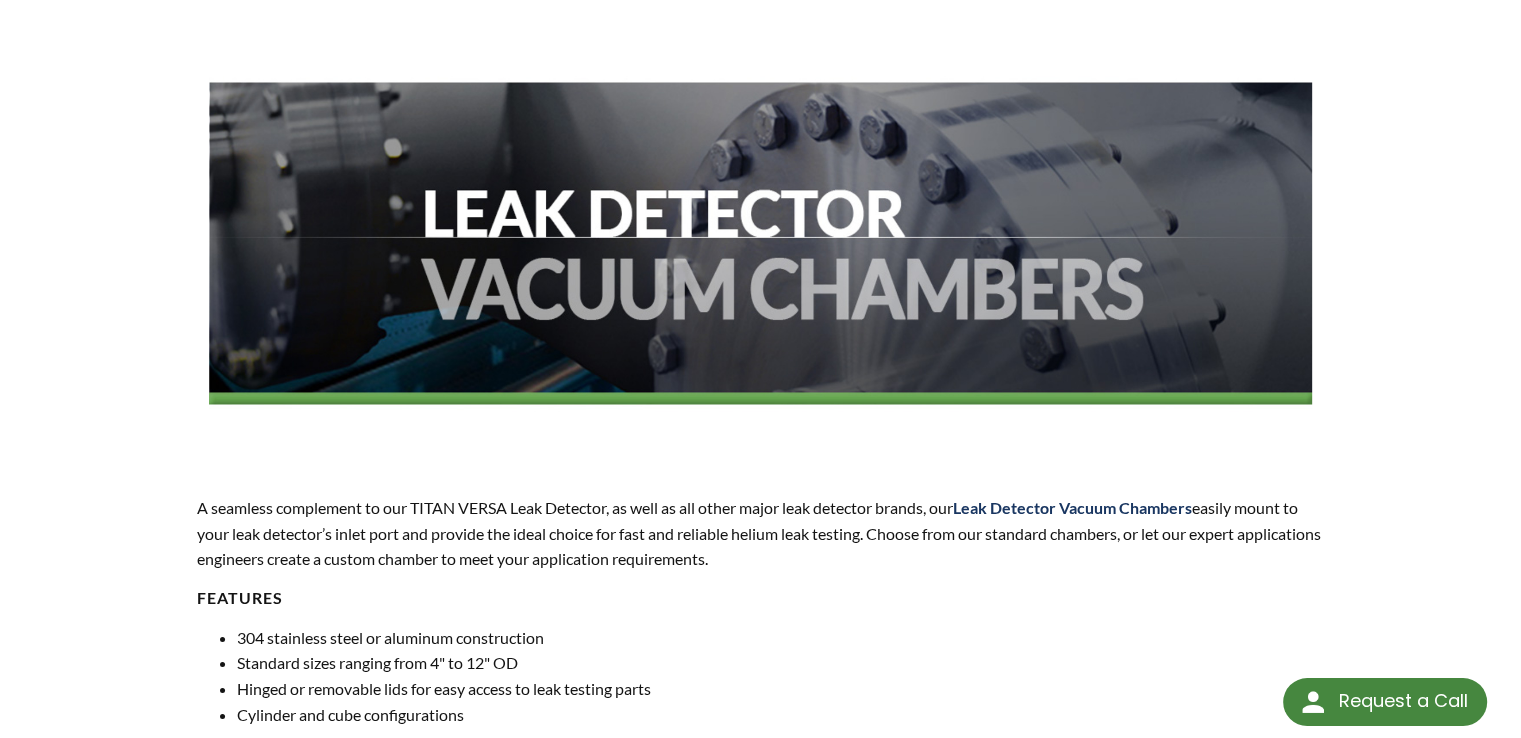 scroll, scrollTop: 0, scrollLeft: 0, axis: both 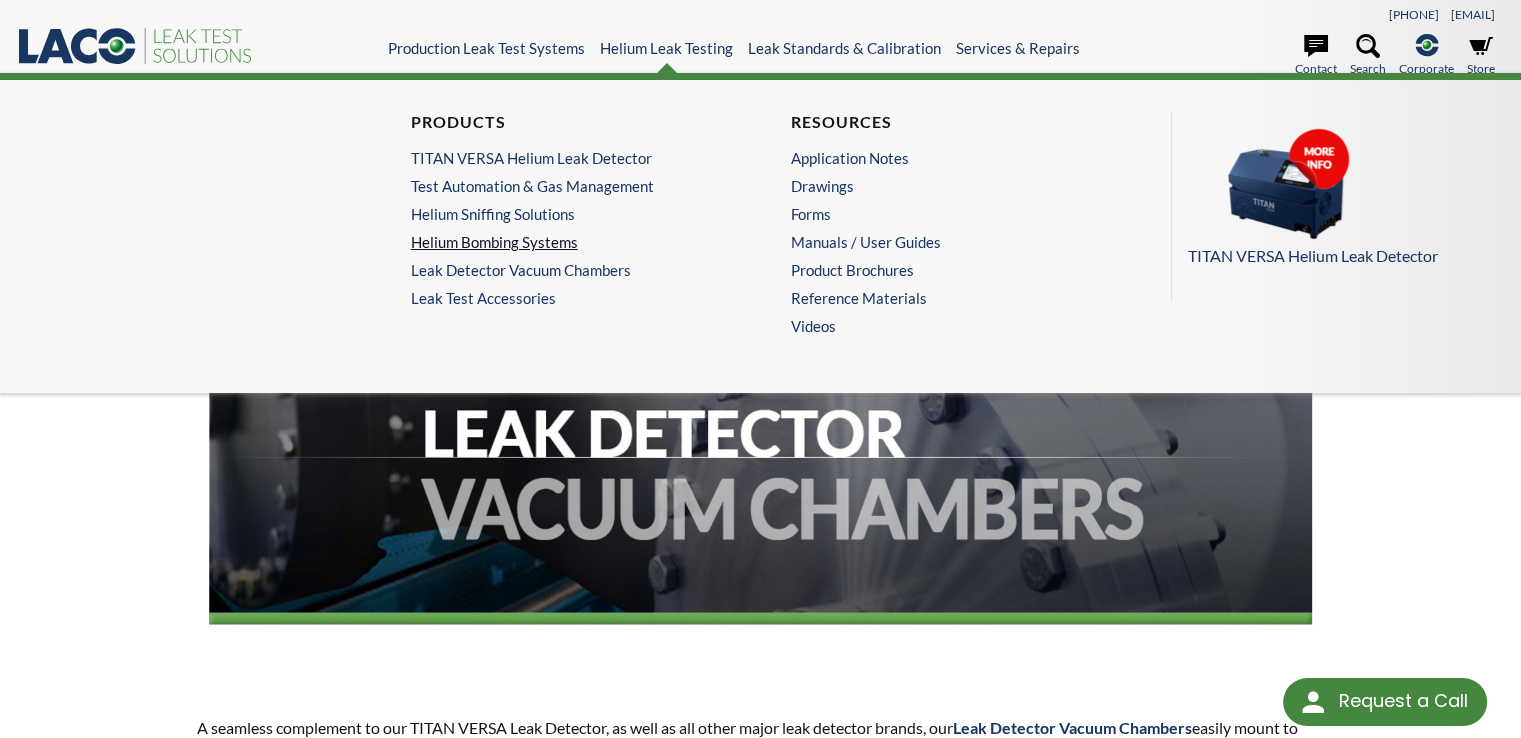 click on "Helium Bombing Systems" at bounding box center [565, 242] 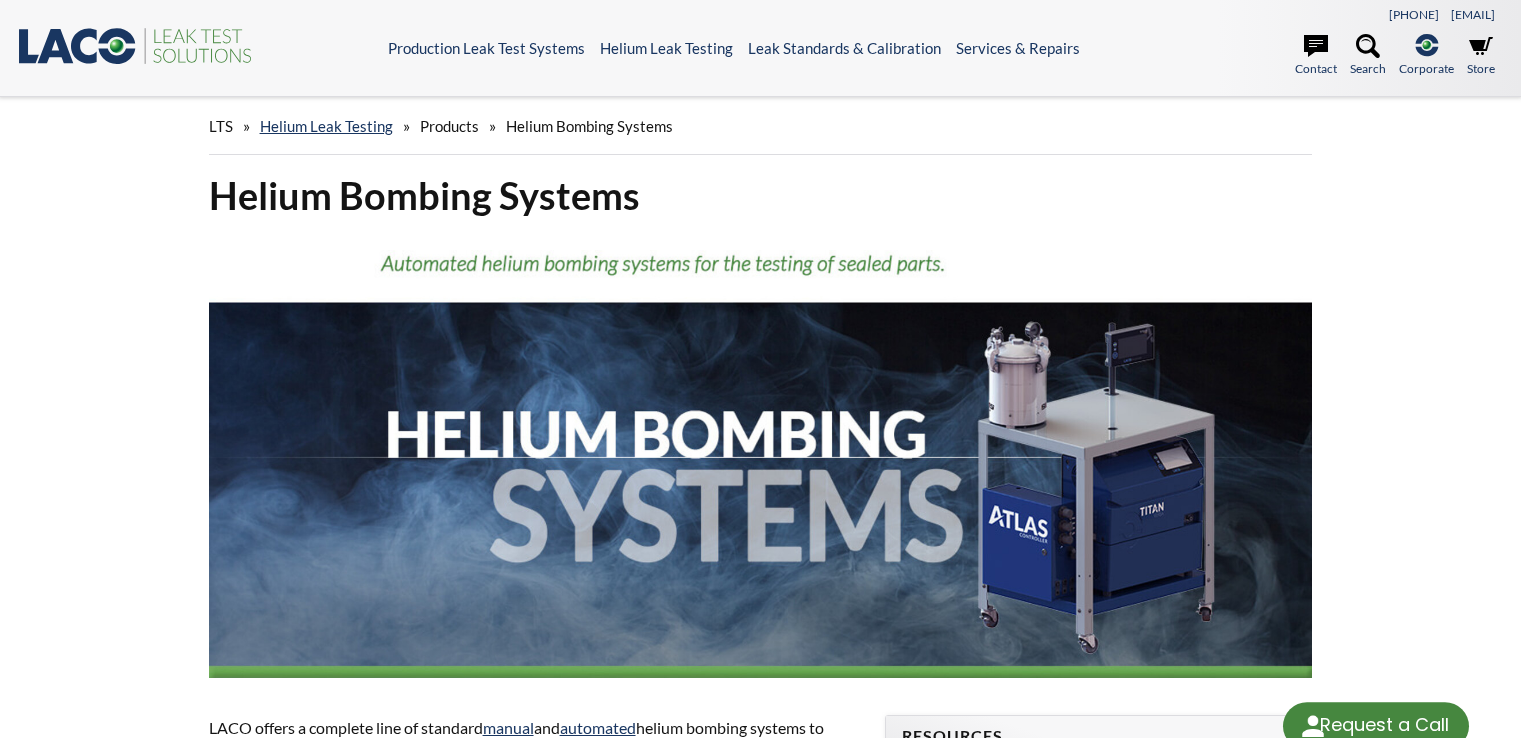 scroll, scrollTop: 0, scrollLeft: 0, axis: both 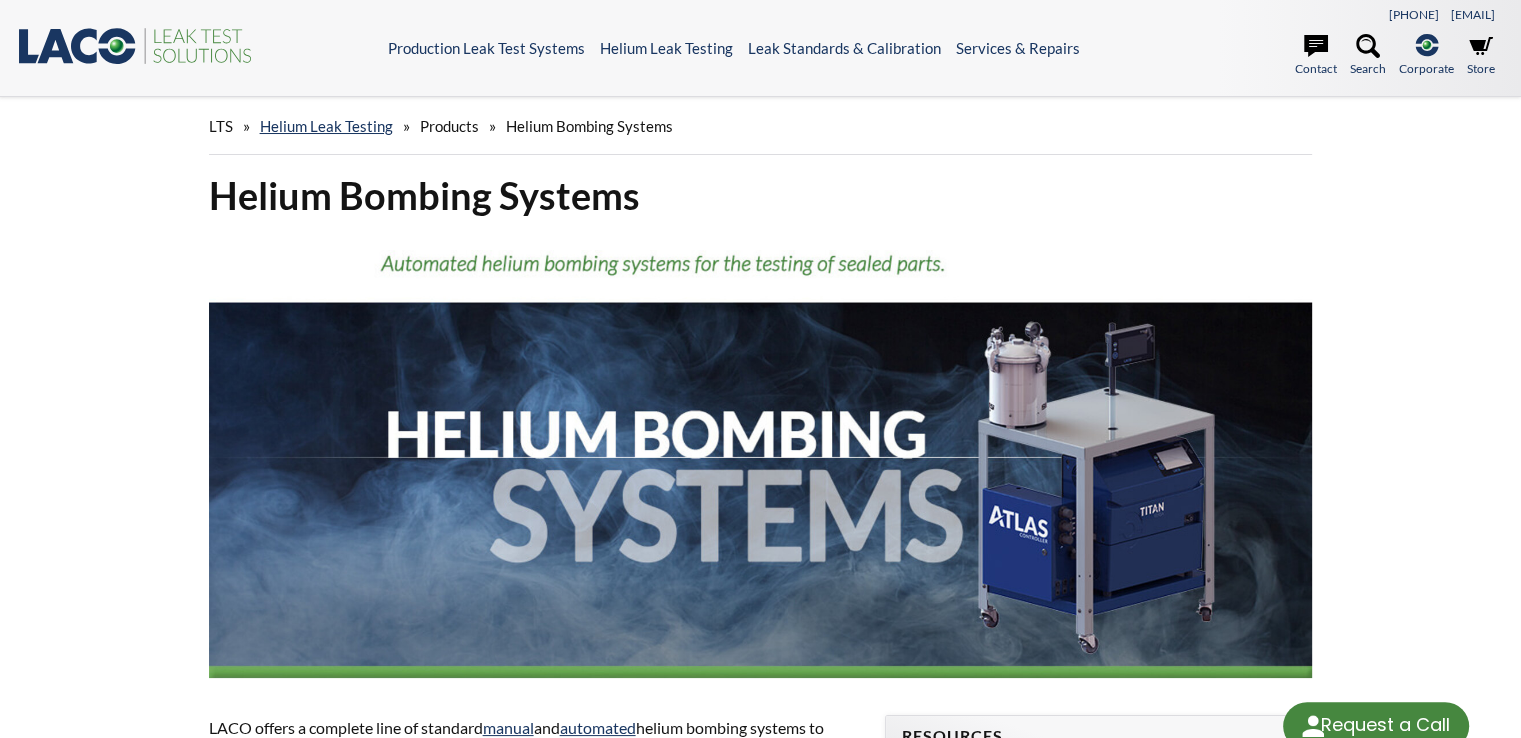 select 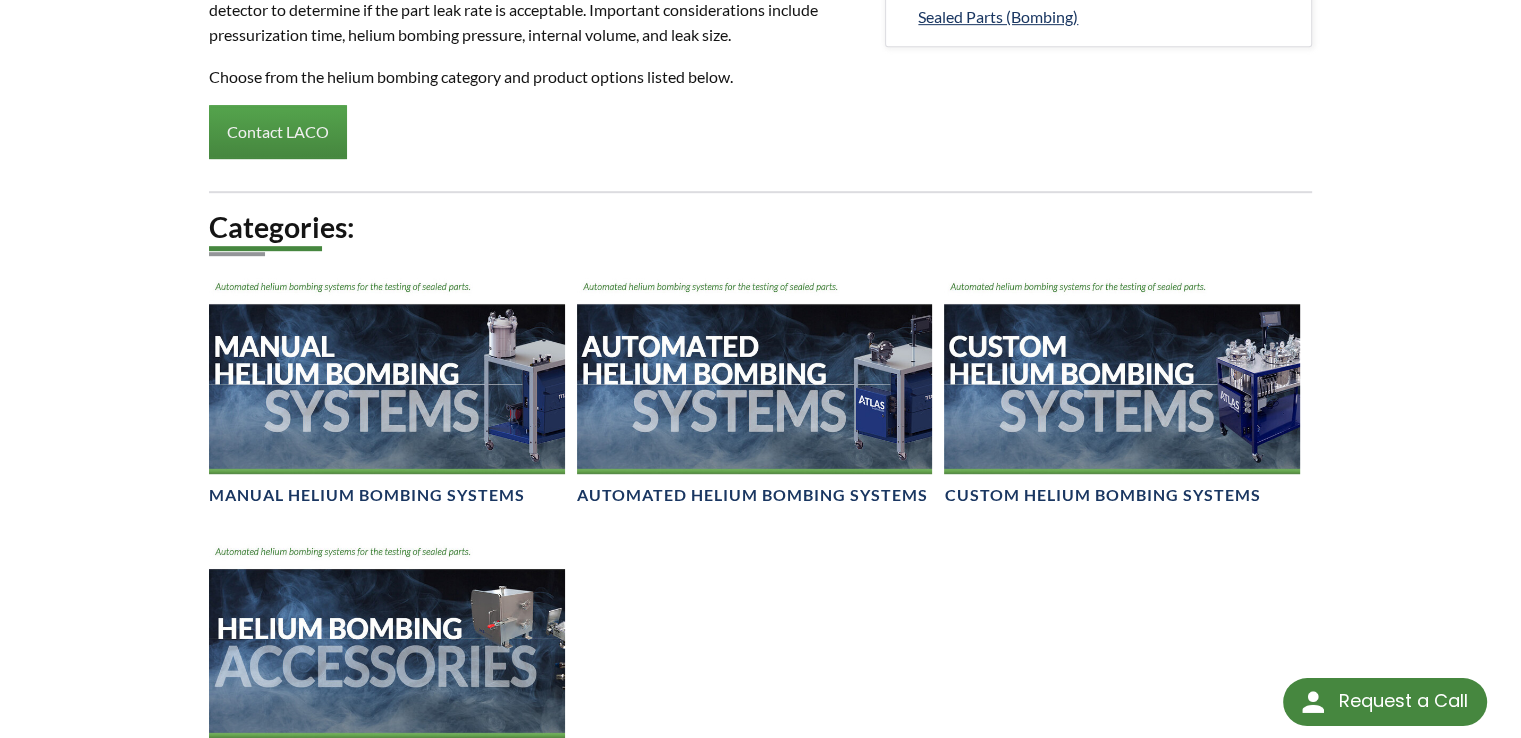 scroll, scrollTop: 1200, scrollLeft: 0, axis: vertical 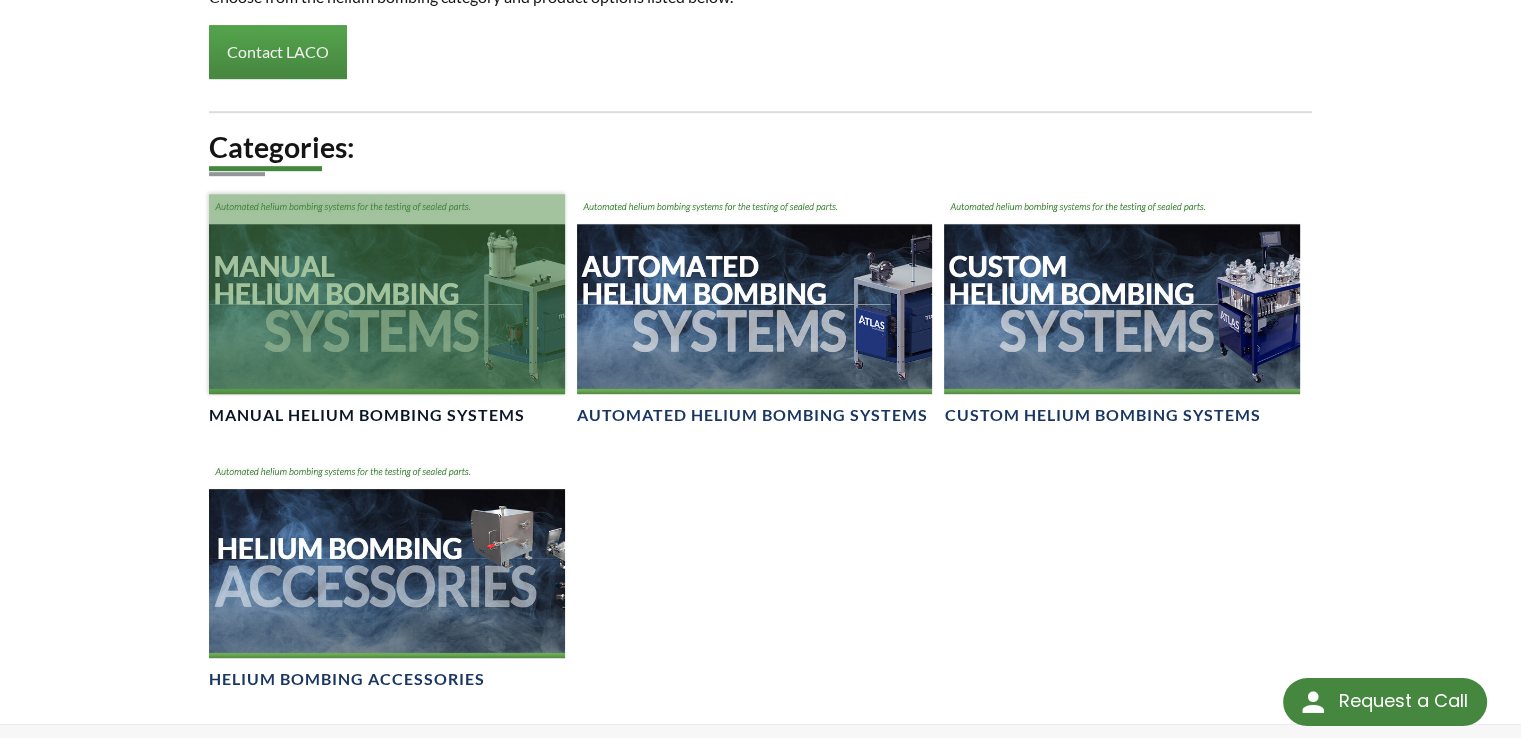 click at bounding box center (387, 294) 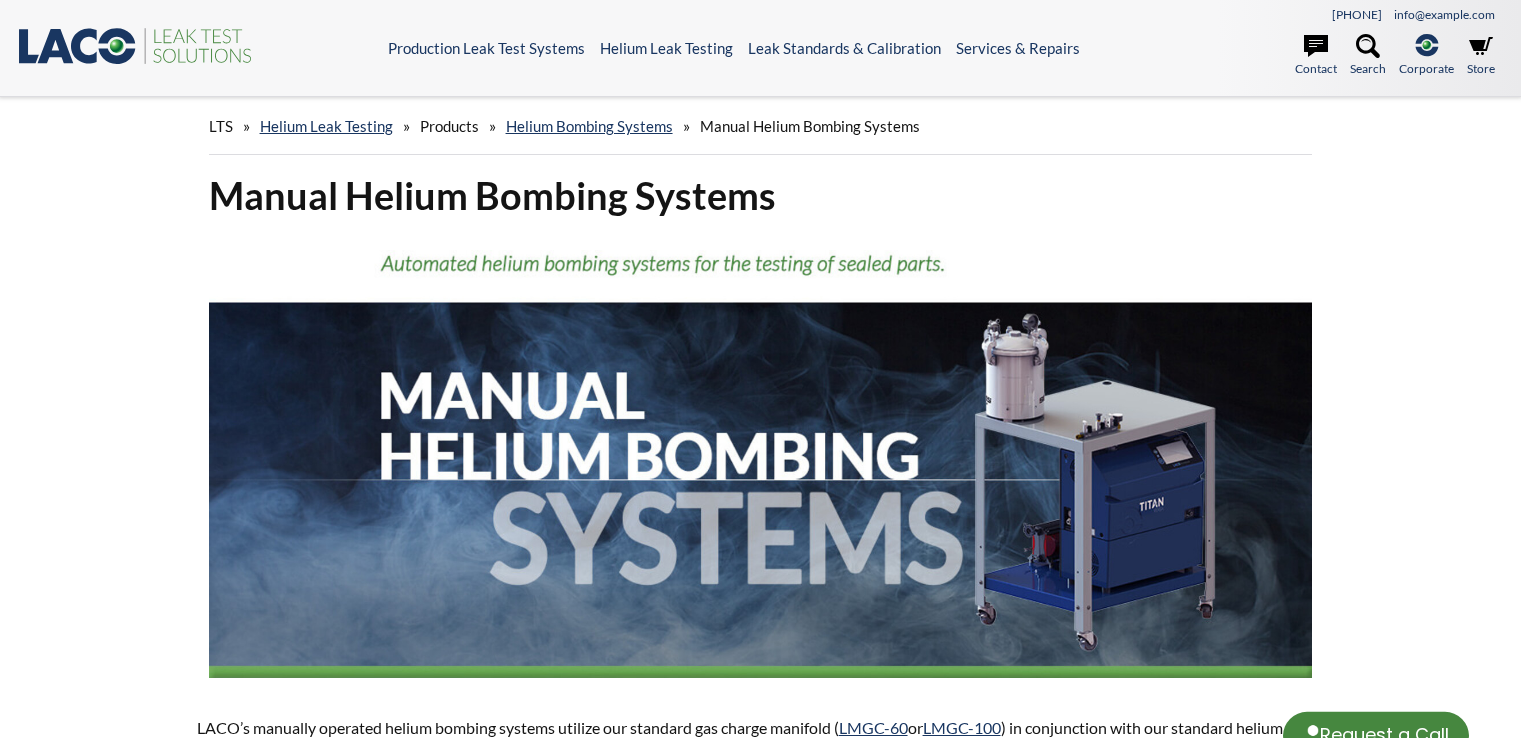 scroll, scrollTop: 13, scrollLeft: 0, axis: vertical 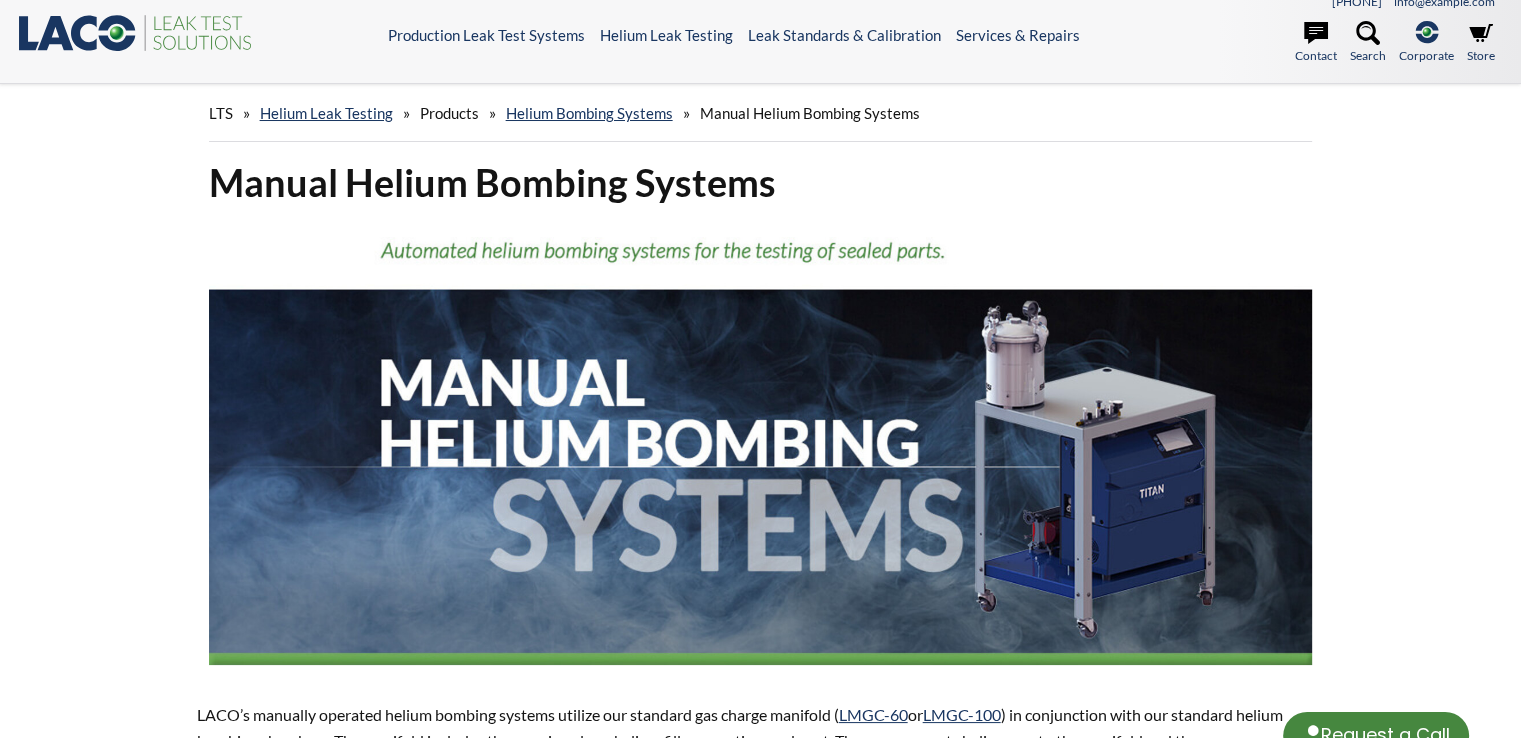 select 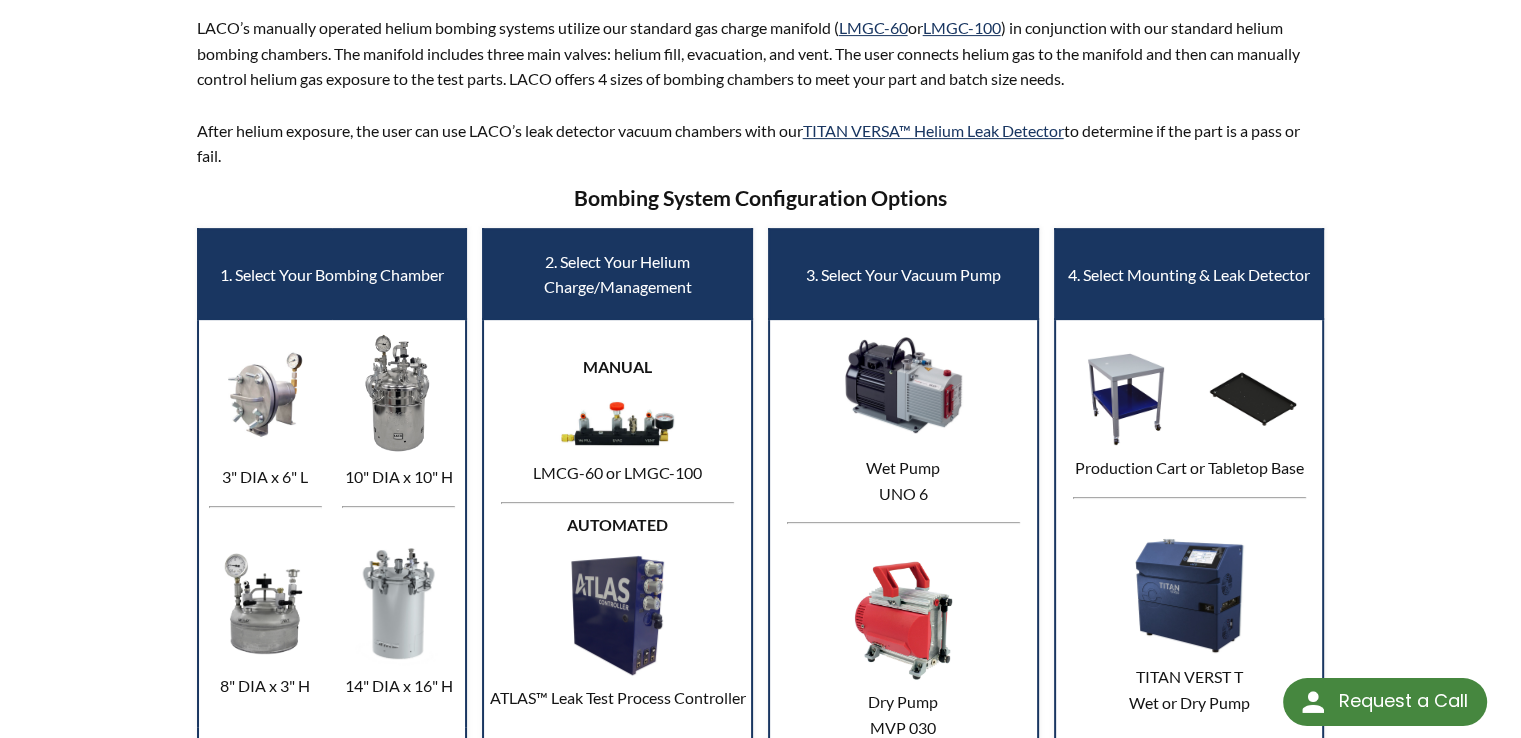 scroll, scrollTop: 800, scrollLeft: 0, axis: vertical 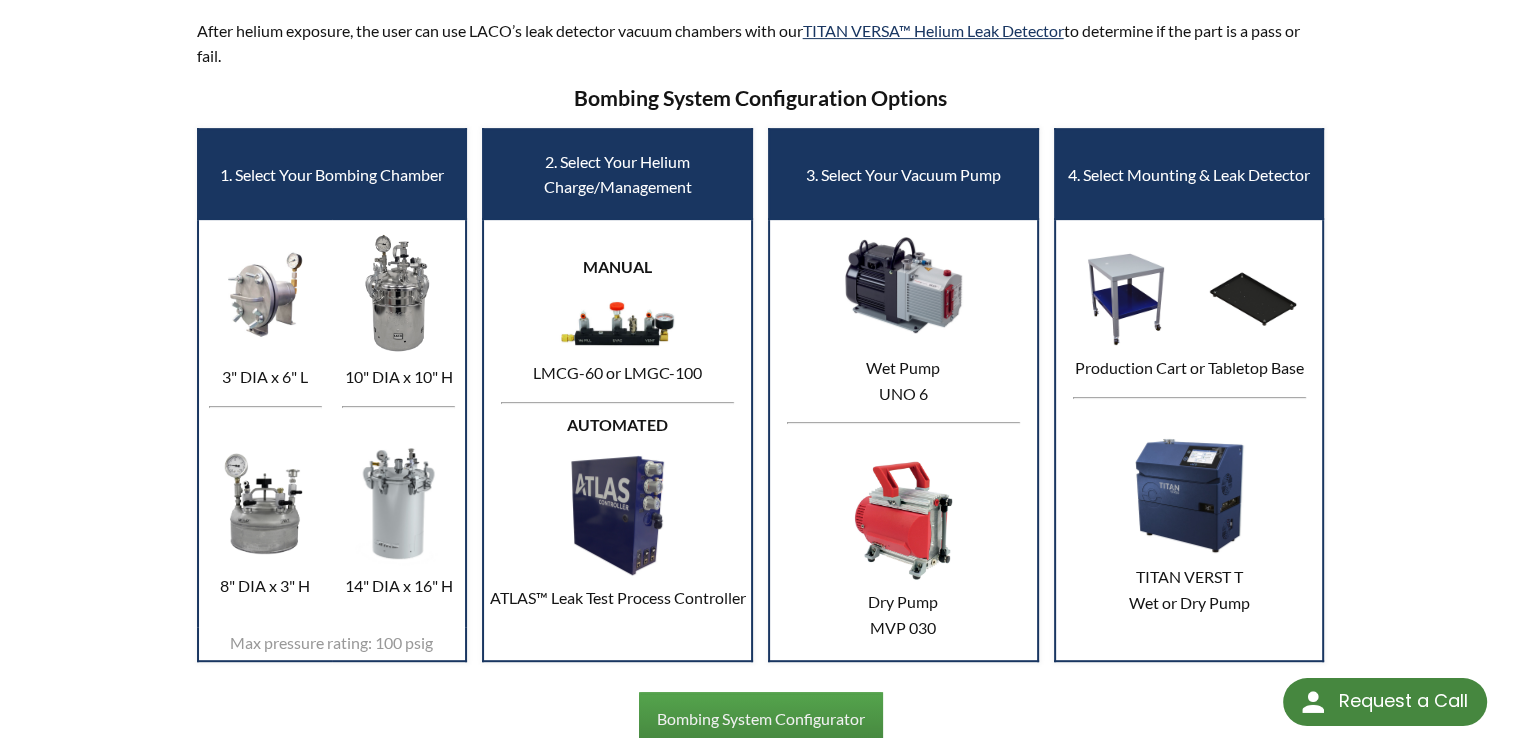 click at bounding box center [398, 294] 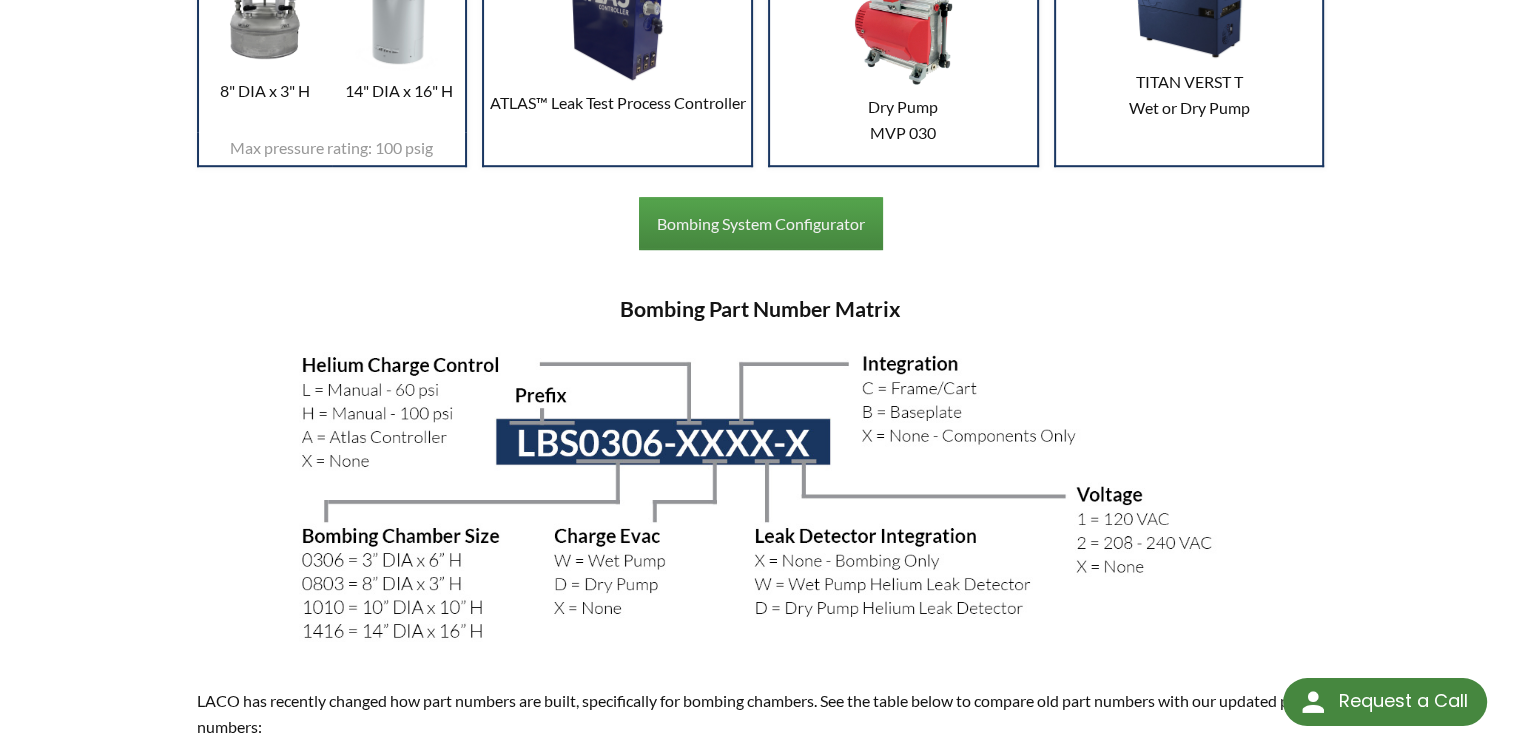 scroll, scrollTop: 1300, scrollLeft: 0, axis: vertical 